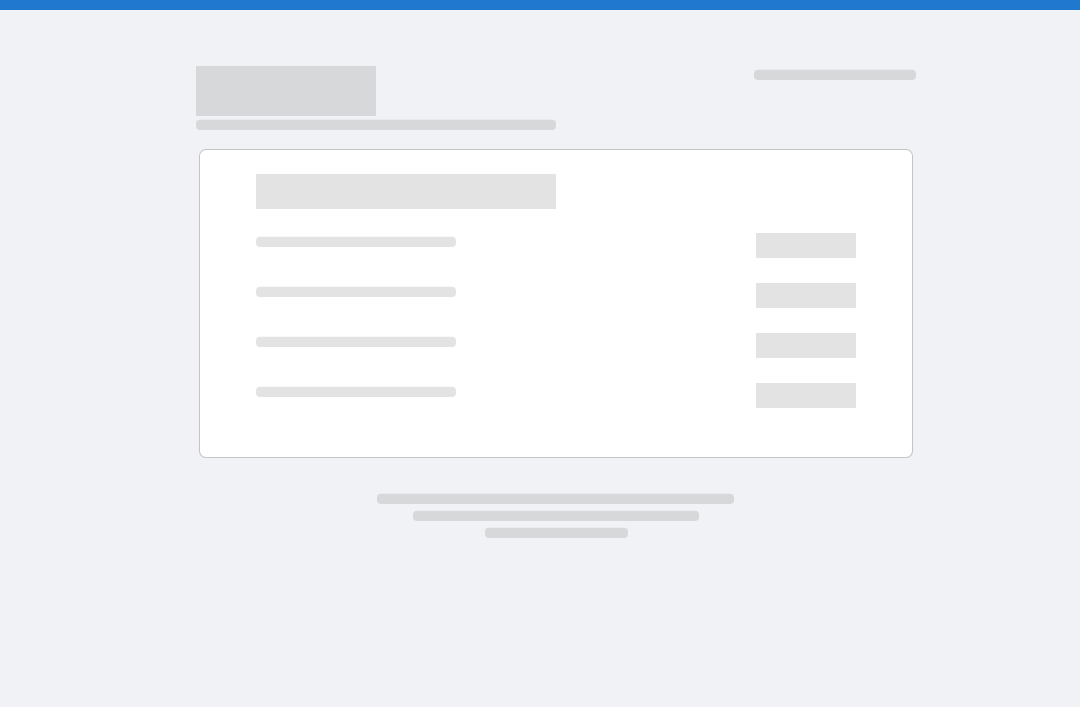 scroll, scrollTop: 0, scrollLeft: 0, axis: both 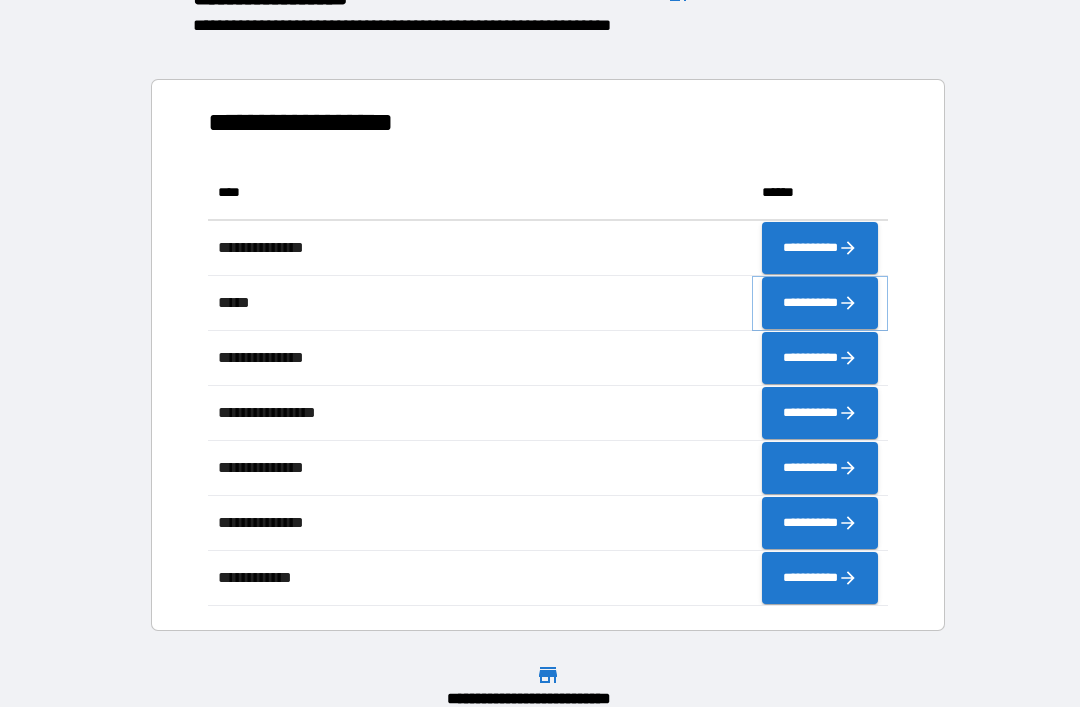 click on "**********" at bounding box center [820, 303] 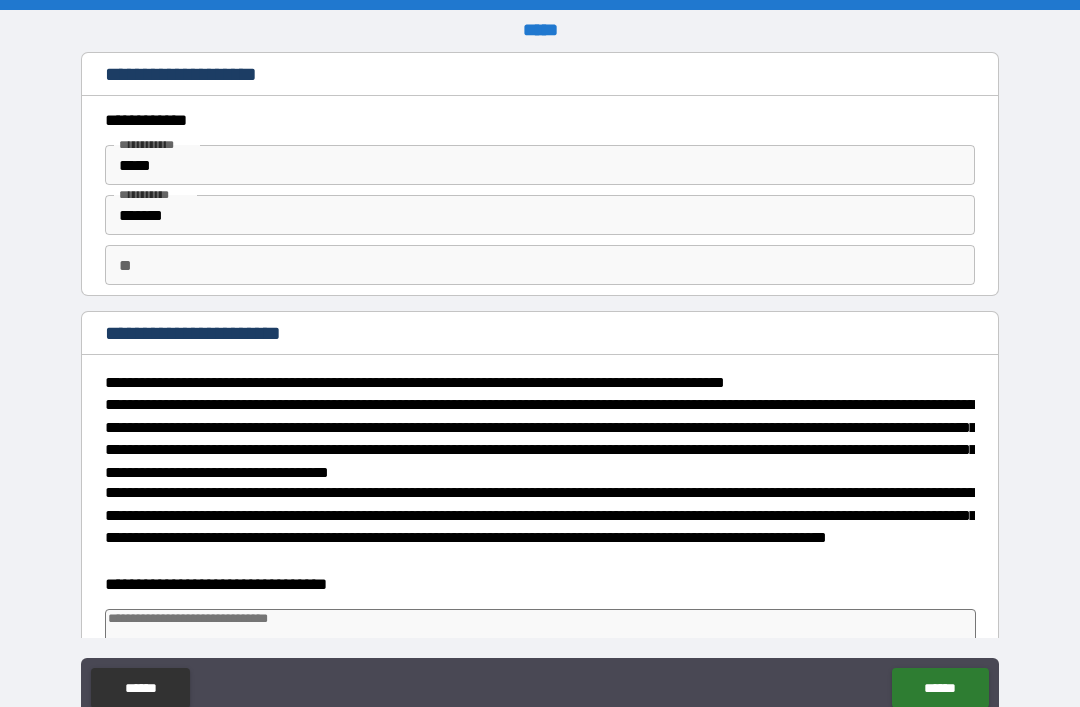type on "*" 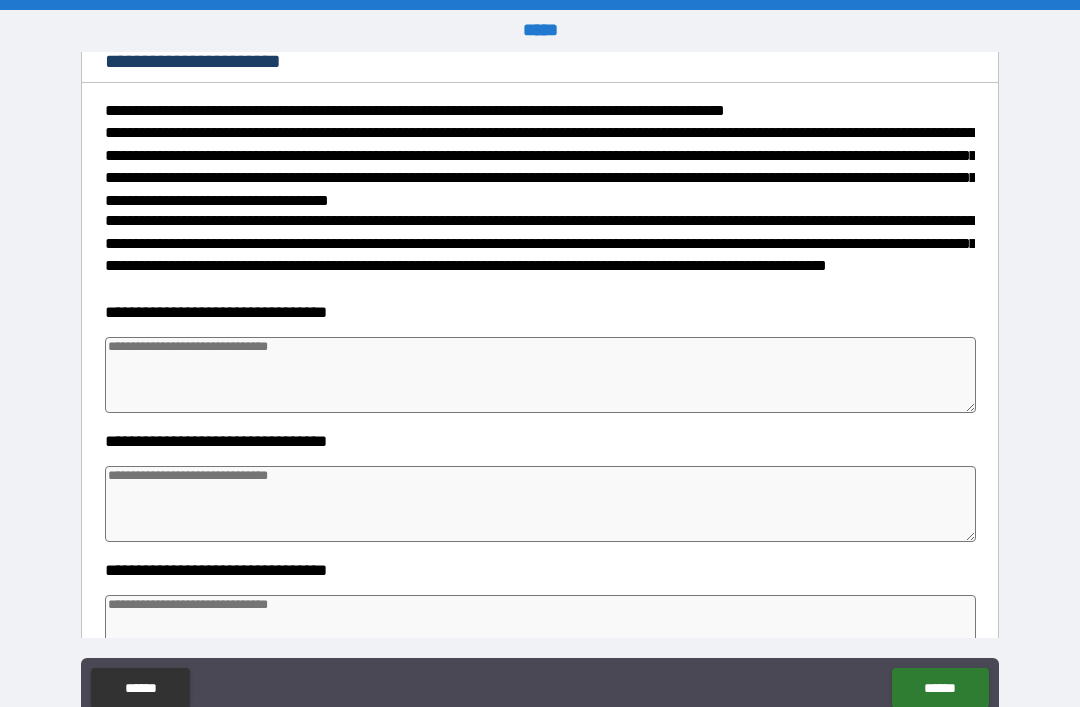 scroll, scrollTop: 276, scrollLeft: 0, axis: vertical 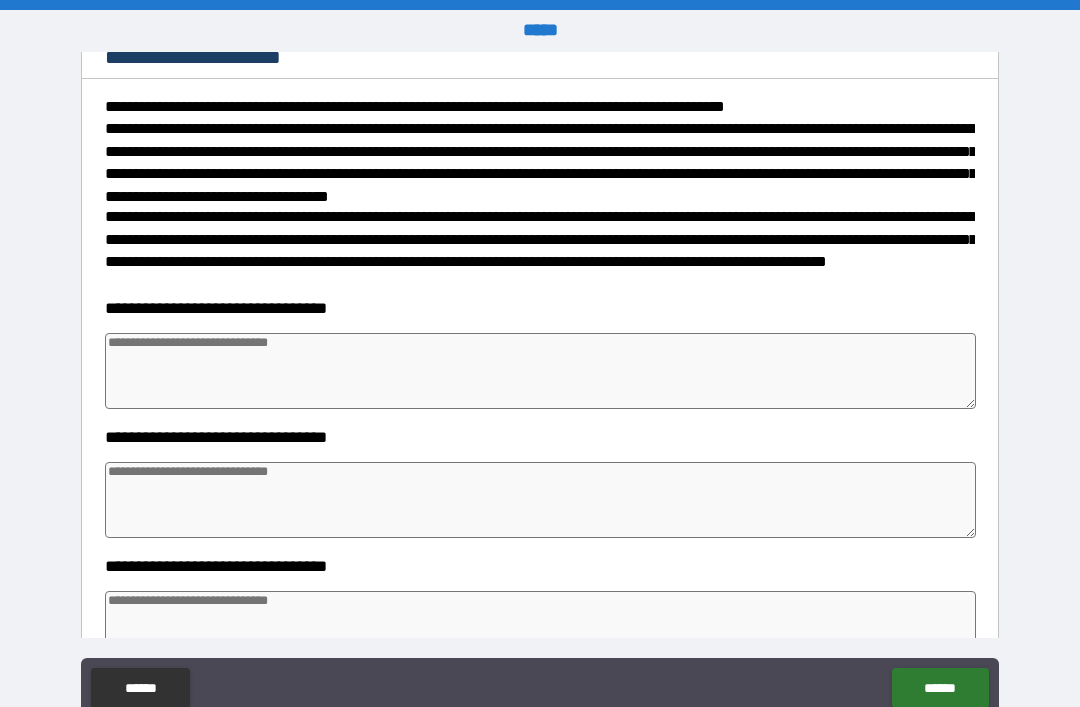 click at bounding box center (540, 371) 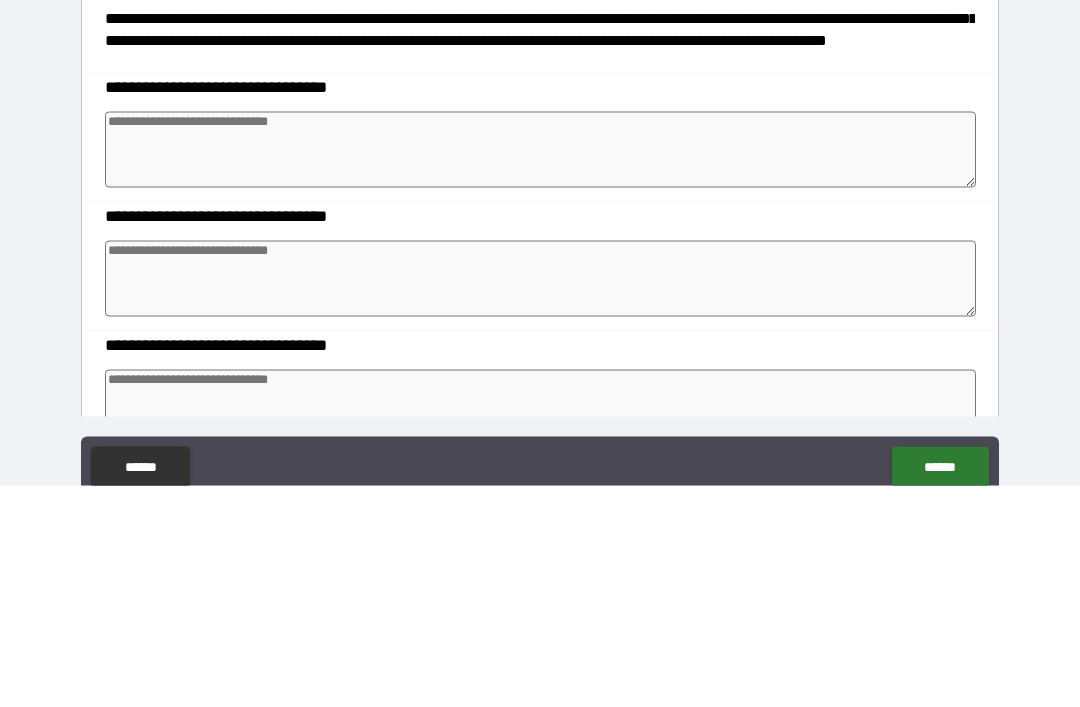 type on "*" 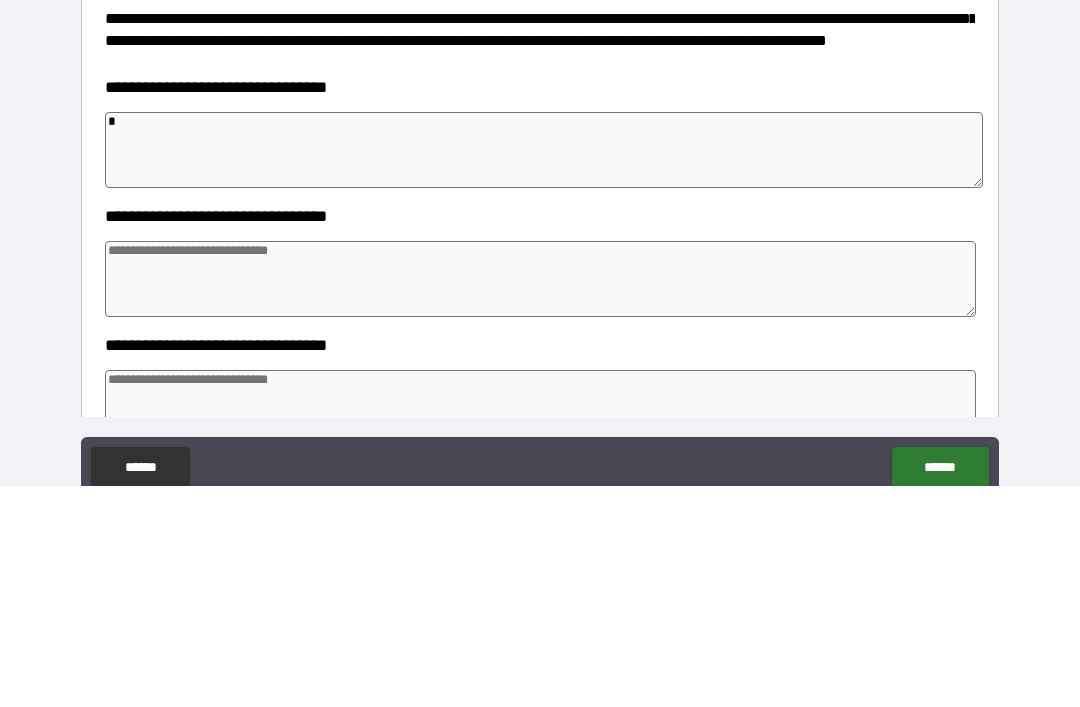 type on "*" 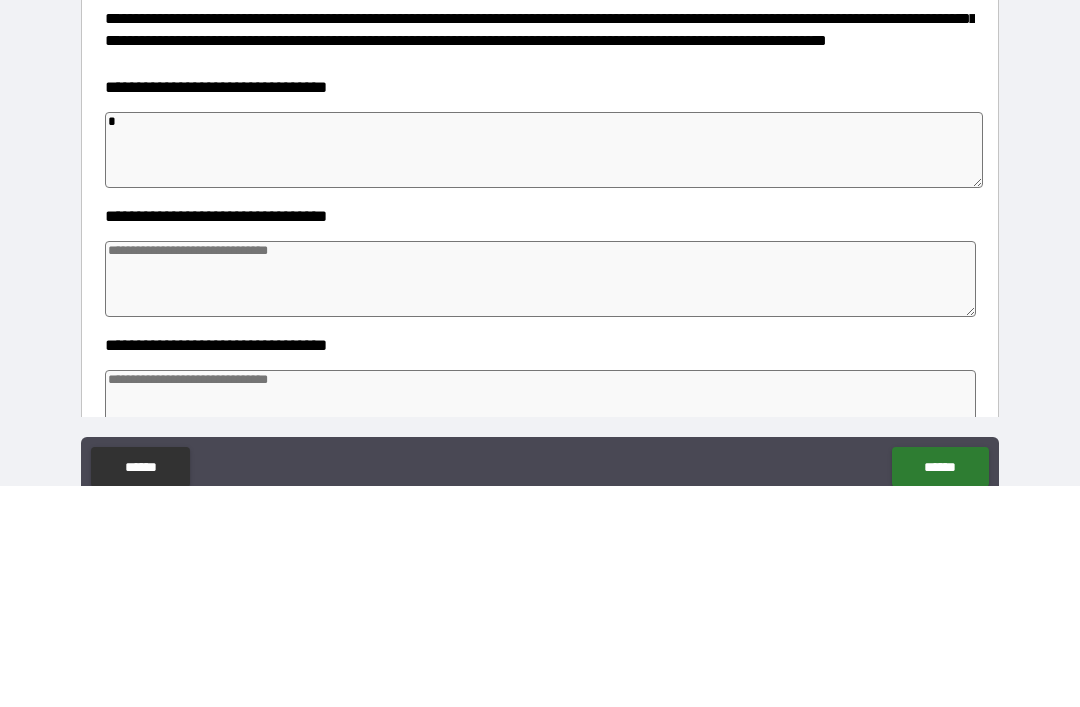 type on "*" 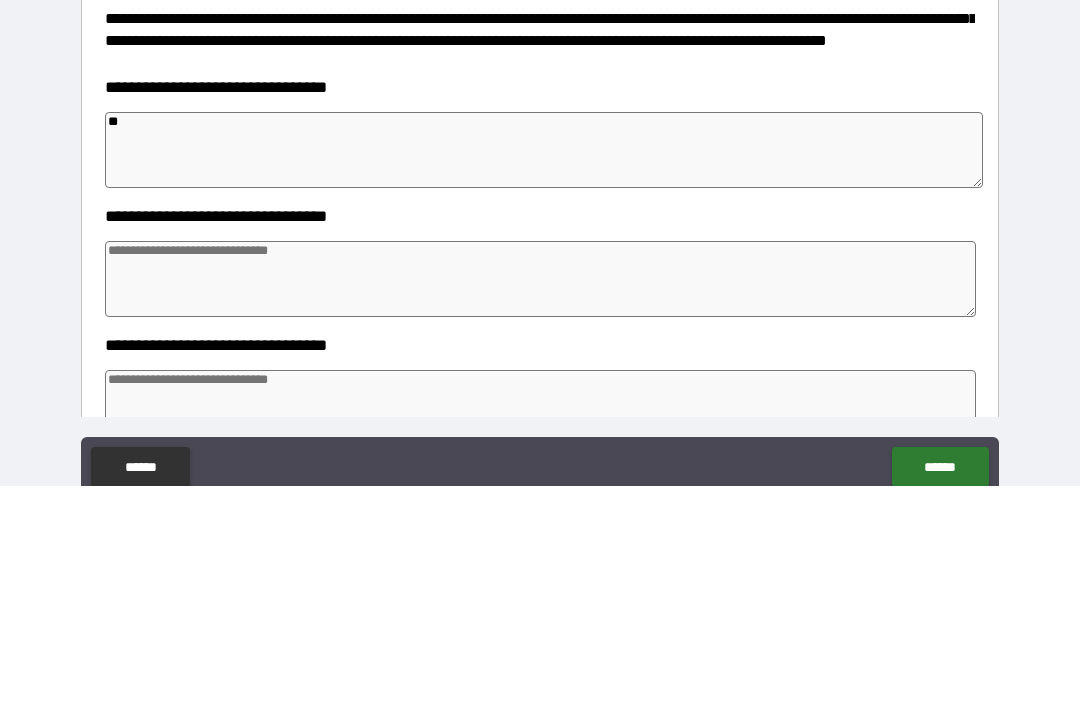 type on "*" 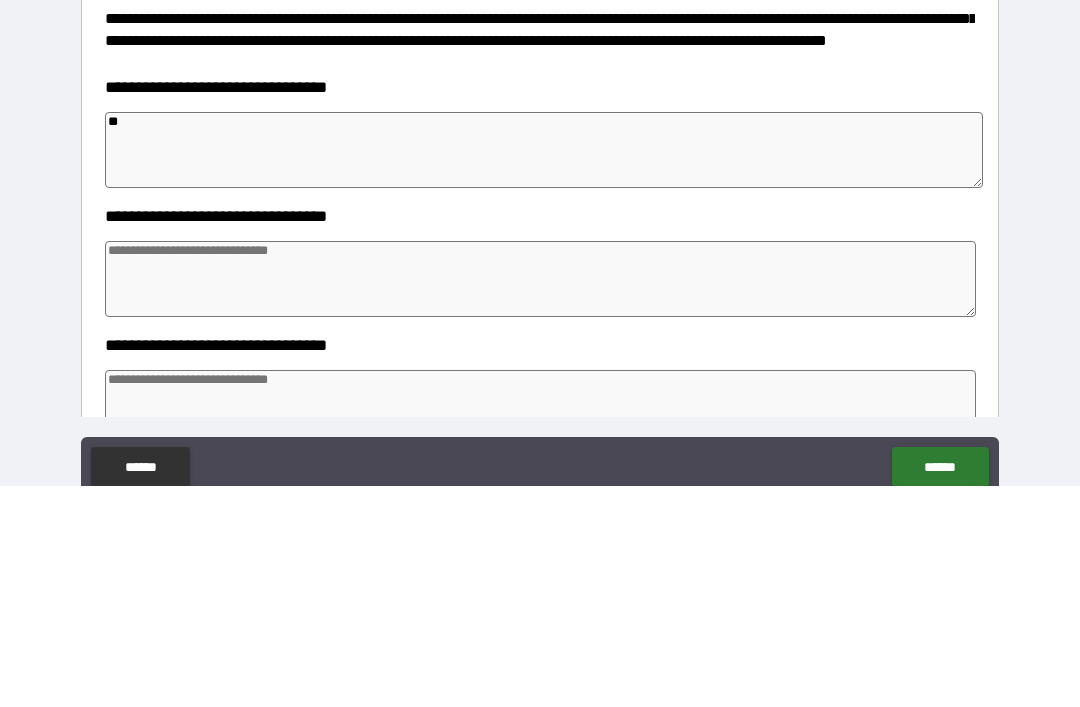 type on "*" 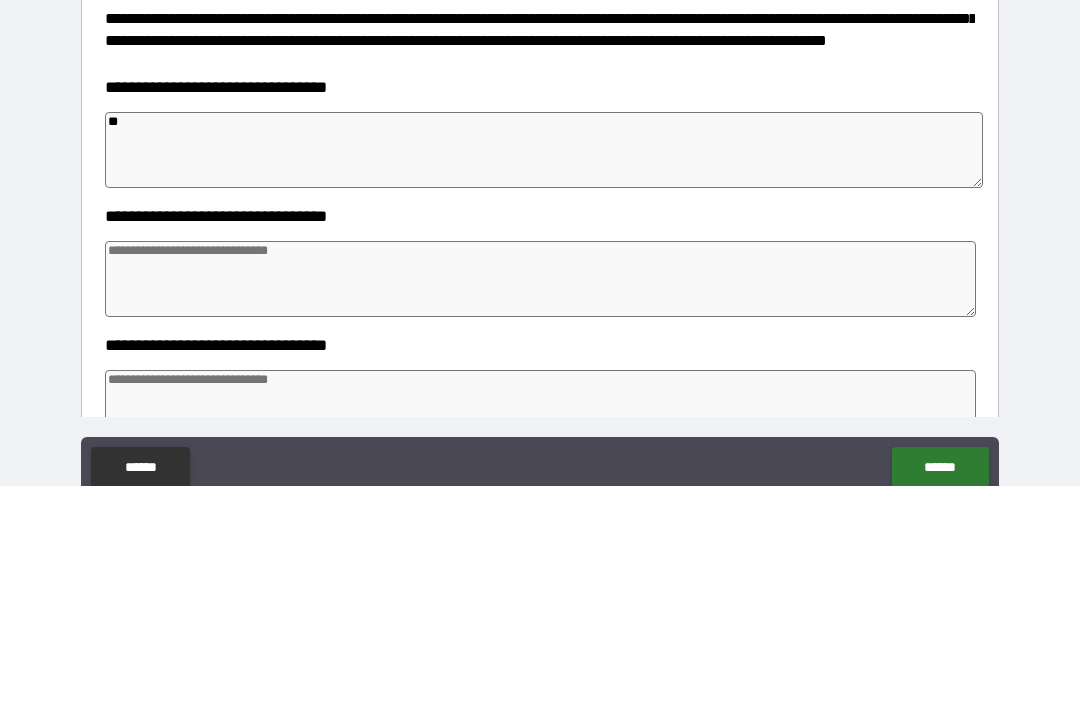 type on "*" 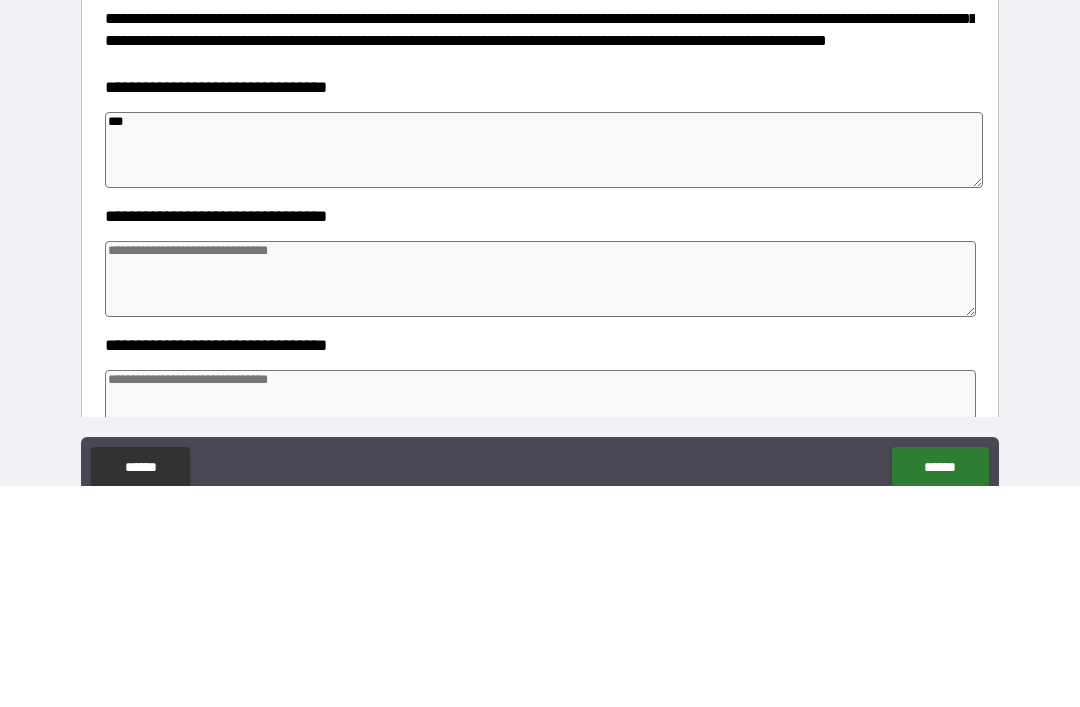 type on "*" 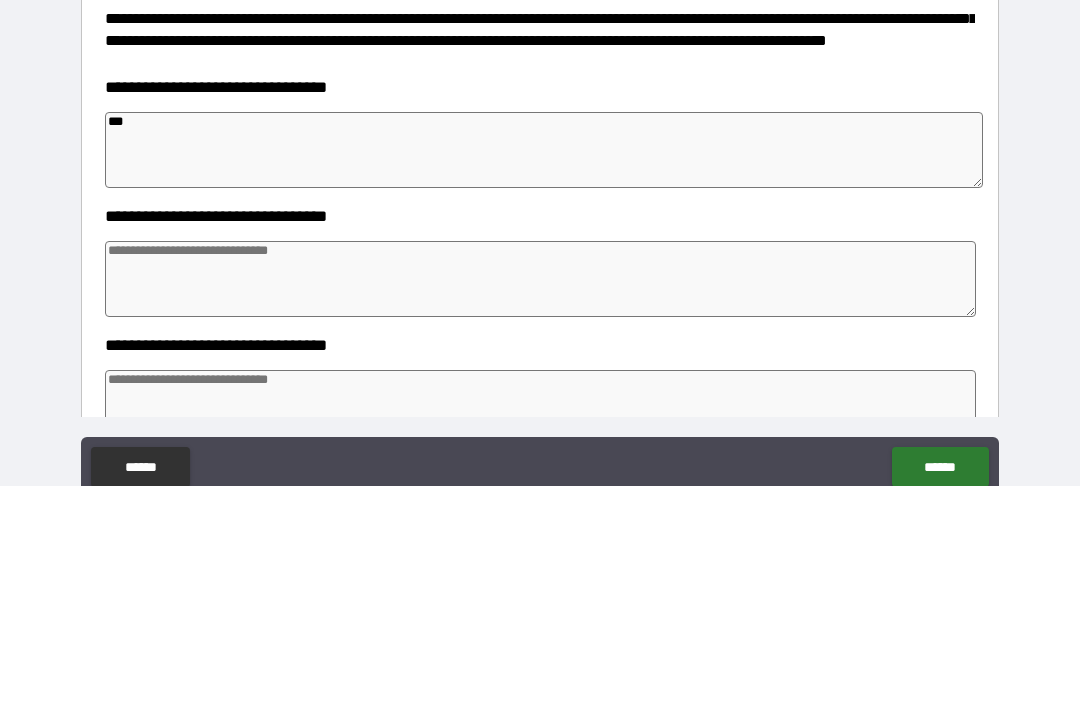 type on "*" 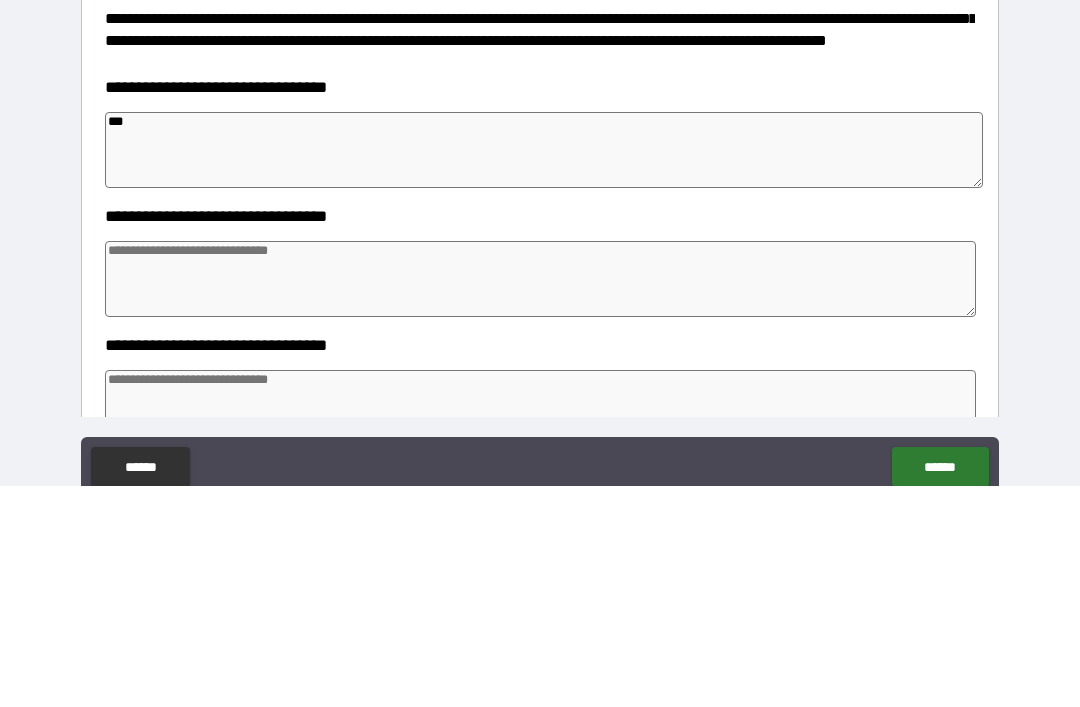 type on "*" 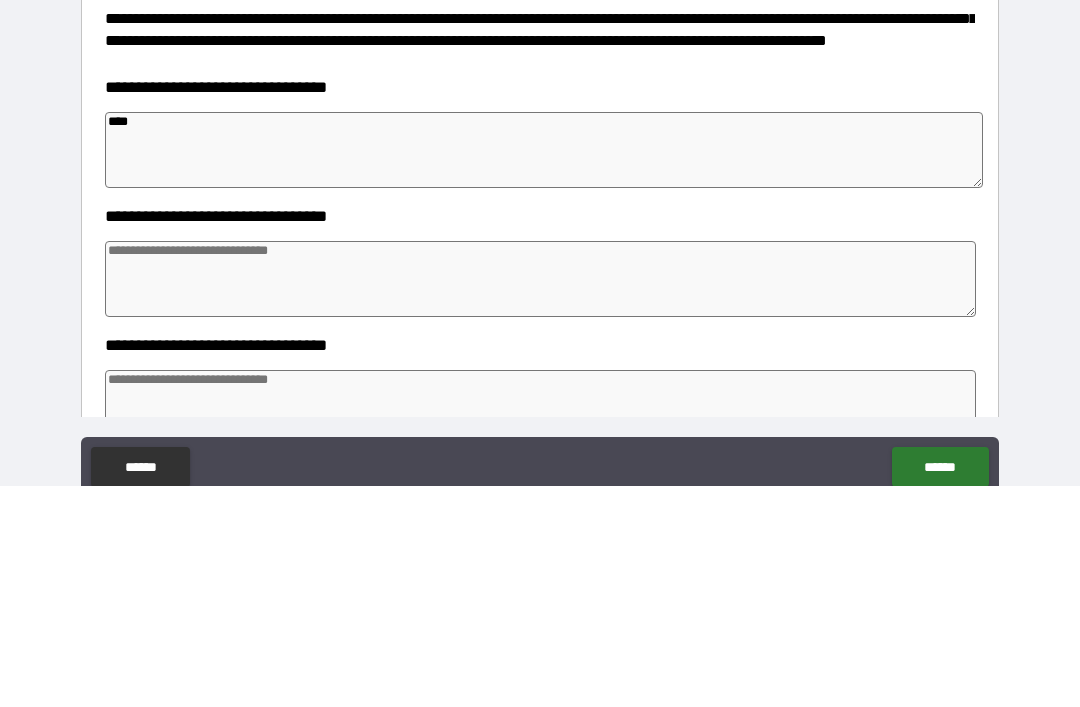 type on "*" 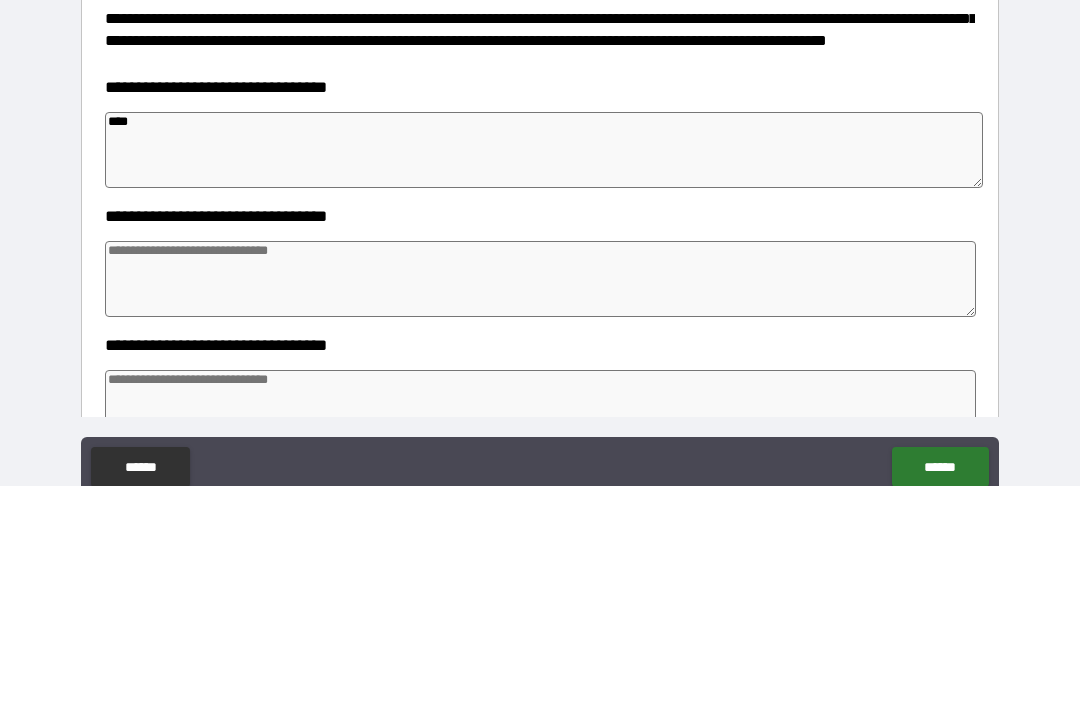 type on "*" 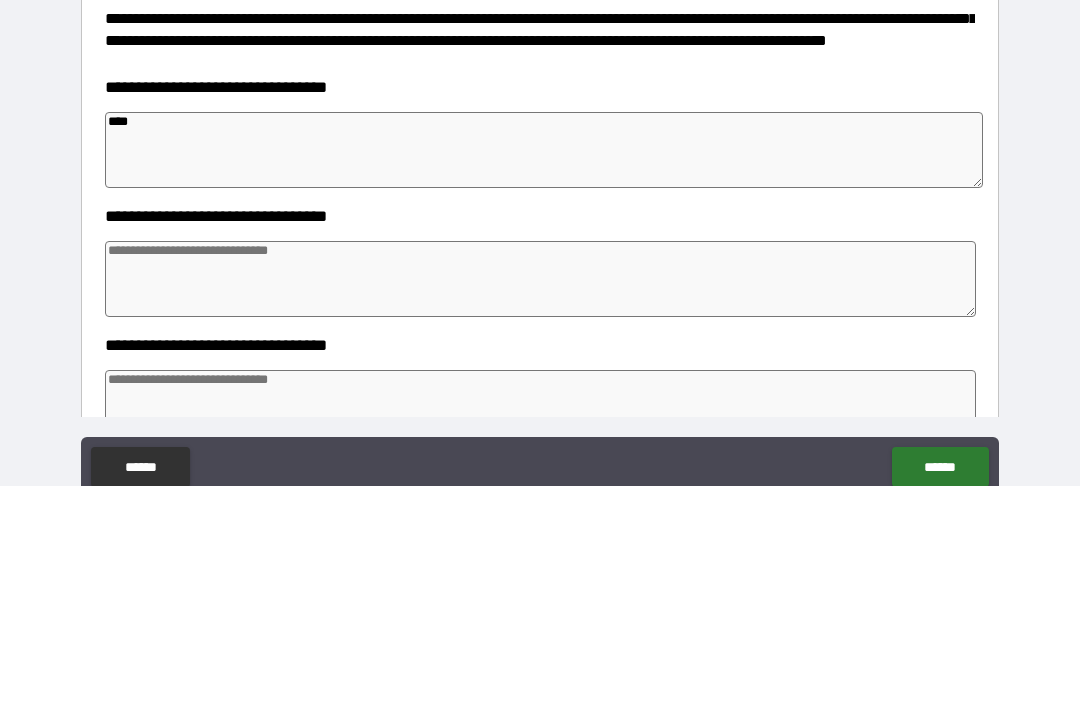type on "*" 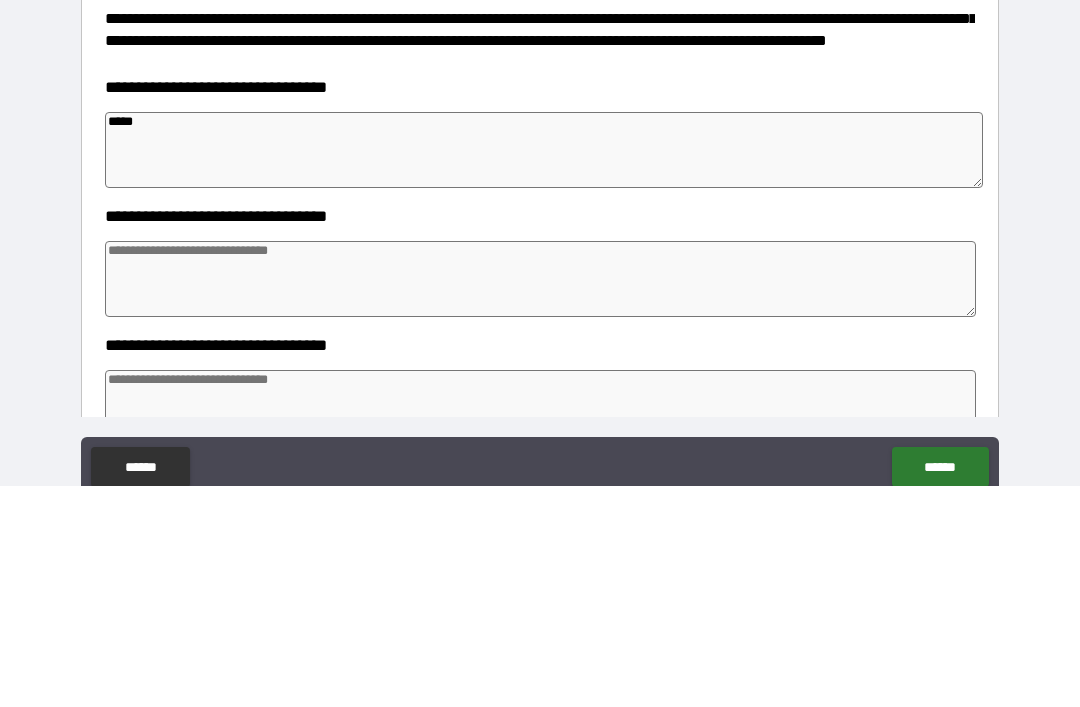 type on "*" 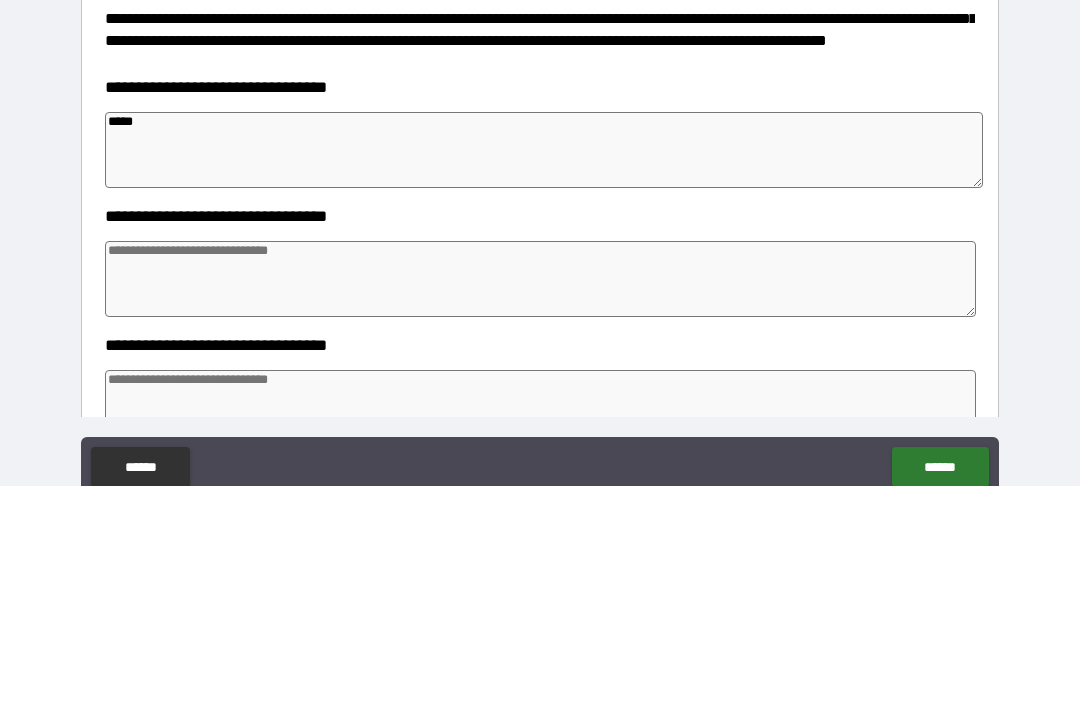 type on "*" 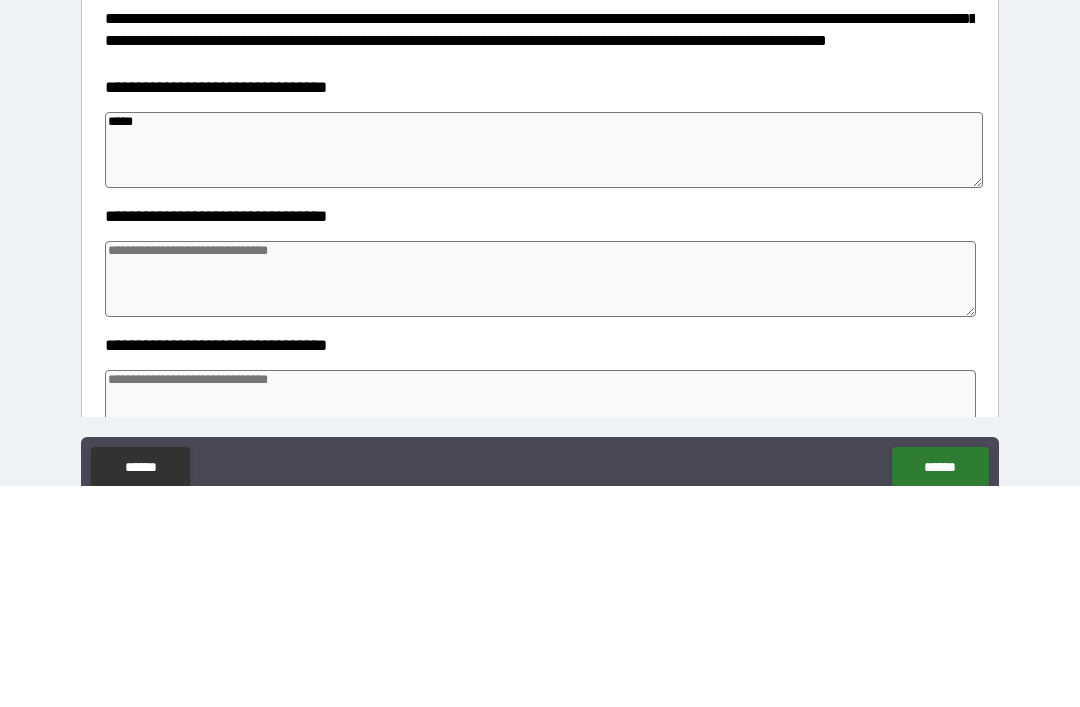 type on "*" 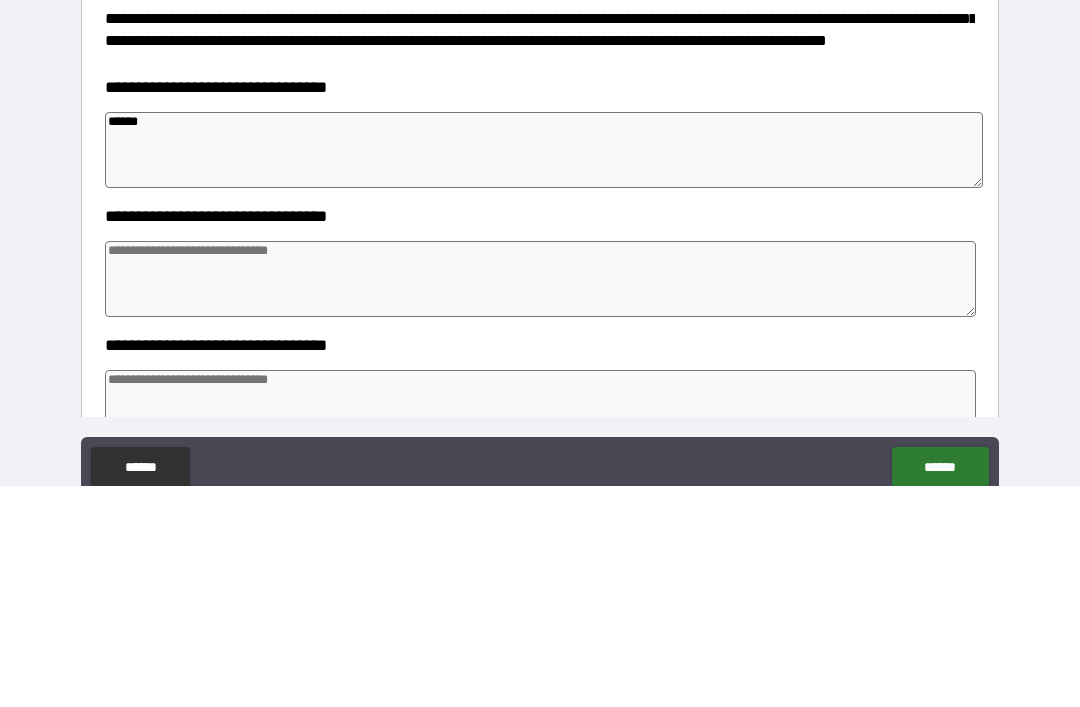 type on "*" 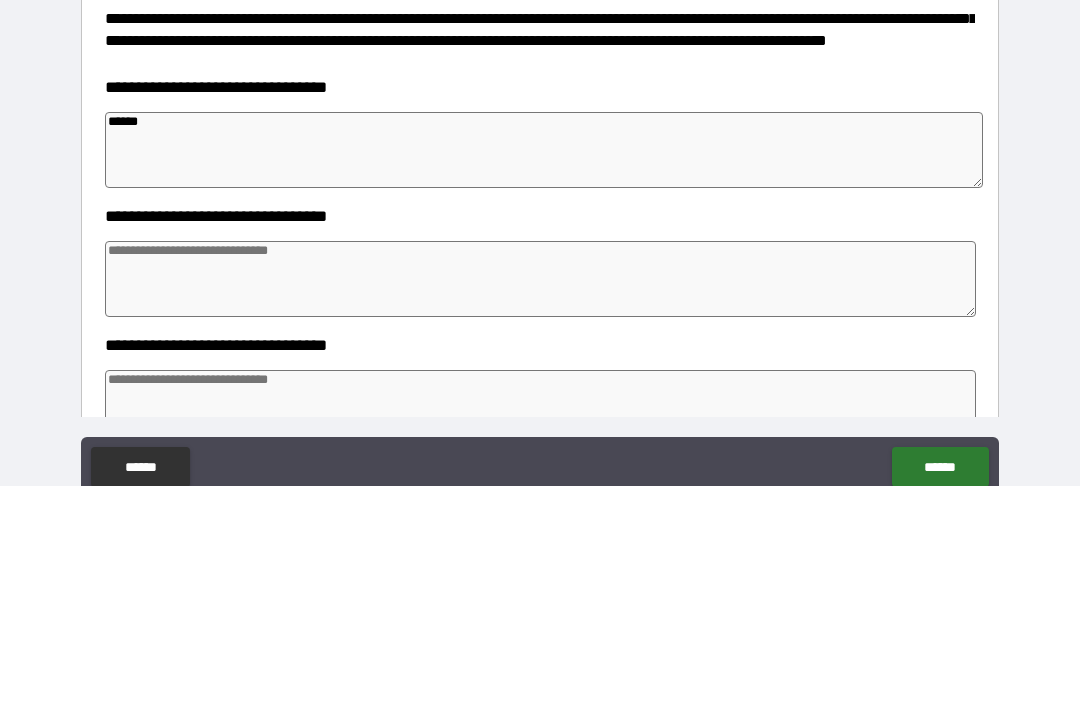 type on "*" 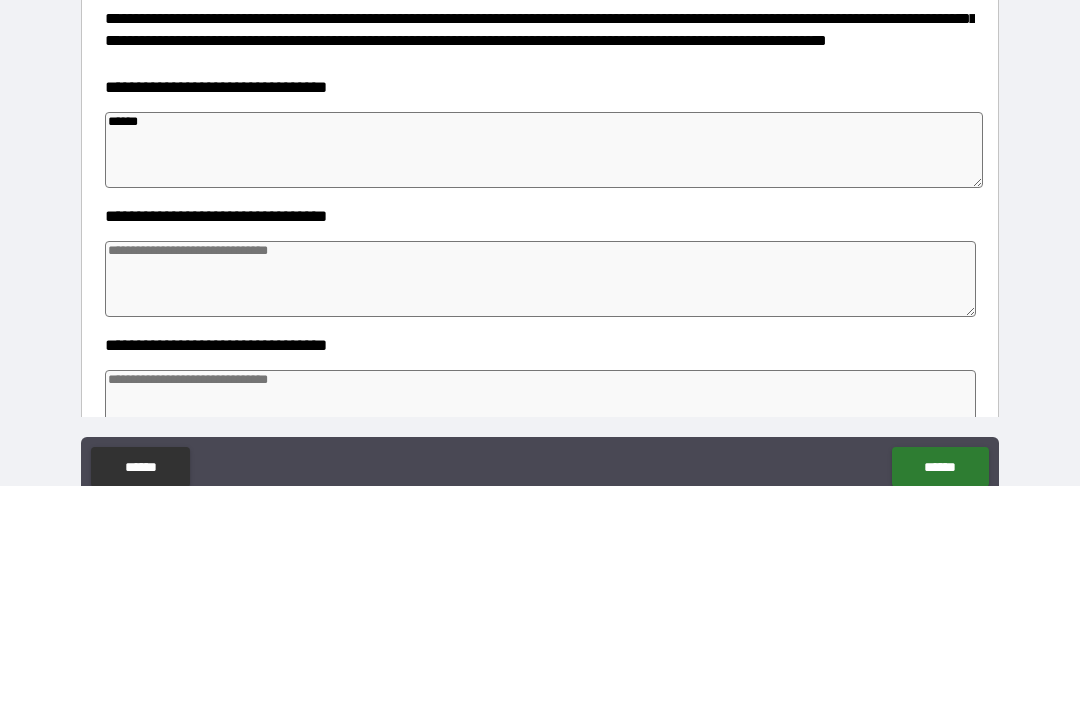 type on "*******" 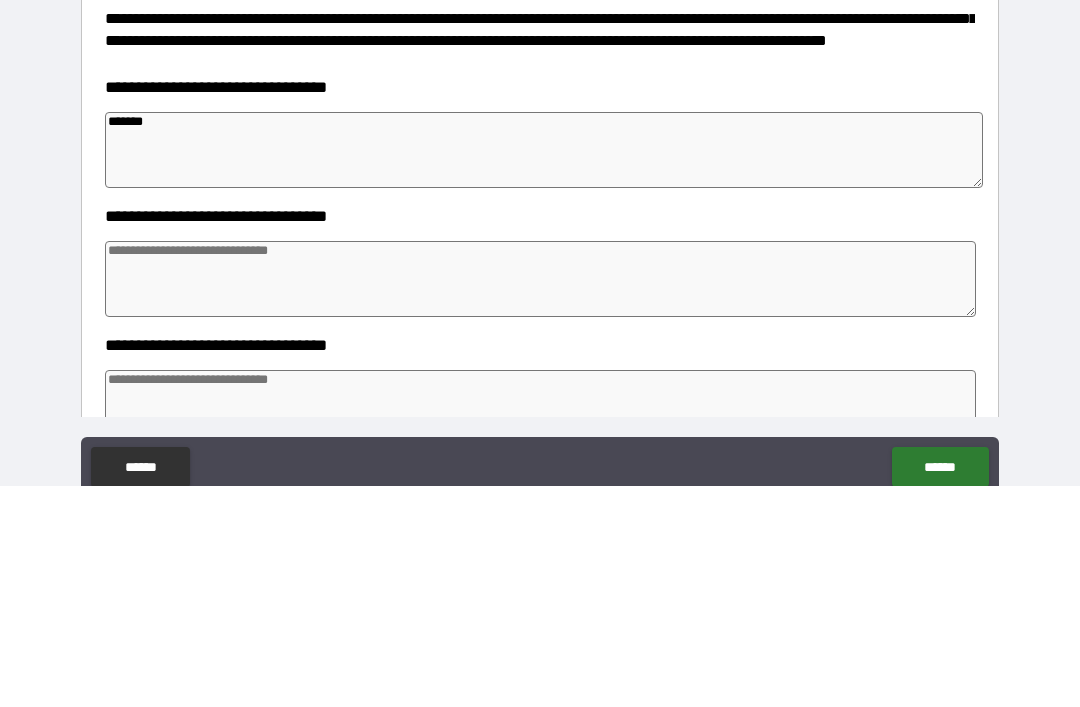 type on "*" 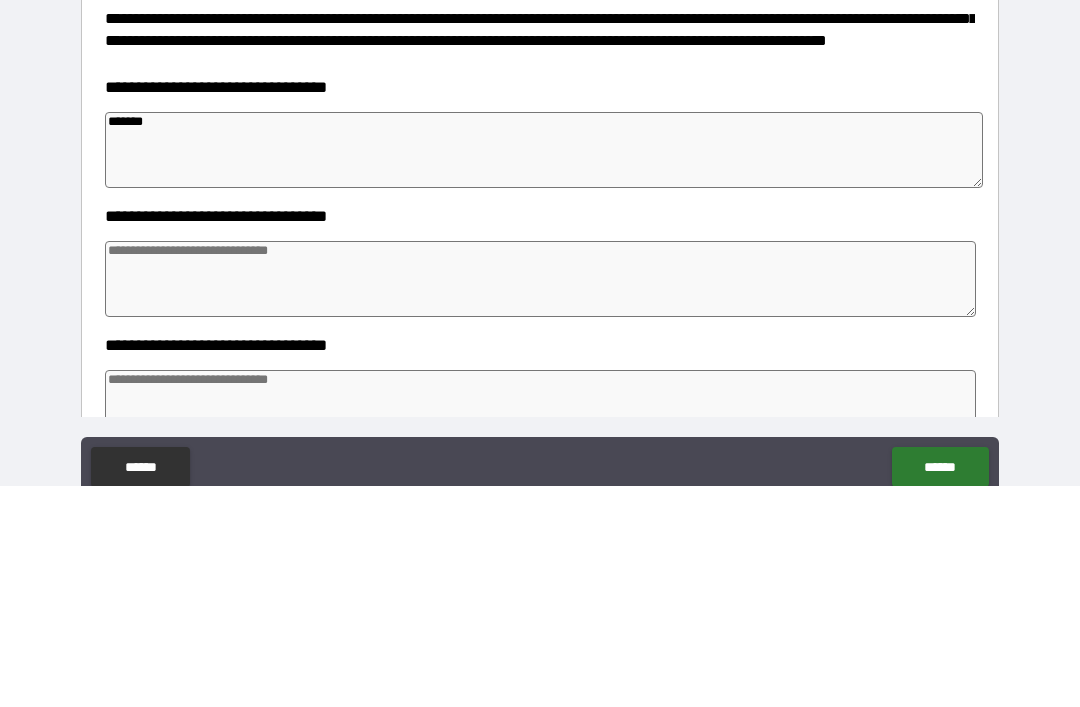 type on "*" 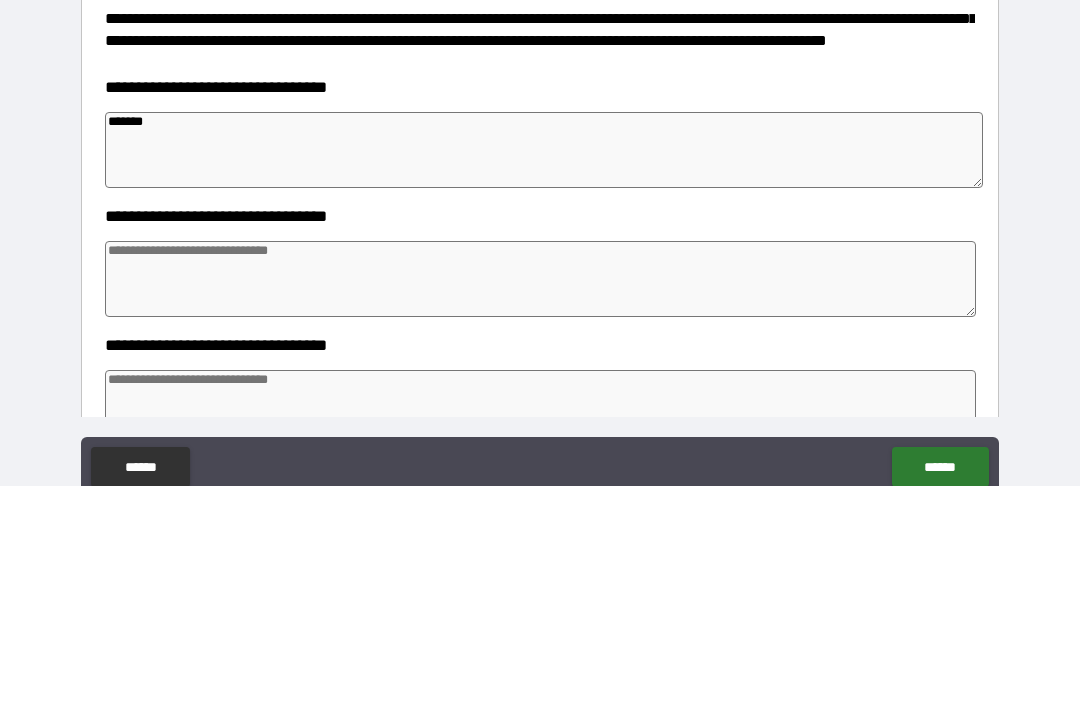 type on "*" 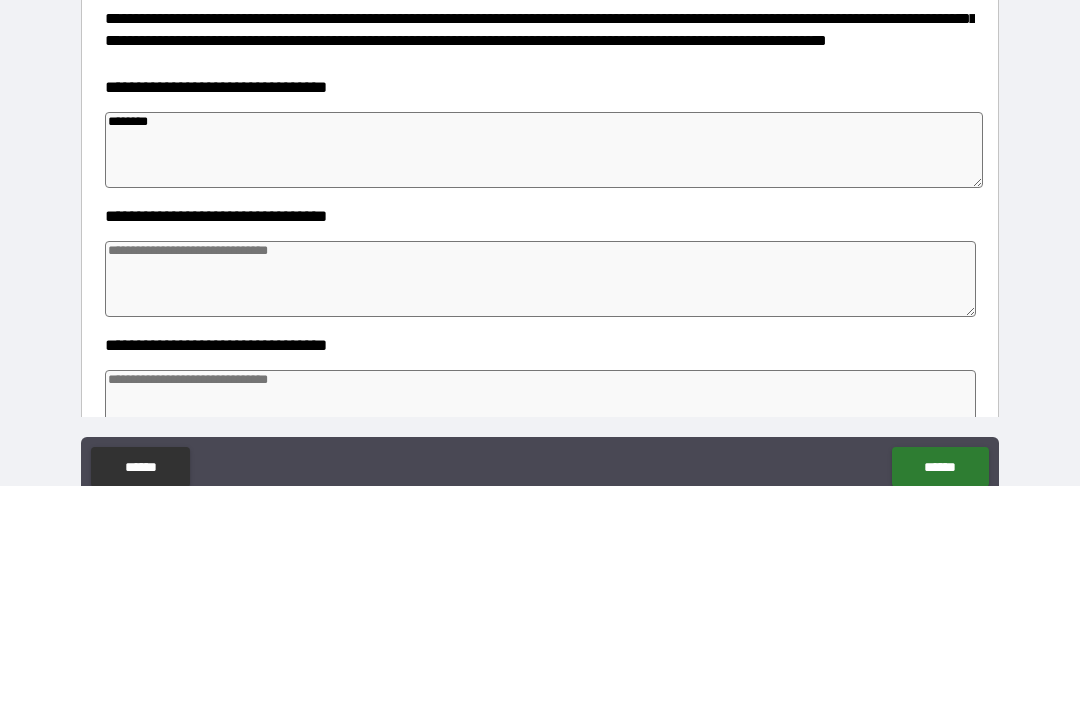 type on "*" 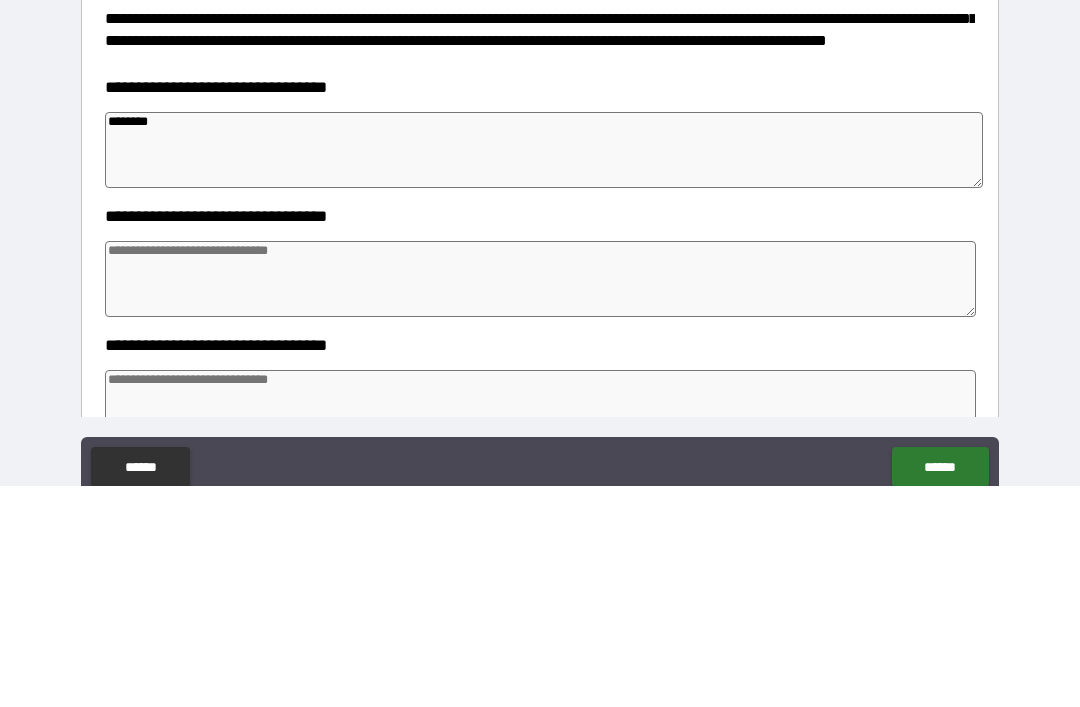 type on "*" 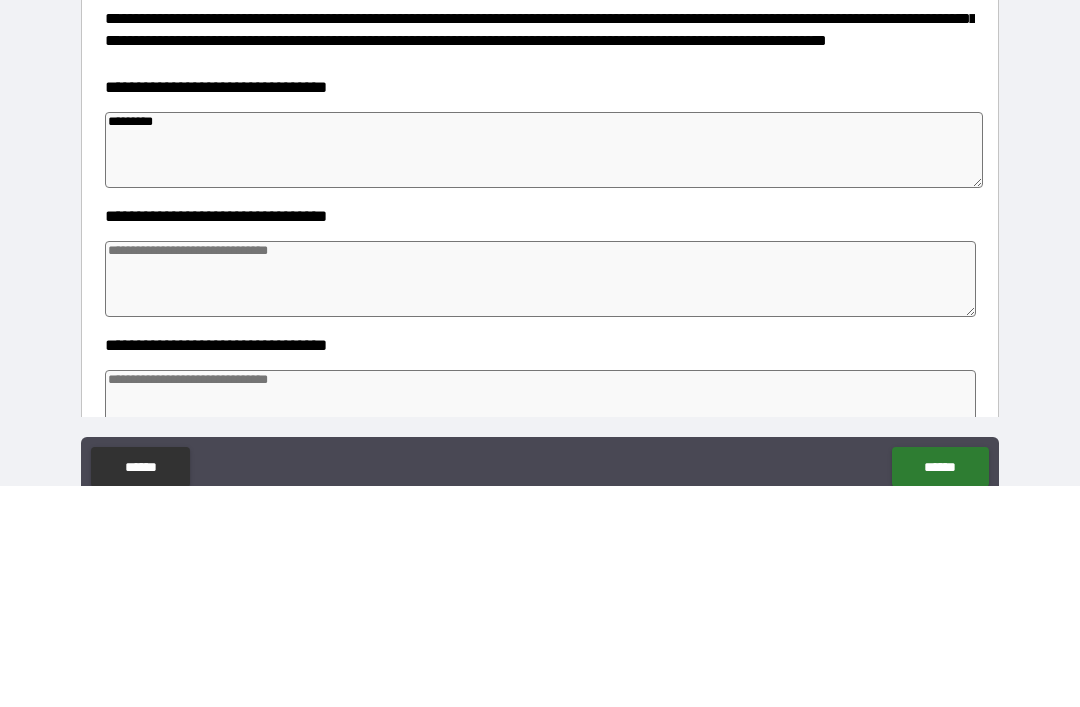type on "*" 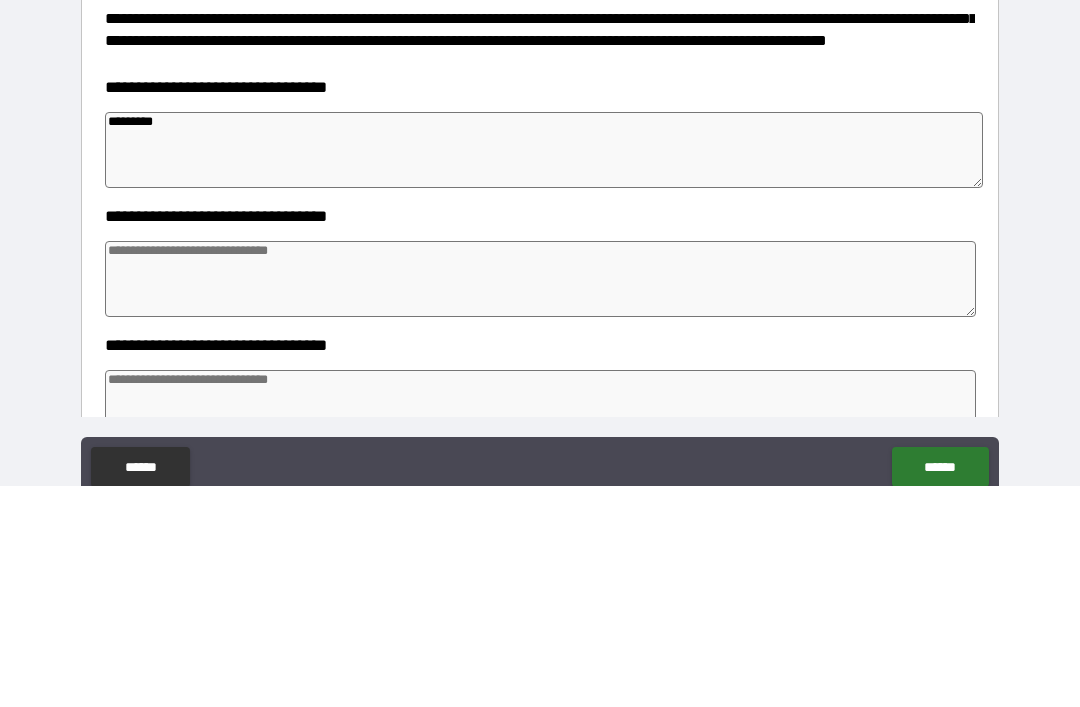 type on "**********" 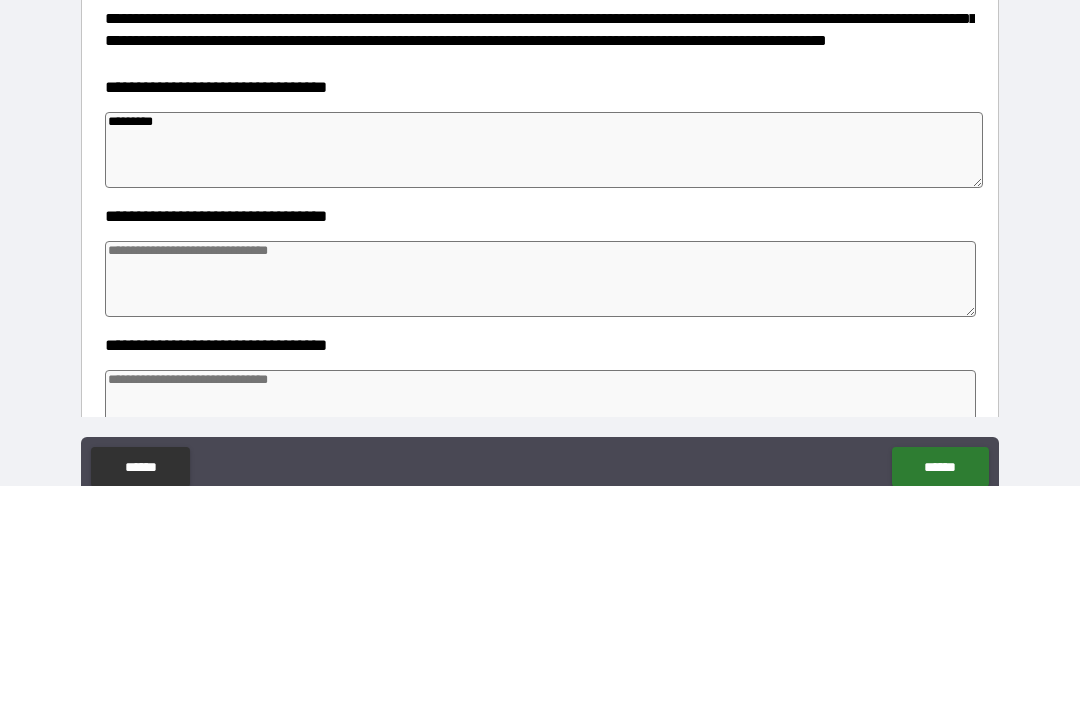 type on "*" 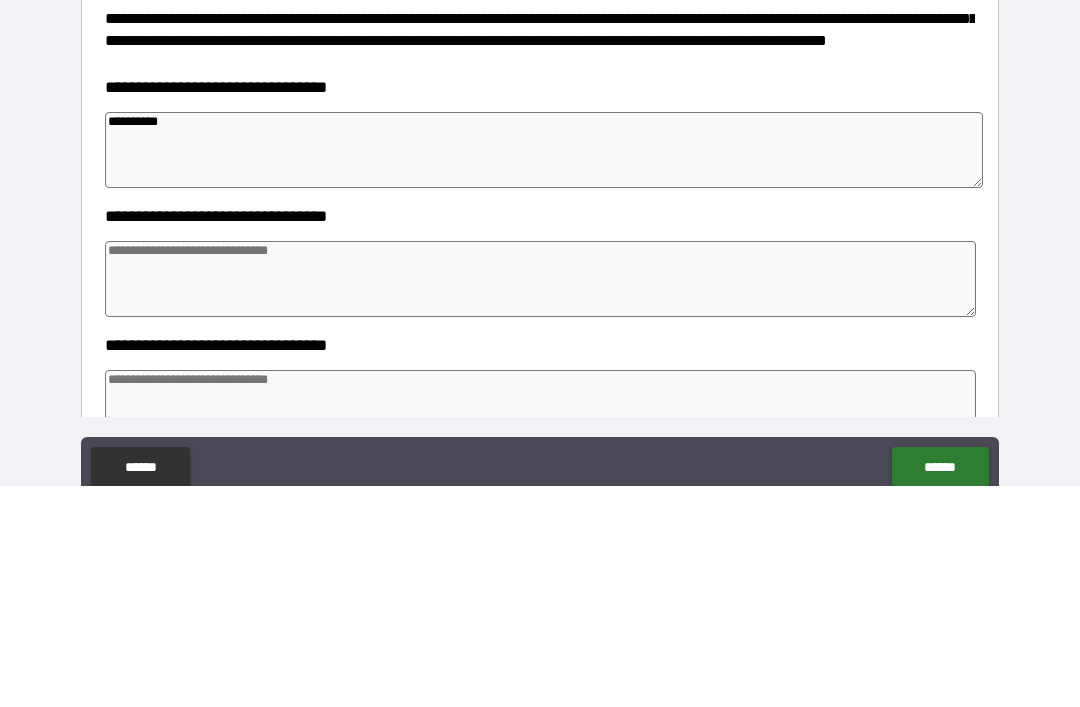 type on "*" 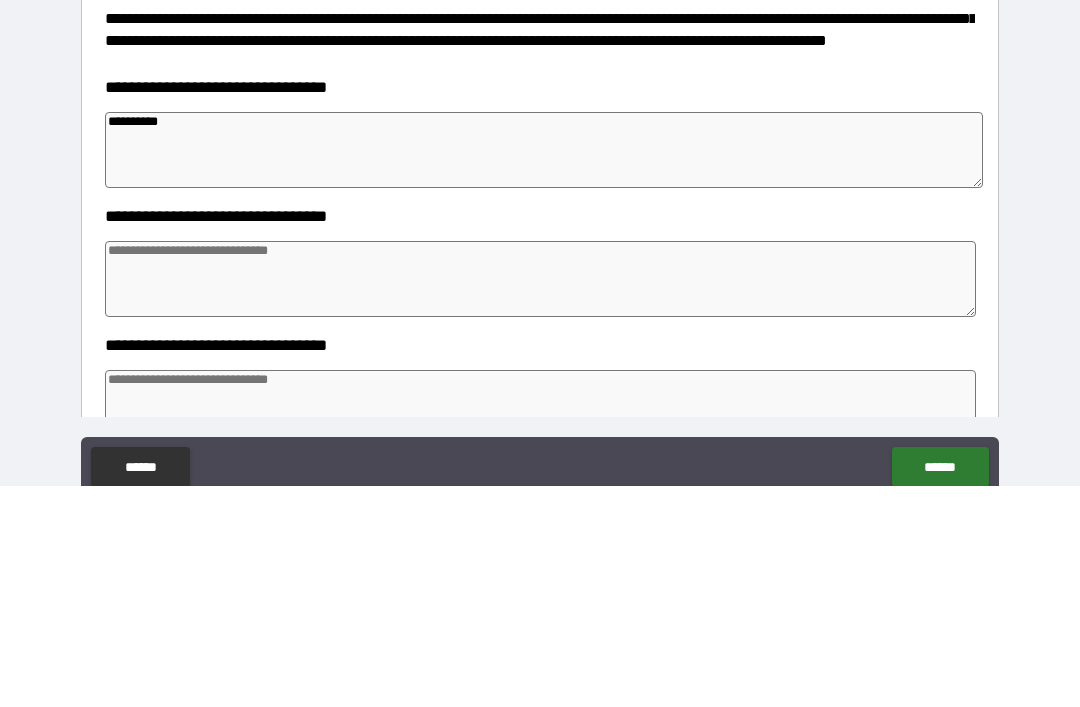type on "**********" 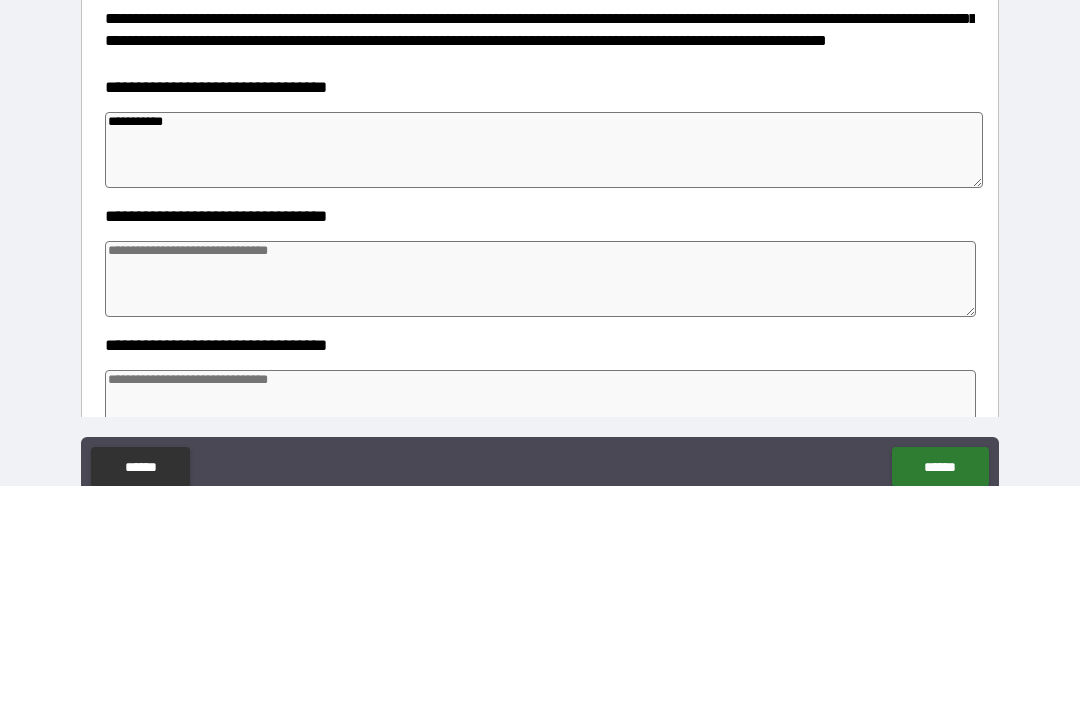 type on "*" 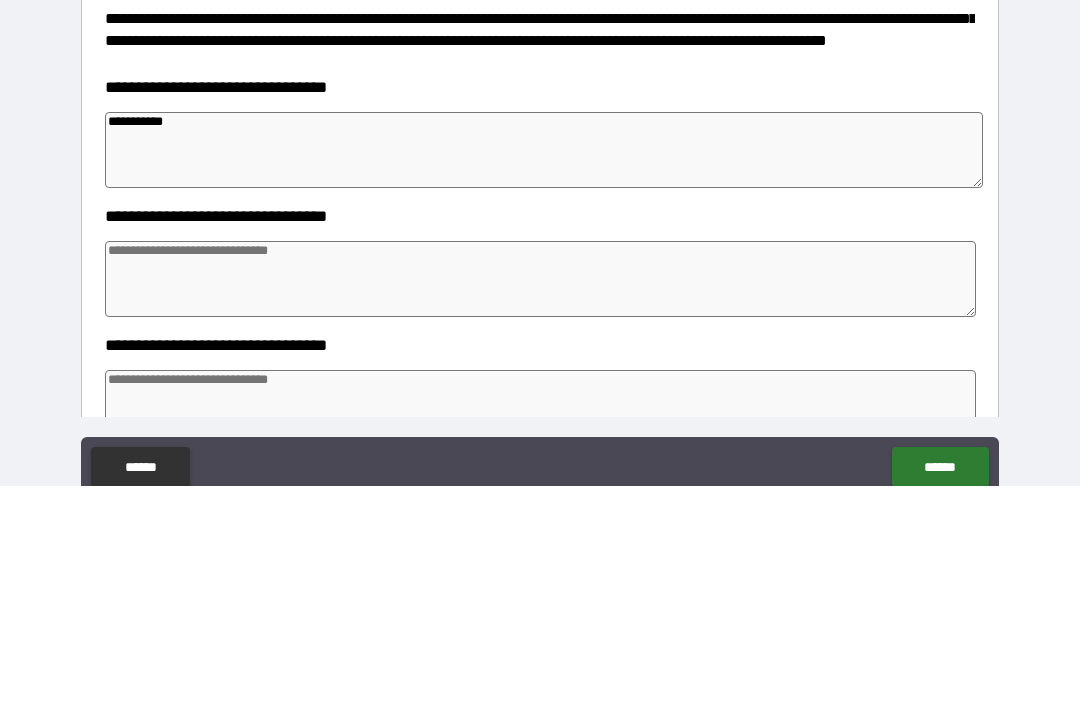 type on "*" 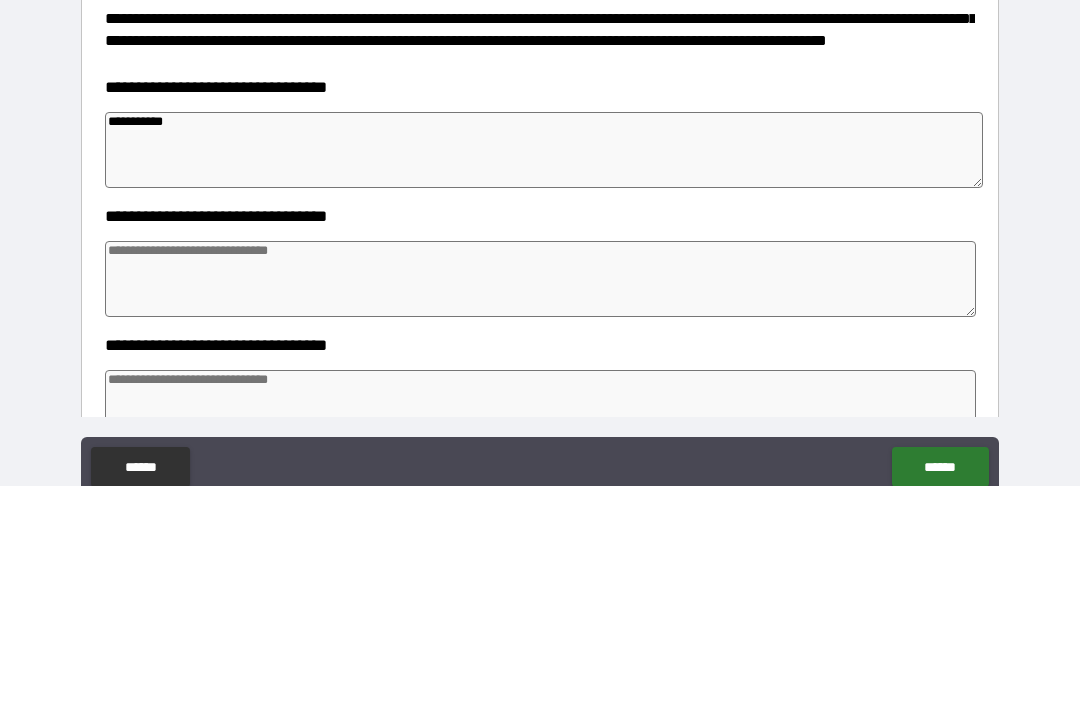 type on "*" 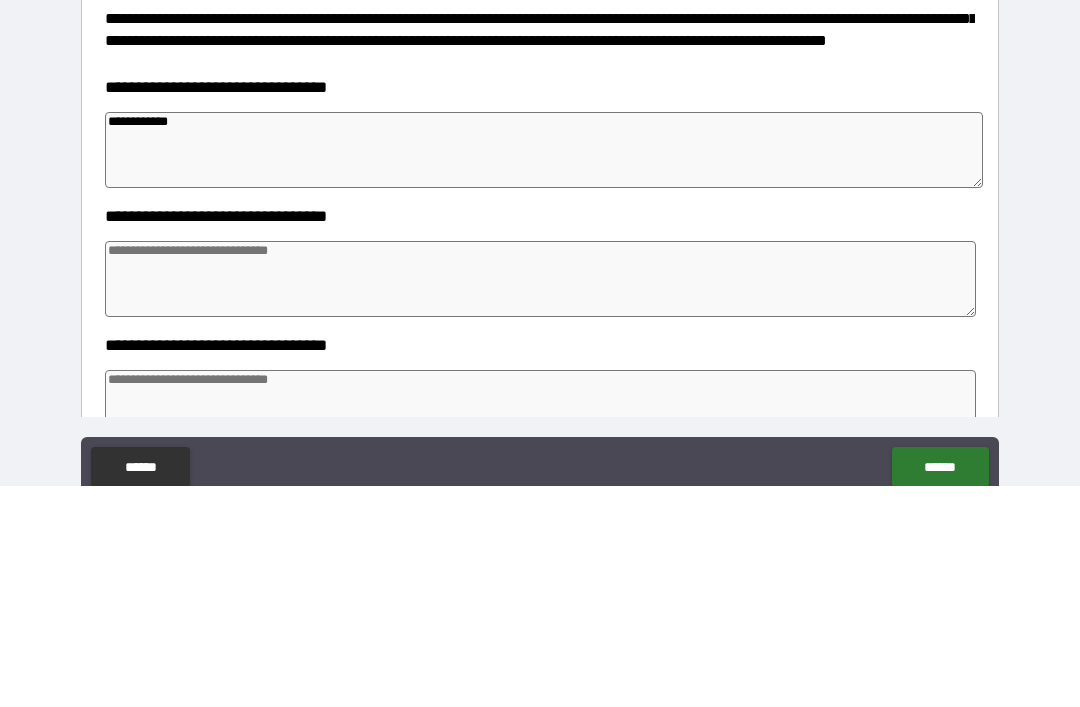 type on "**********" 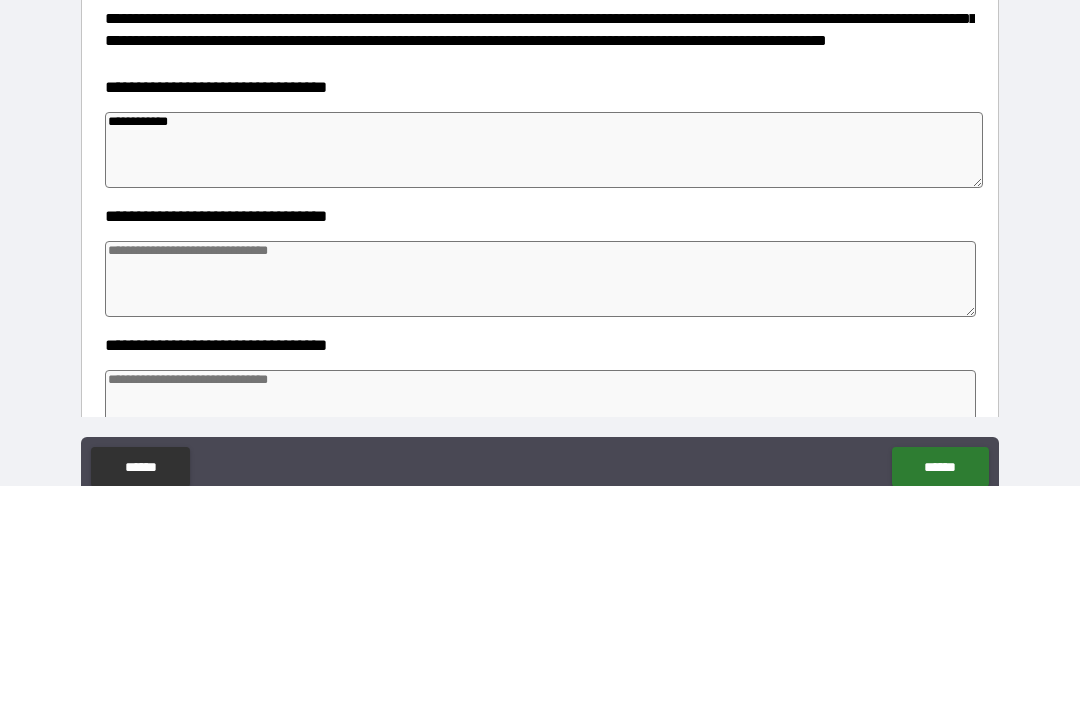 type on "*" 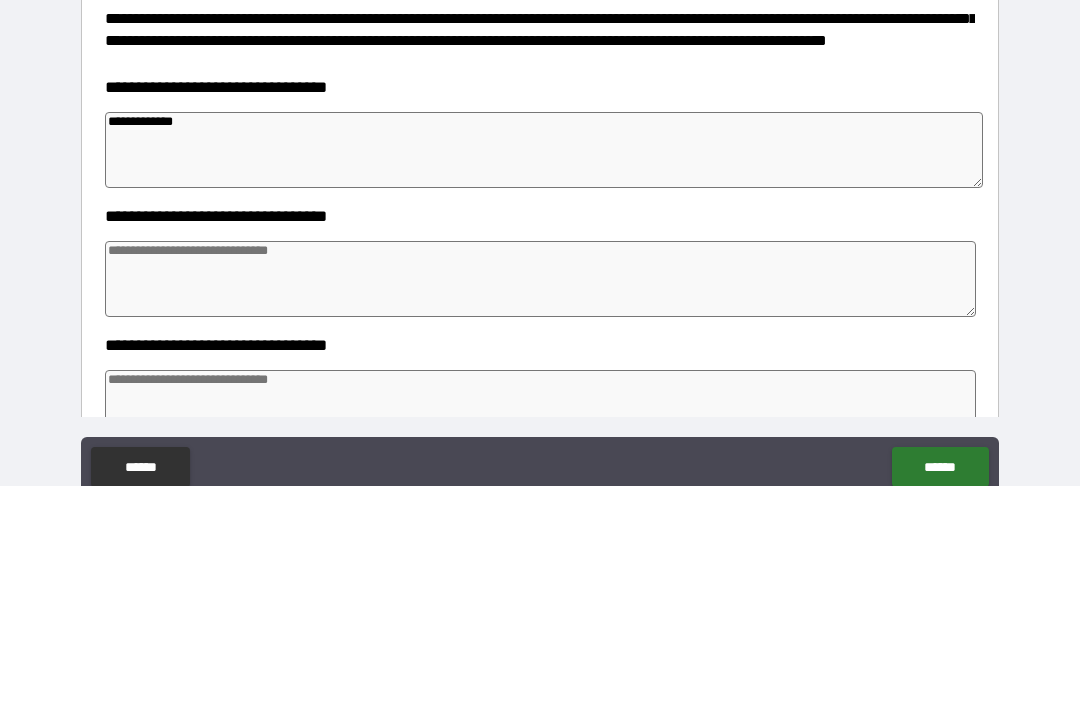 type on "*" 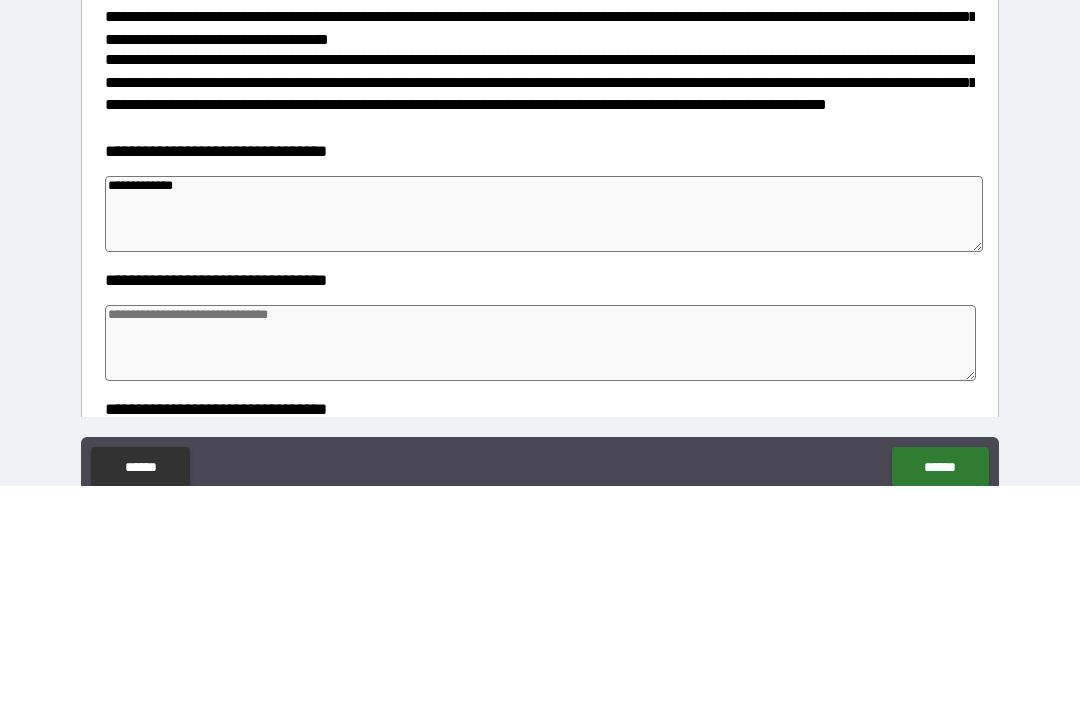 scroll, scrollTop: 211, scrollLeft: 0, axis: vertical 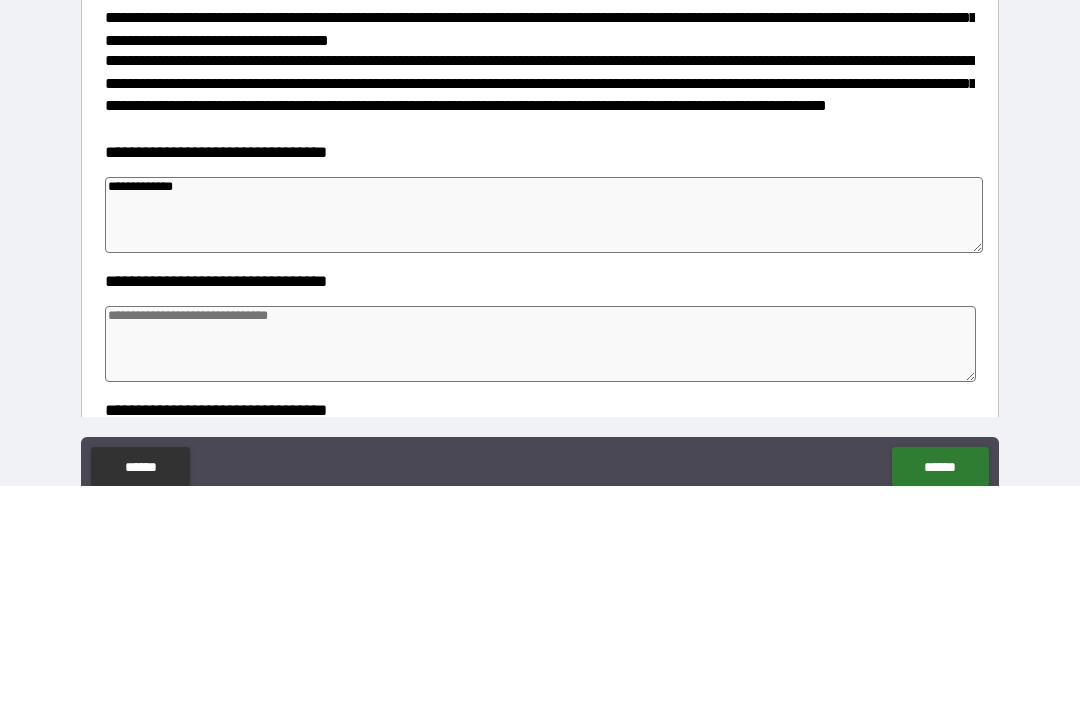 type on "**********" 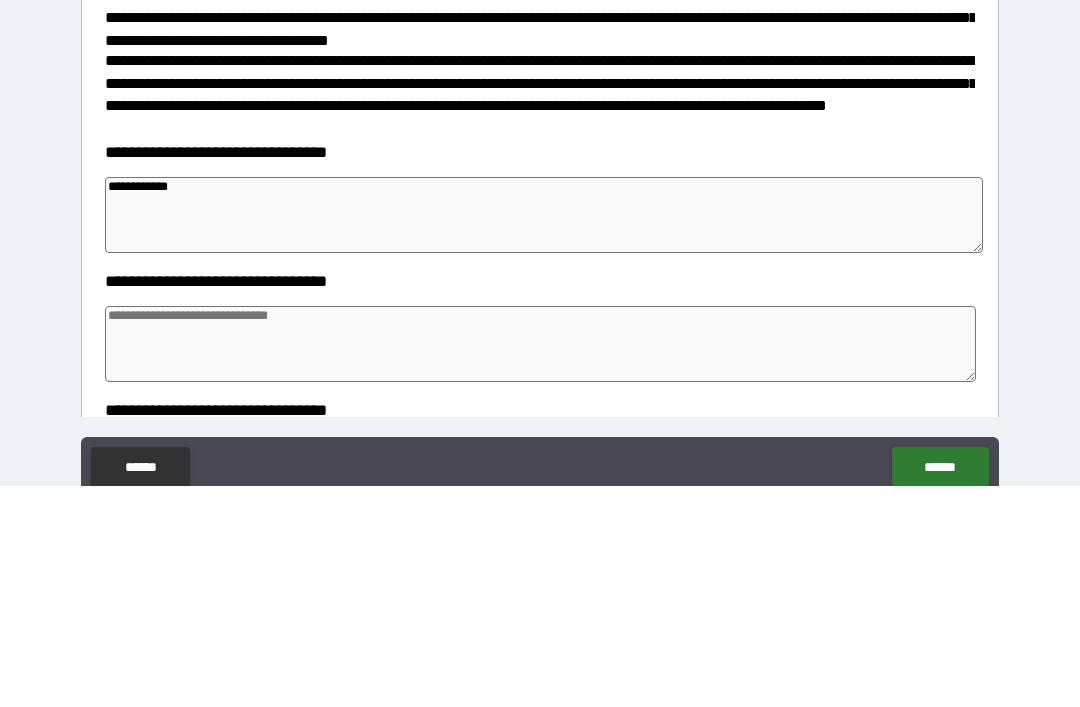 type on "*" 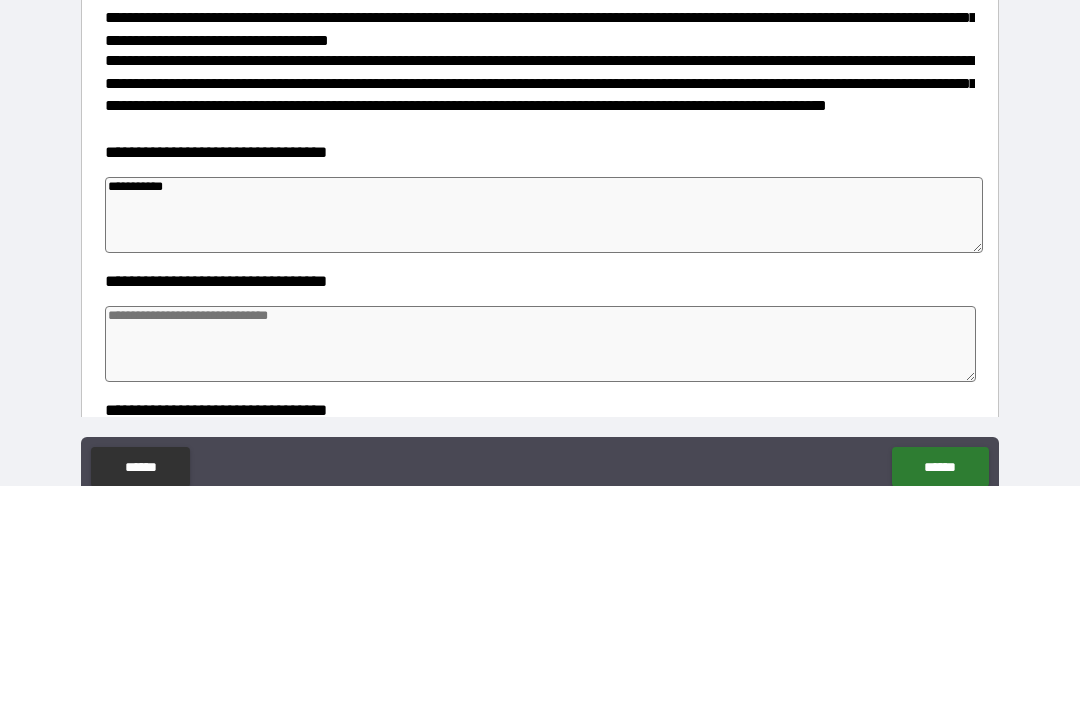 type on "**********" 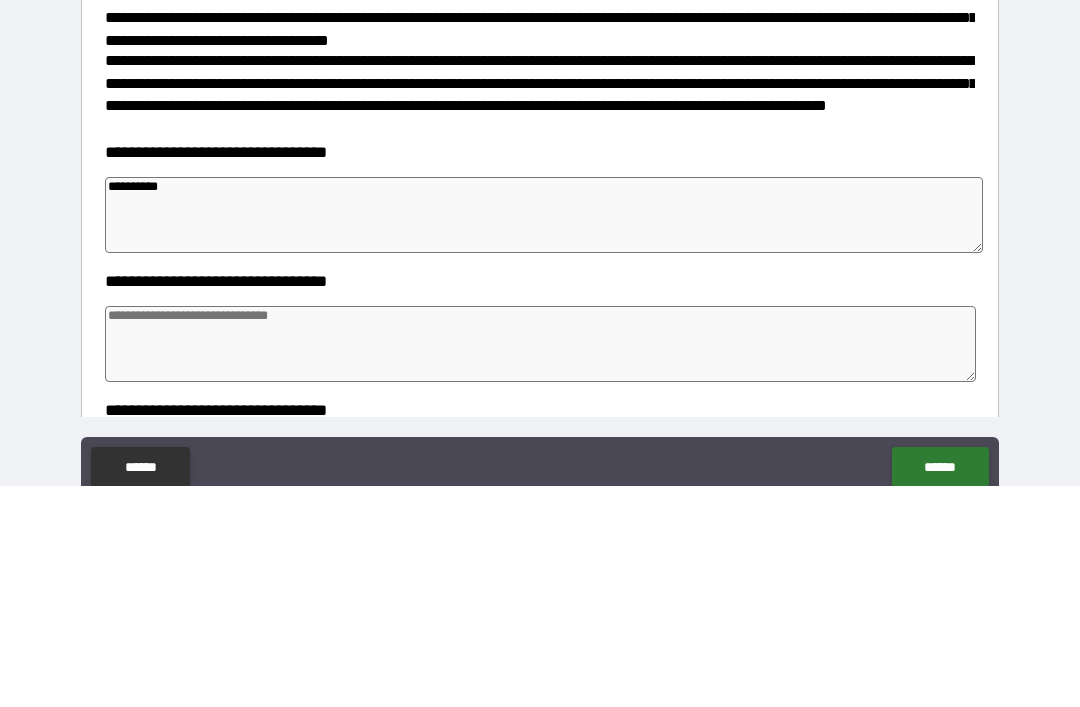 type on "*" 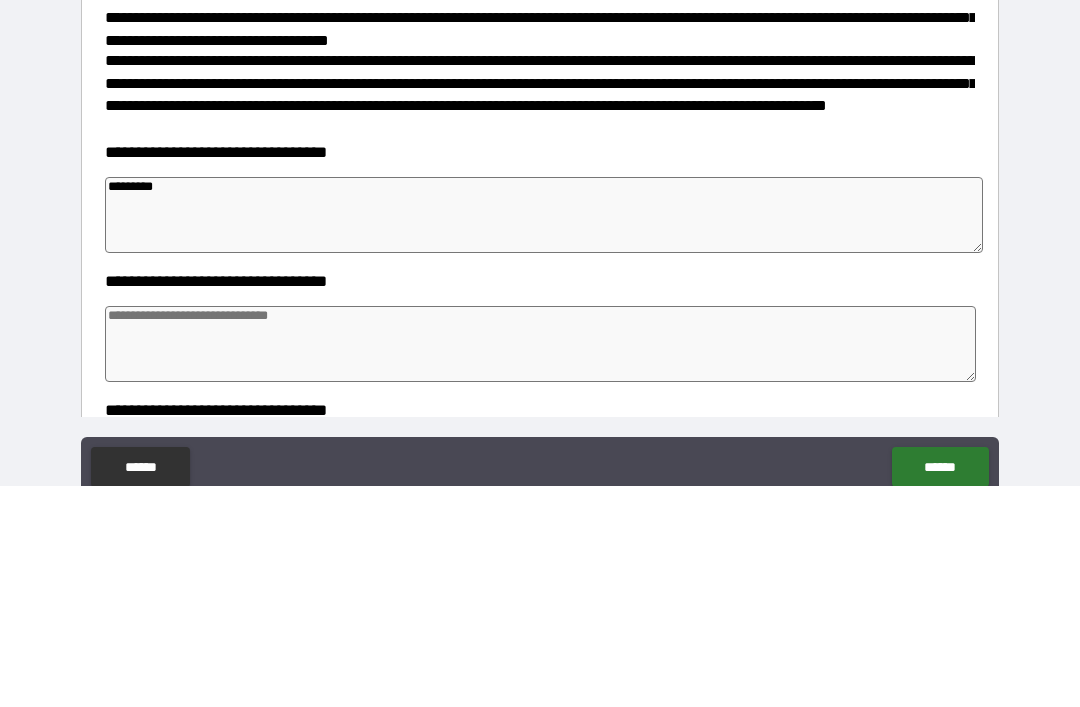 type on "*" 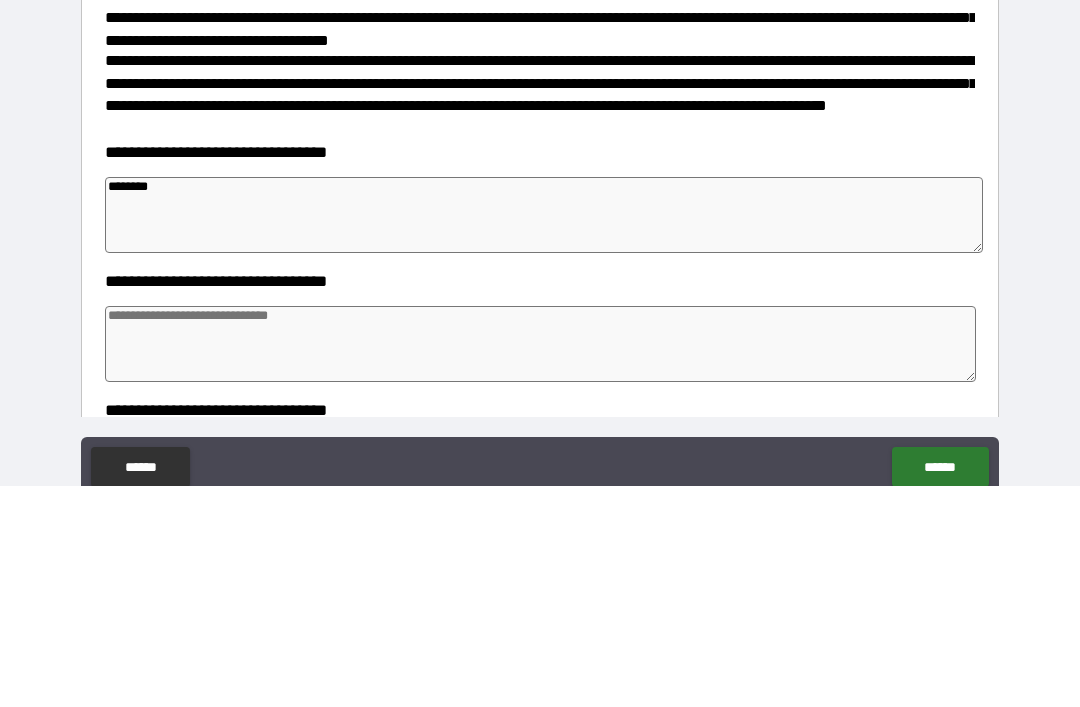 type on "*******" 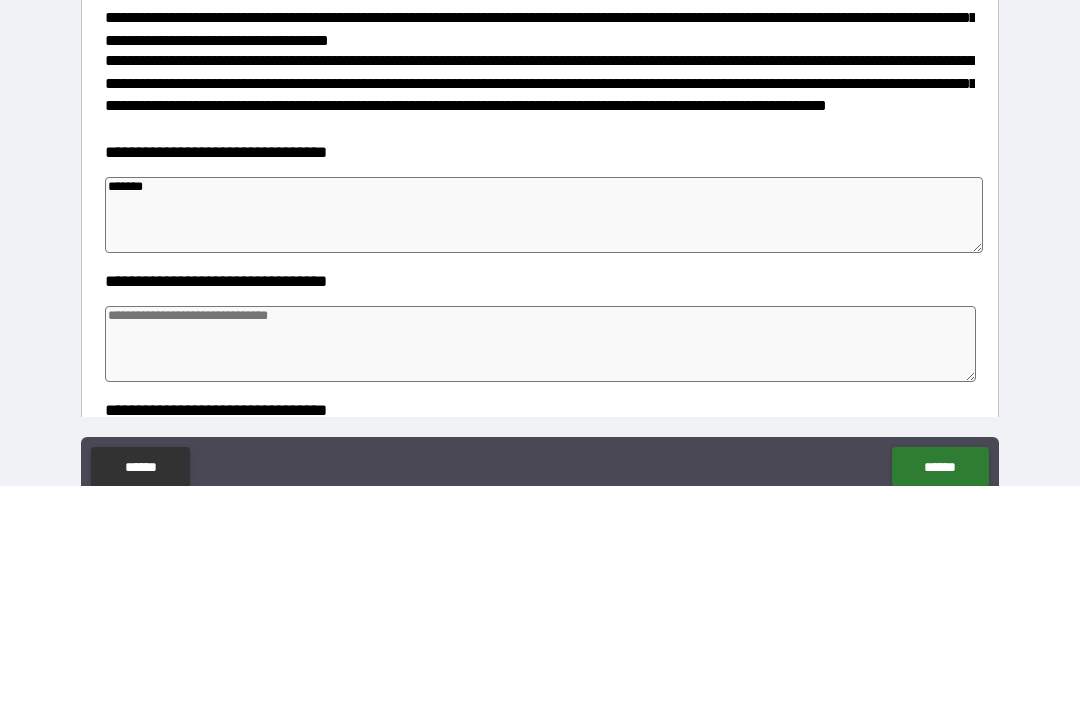 type on "*" 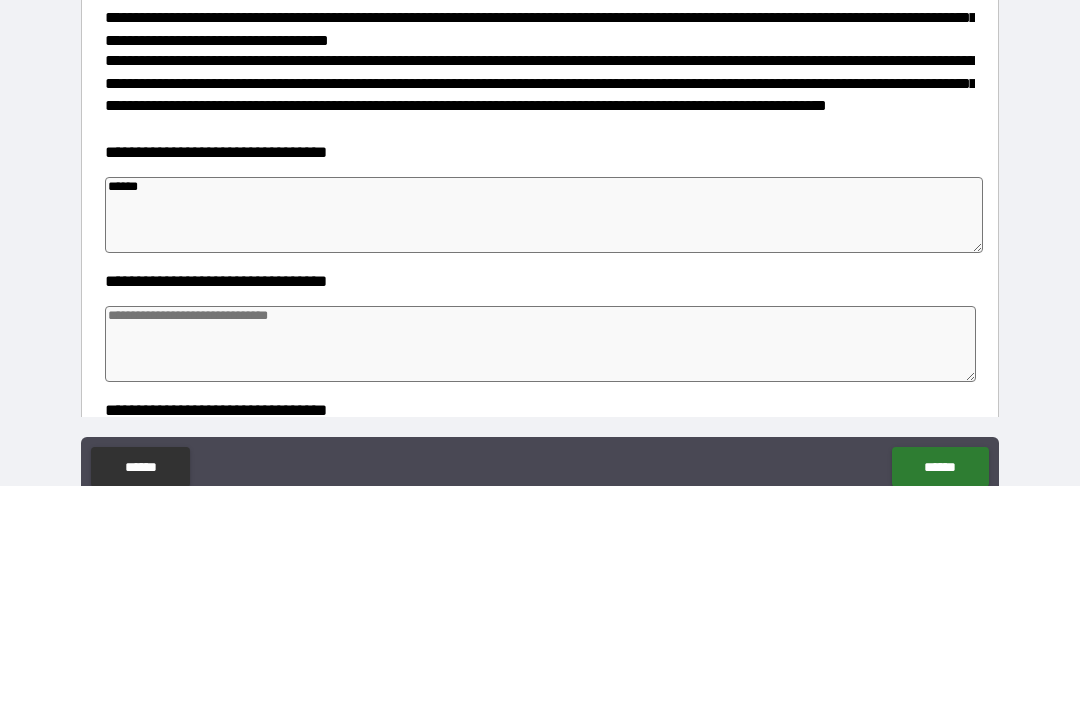 type on "*" 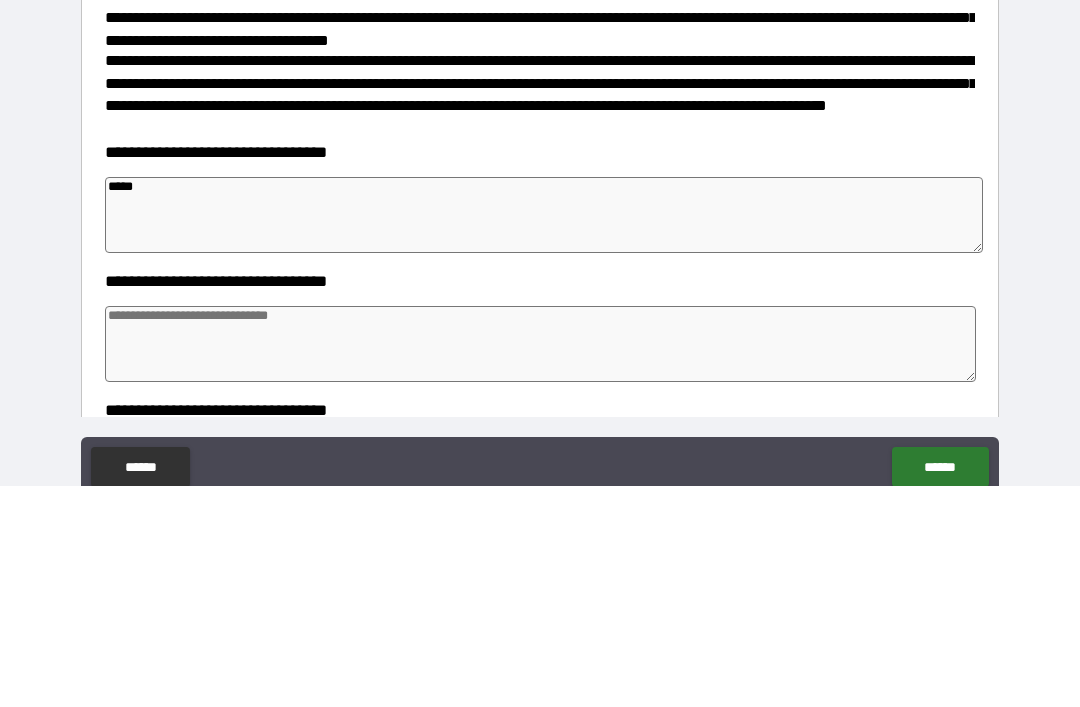 type on "****" 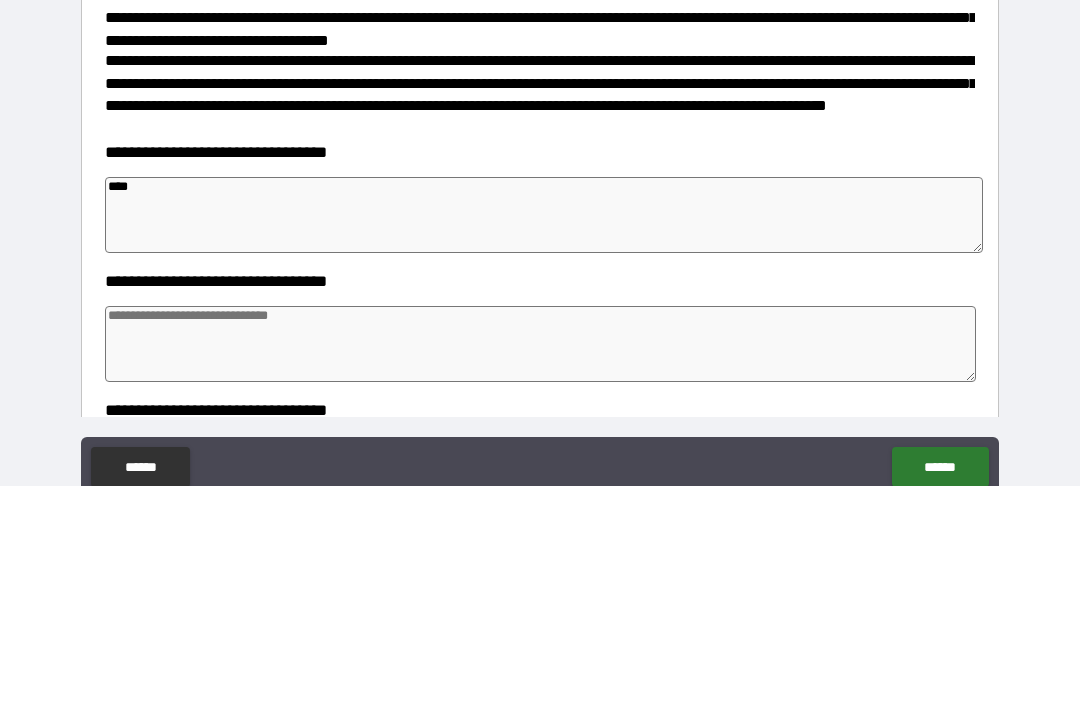type on "*" 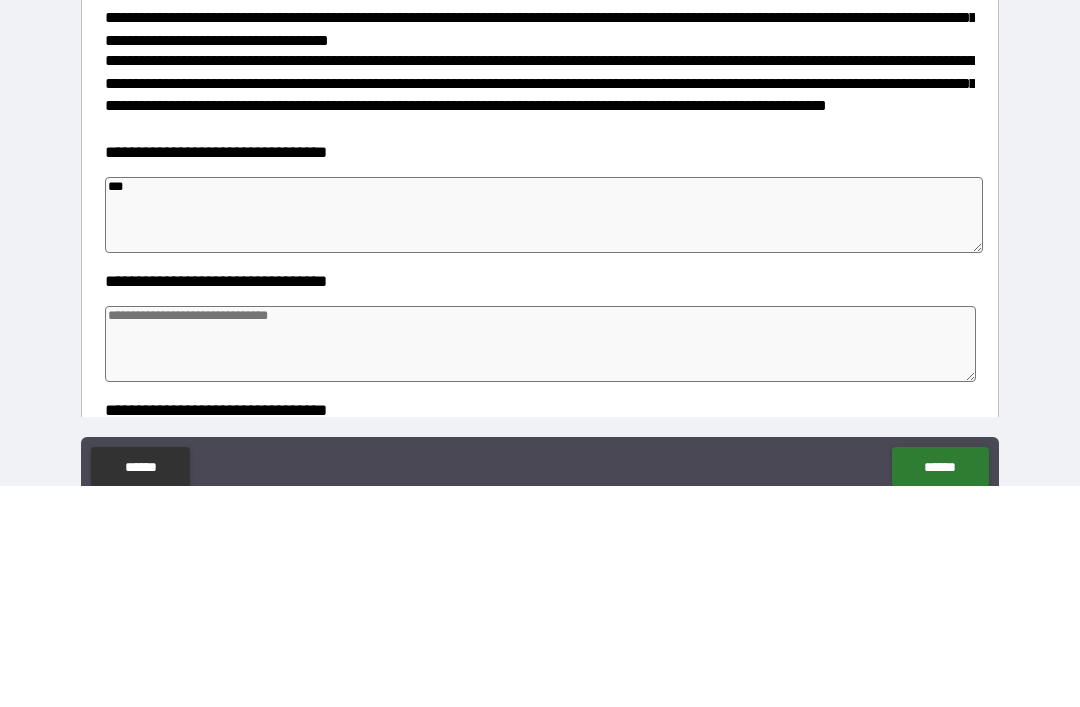 type on "*" 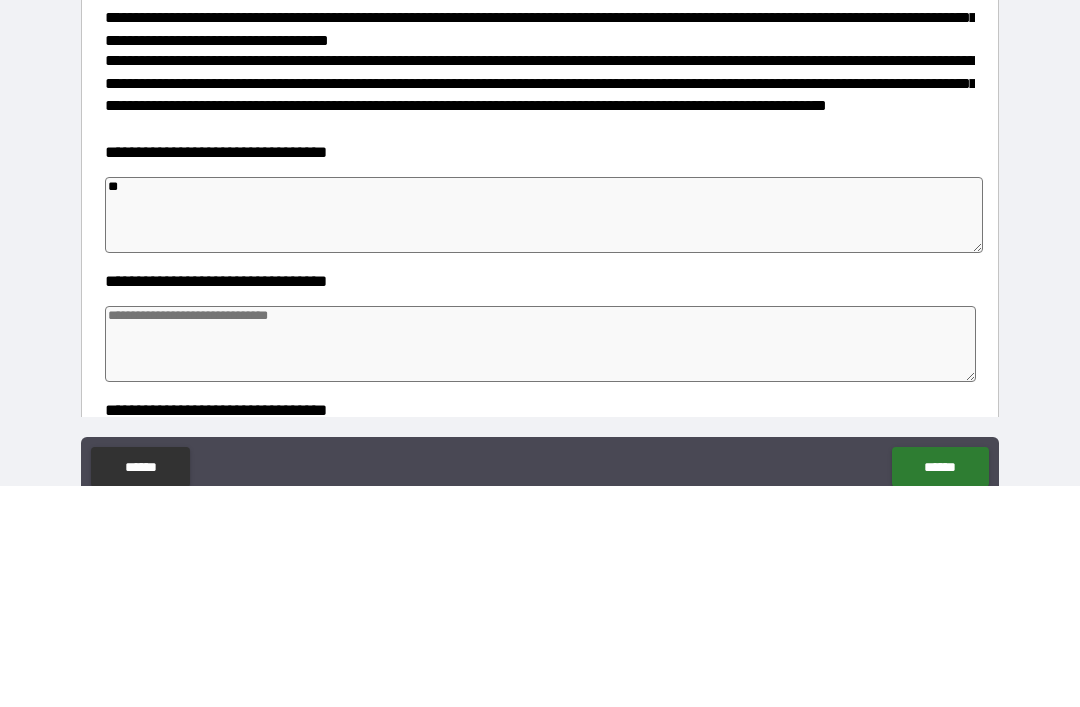 type on "*" 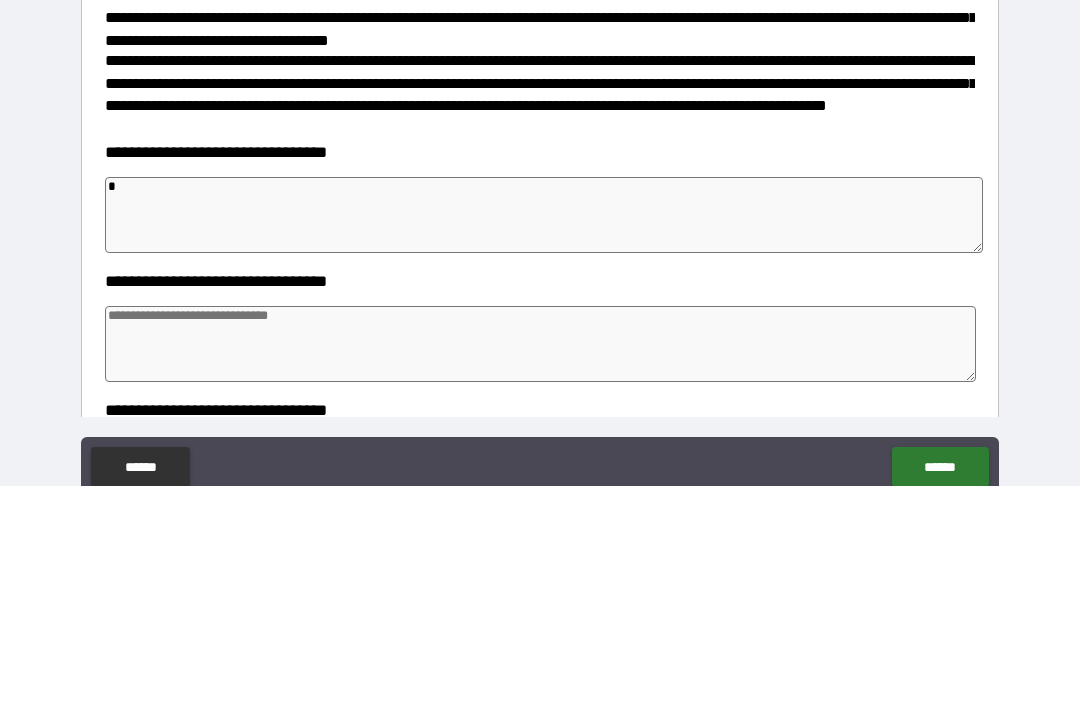 type on "*" 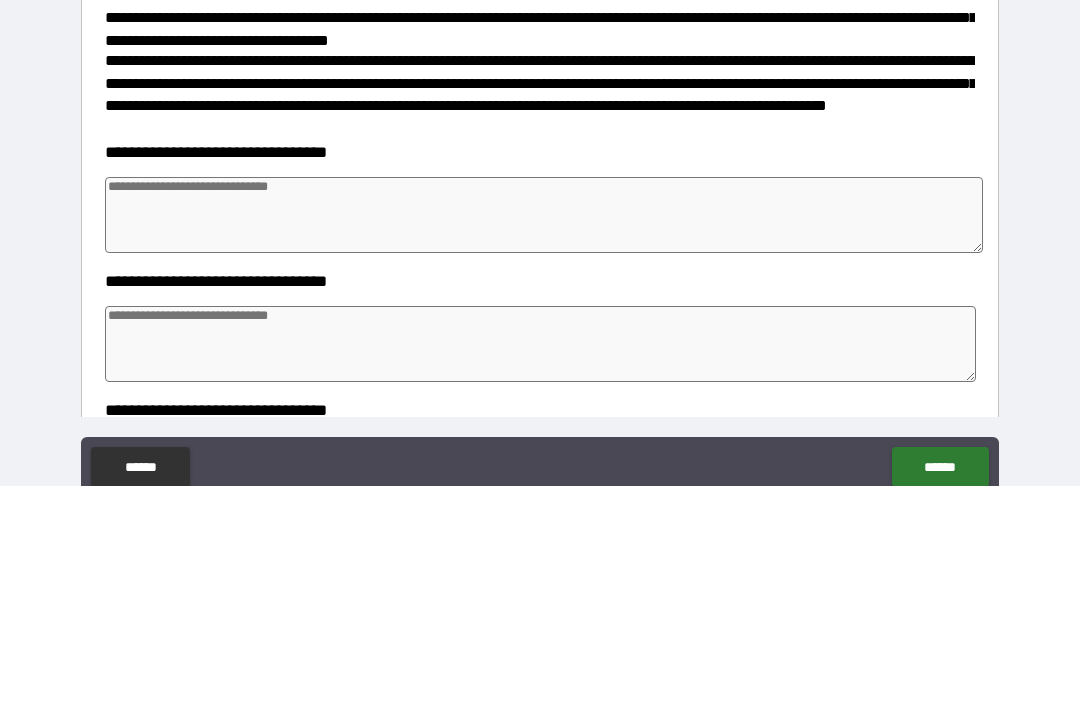 type on "*" 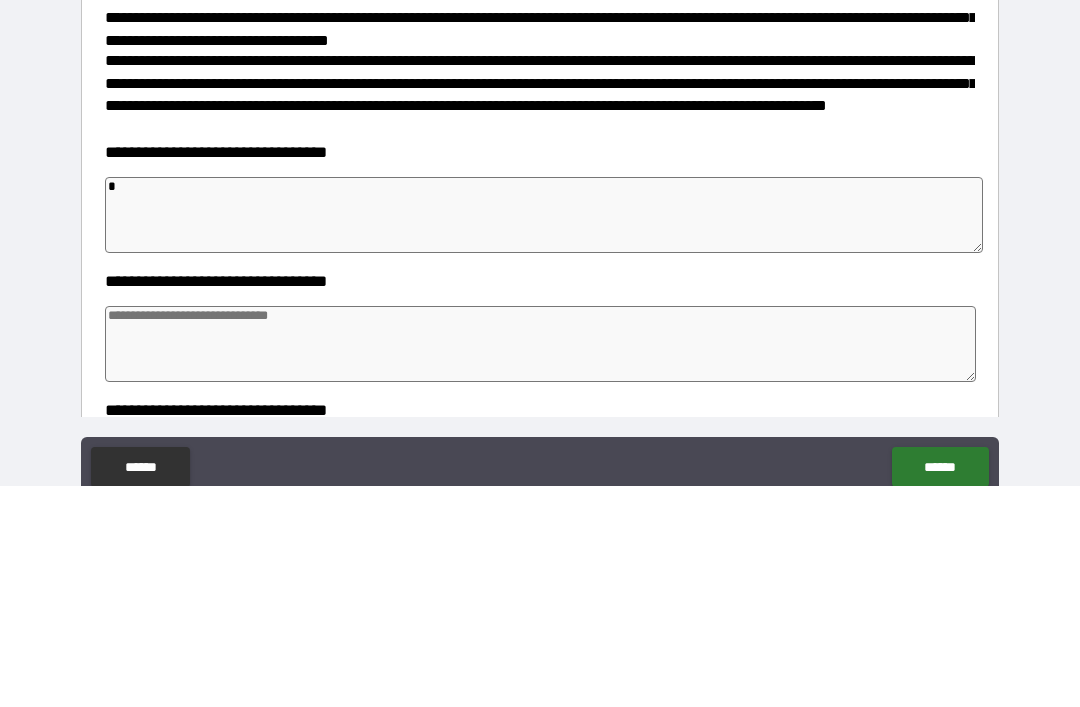 type on "*" 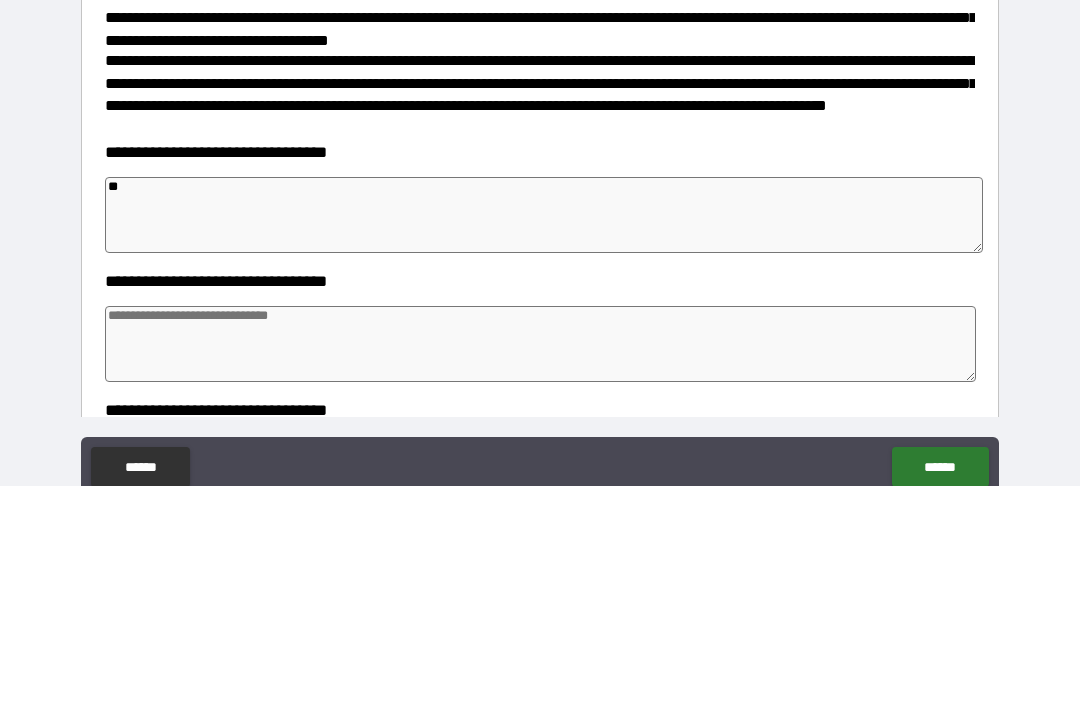 type 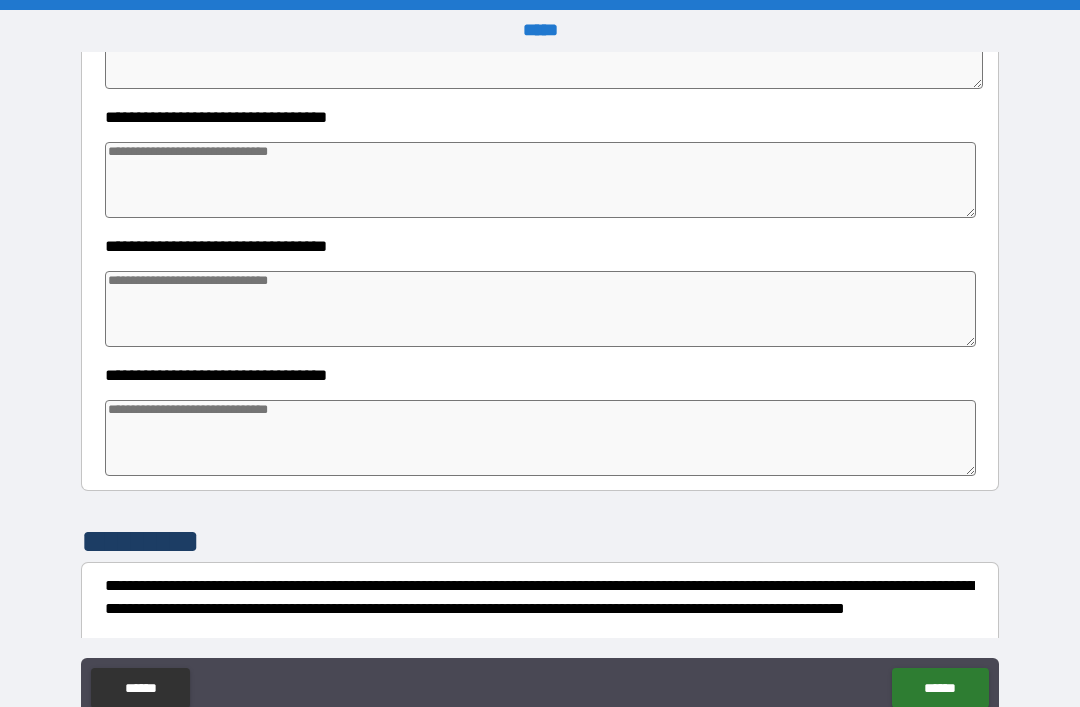 scroll, scrollTop: 594, scrollLeft: 0, axis: vertical 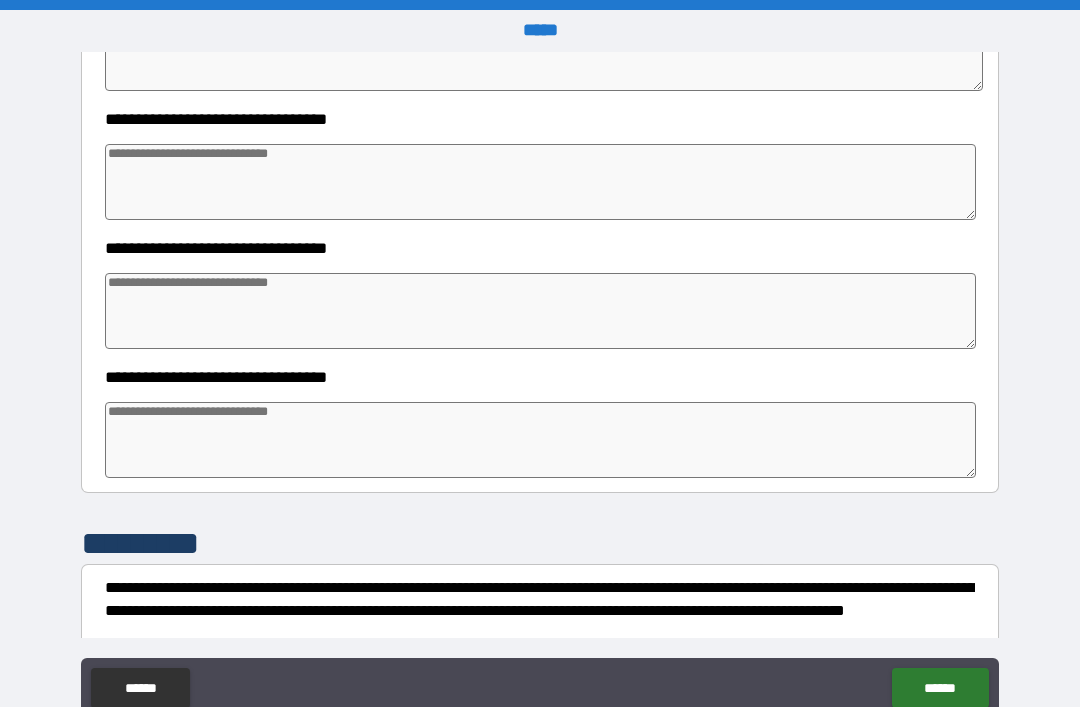 click at bounding box center [540, 182] 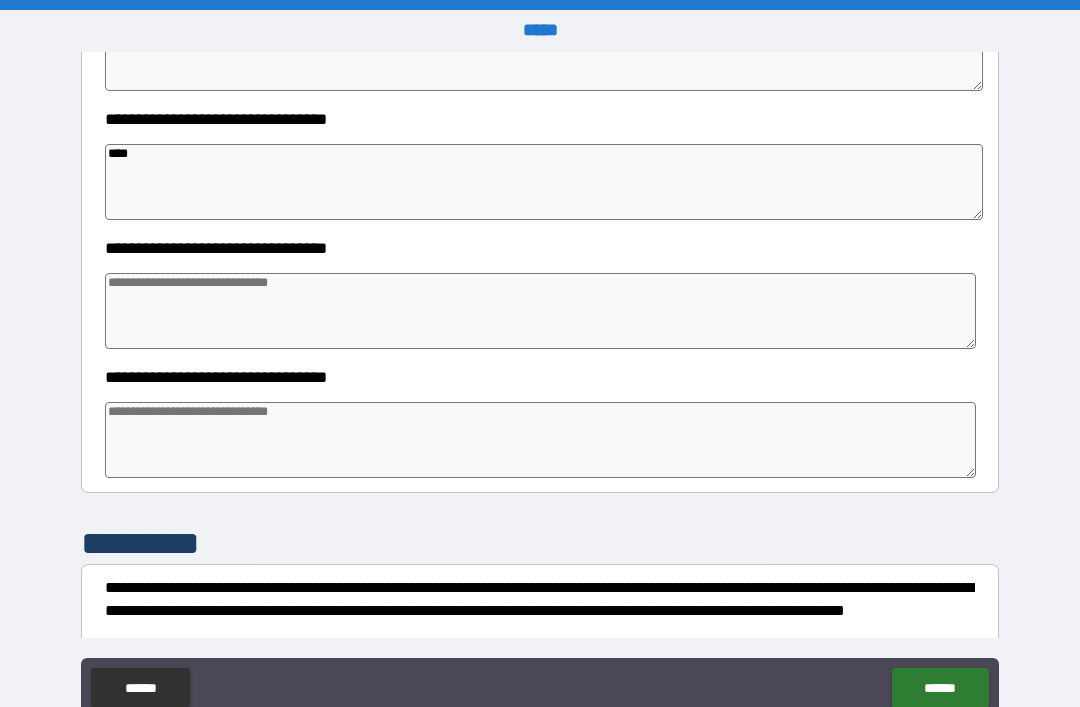 scroll, scrollTop: 726, scrollLeft: 0, axis: vertical 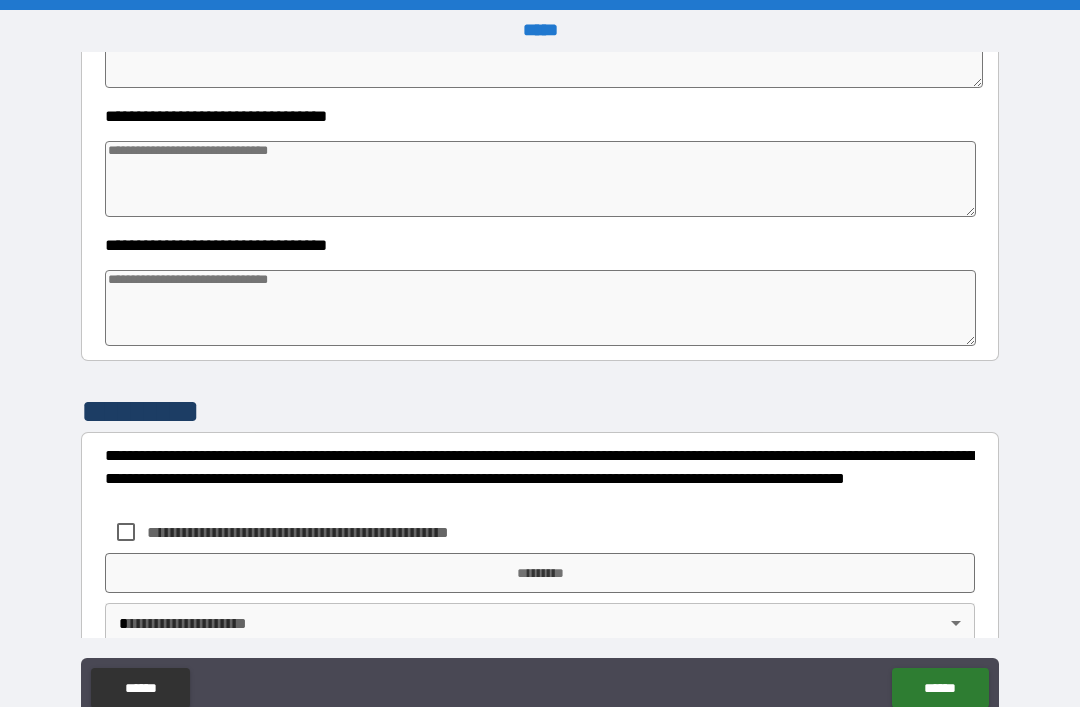 click at bounding box center [540, 179] 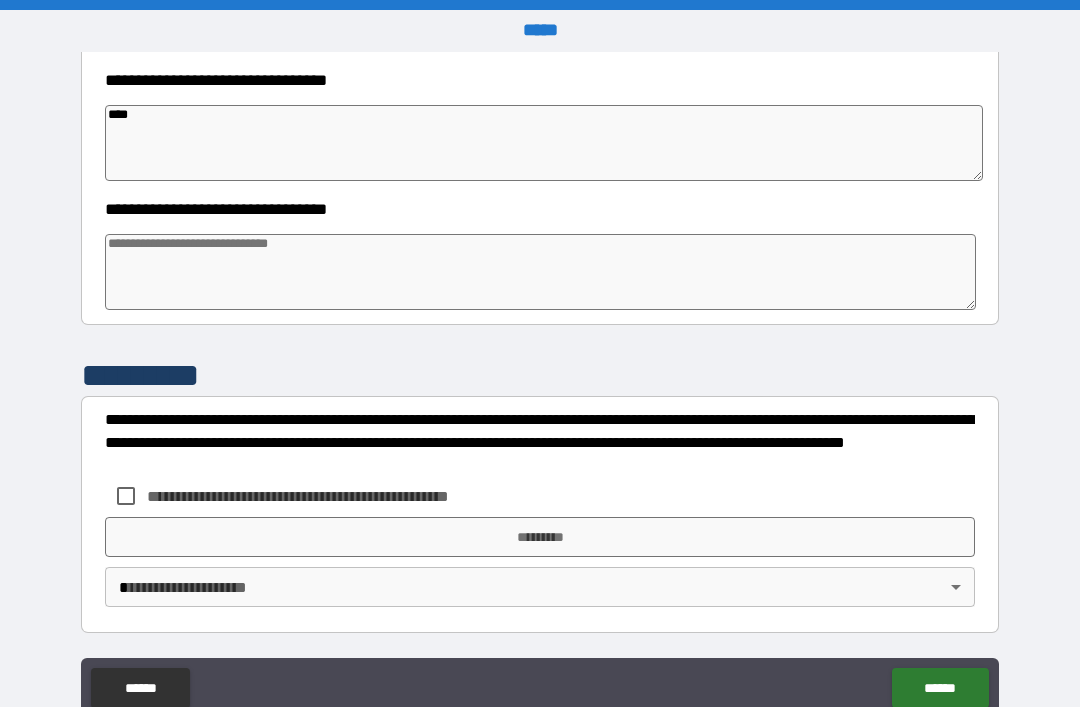 scroll, scrollTop: 762, scrollLeft: 0, axis: vertical 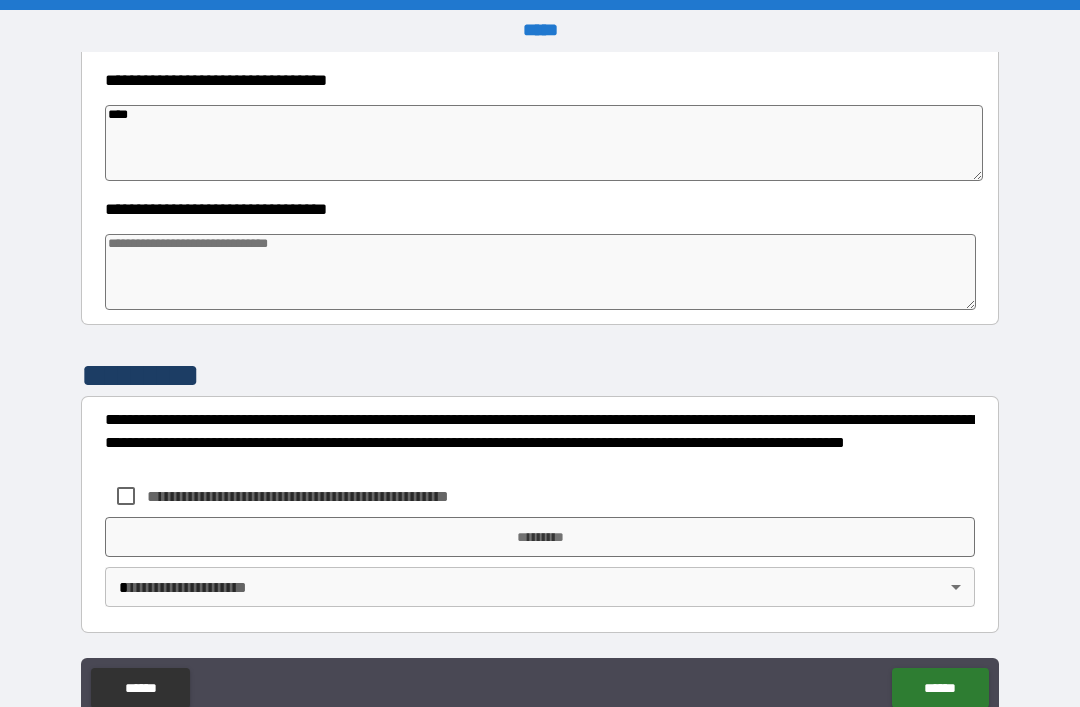 click at bounding box center [540, 272] 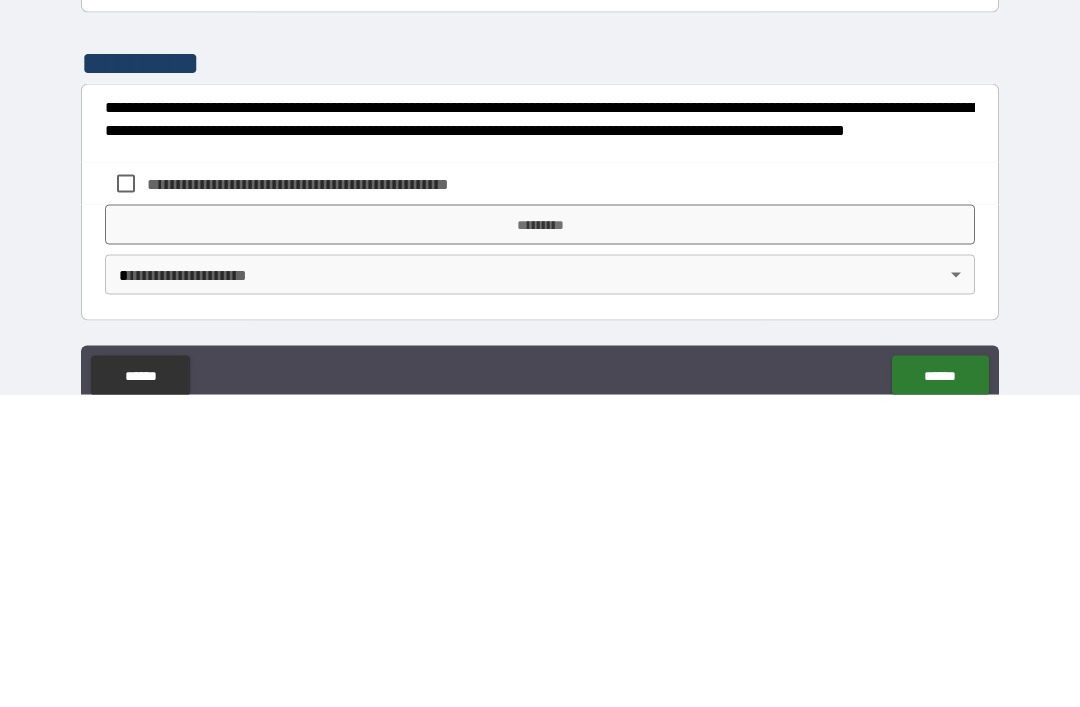 click on "**********" at bounding box center [331, 496] 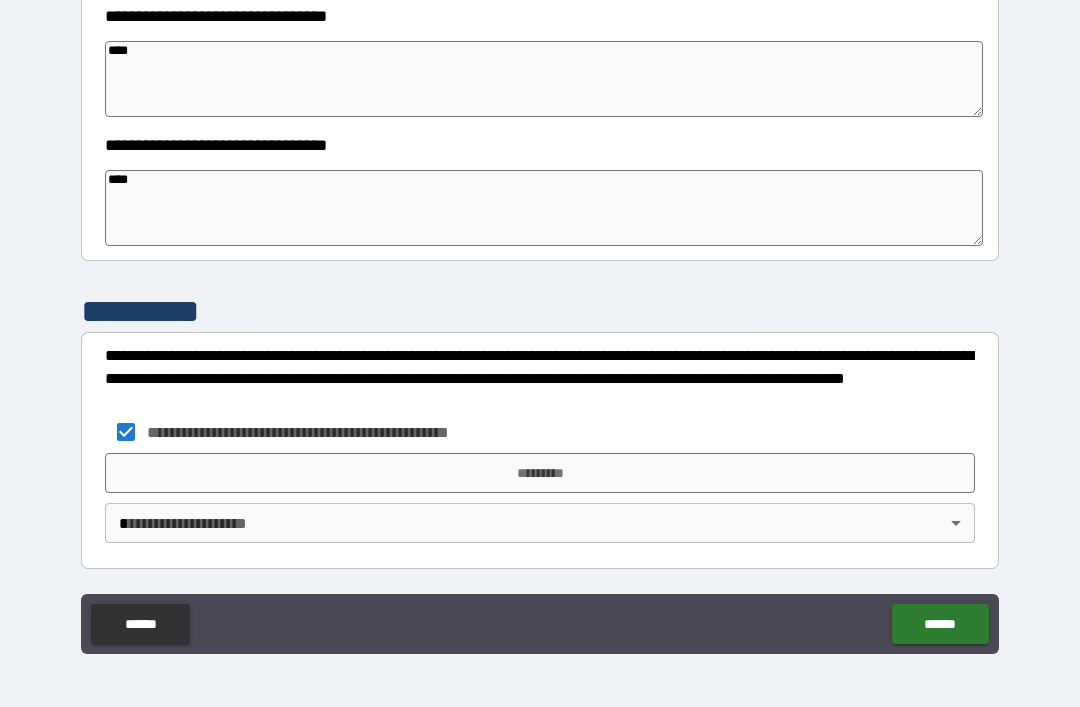 click on "*********" at bounding box center (540, 473) 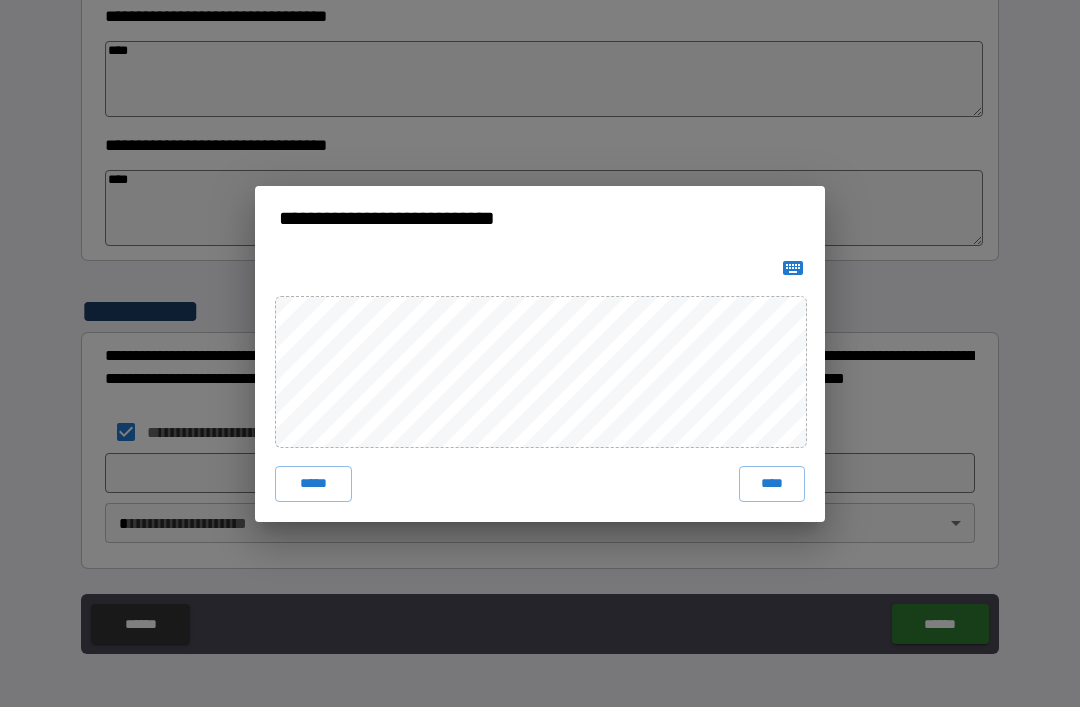 click on "*****" at bounding box center [313, 484] 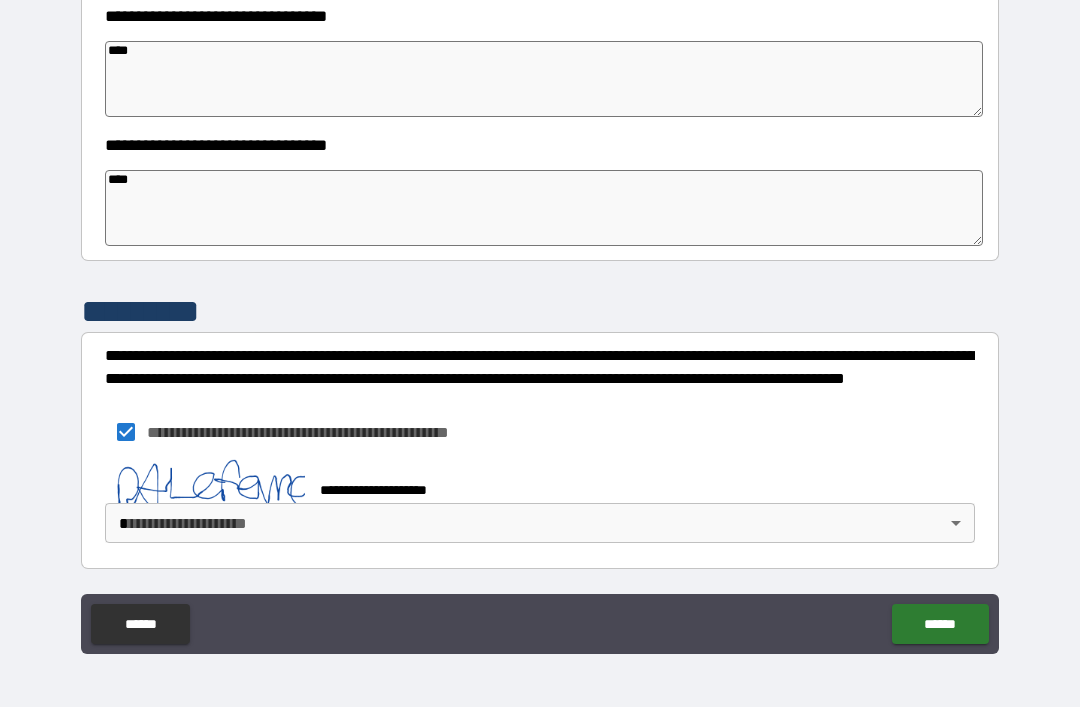 scroll, scrollTop: 752, scrollLeft: 0, axis: vertical 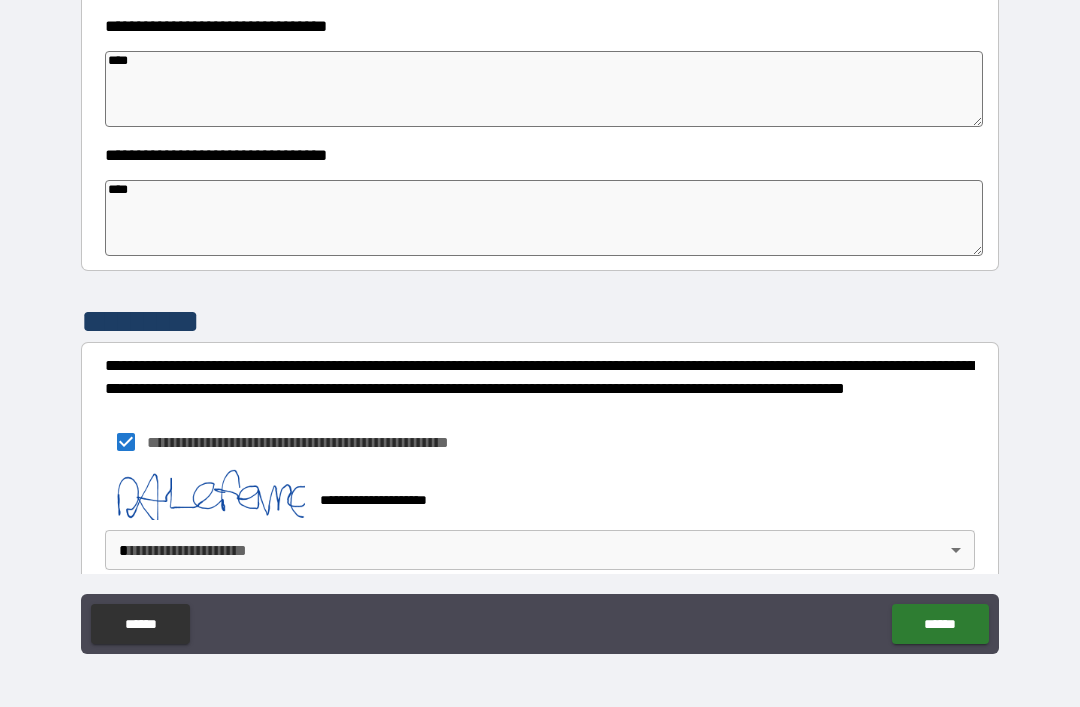 click on "******" at bounding box center [940, 624] 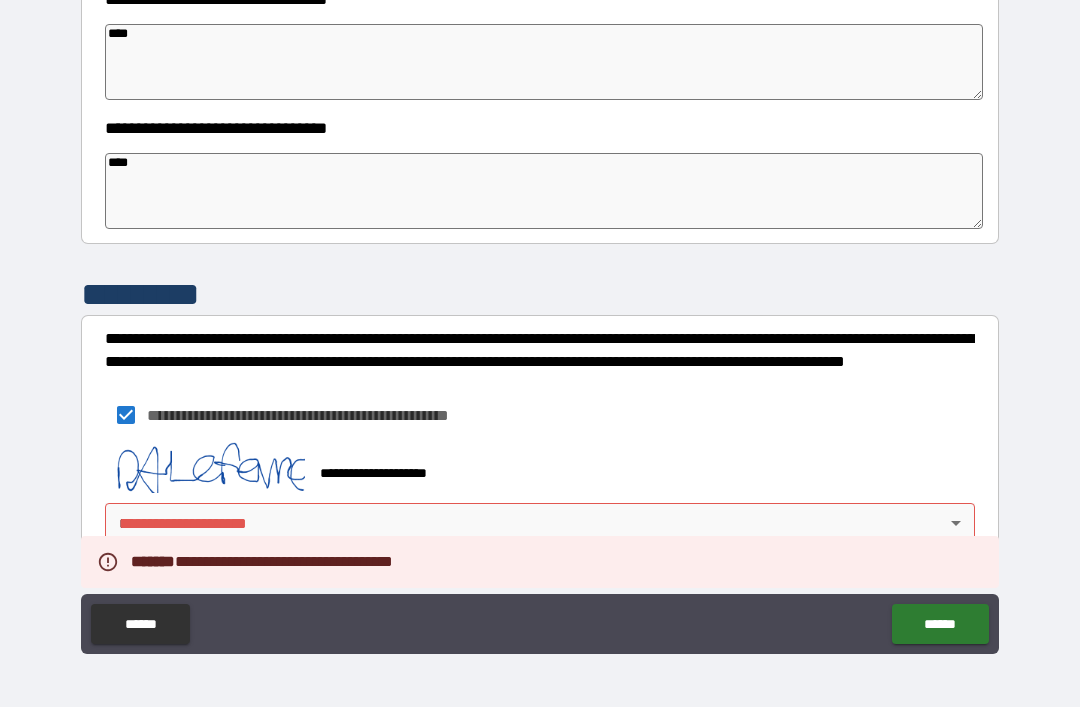 scroll, scrollTop: 779, scrollLeft: 0, axis: vertical 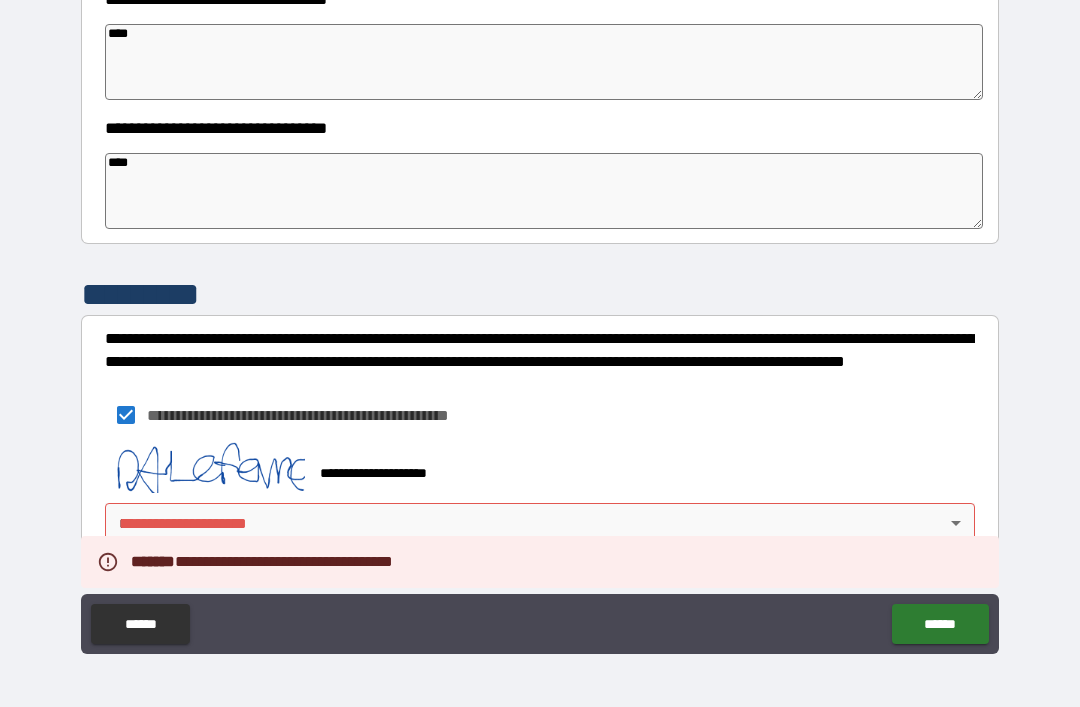 click on "**********" at bounding box center [540, 321] 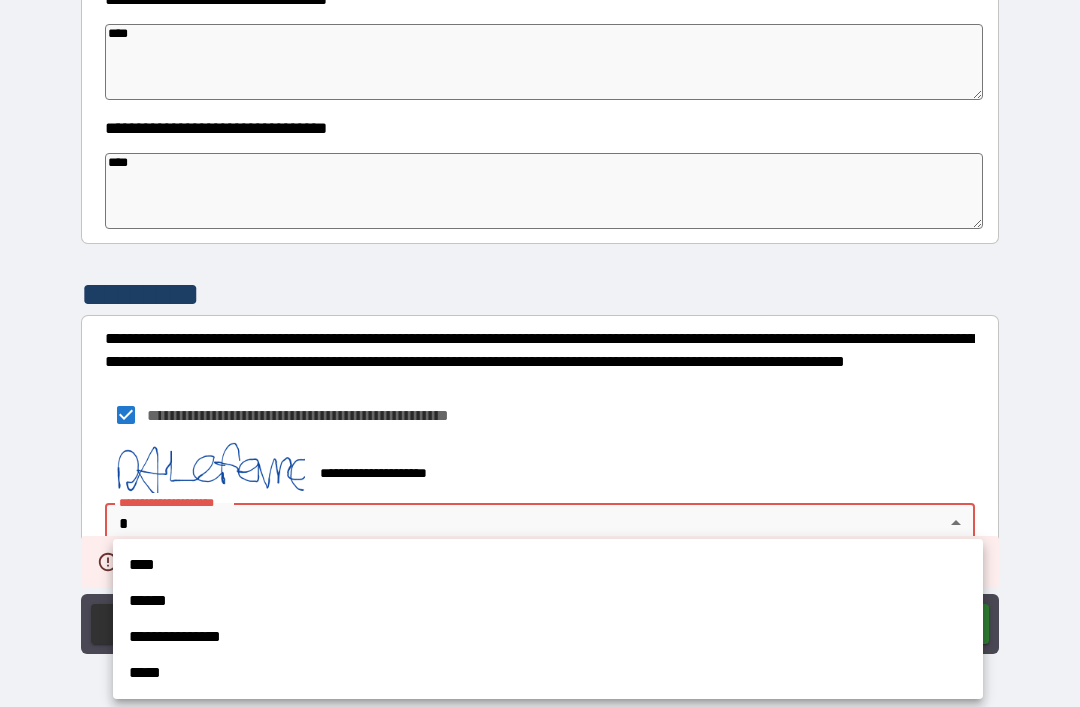 click on "****" at bounding box center [548, 565] 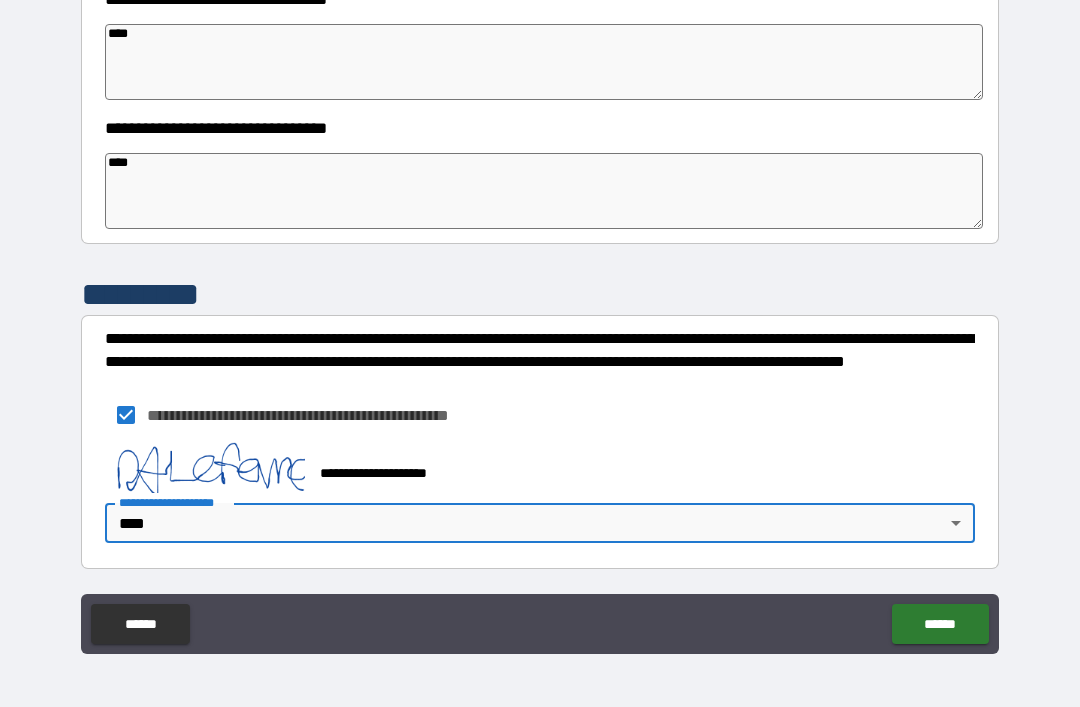click on "******" at bounding box center (940, 624) 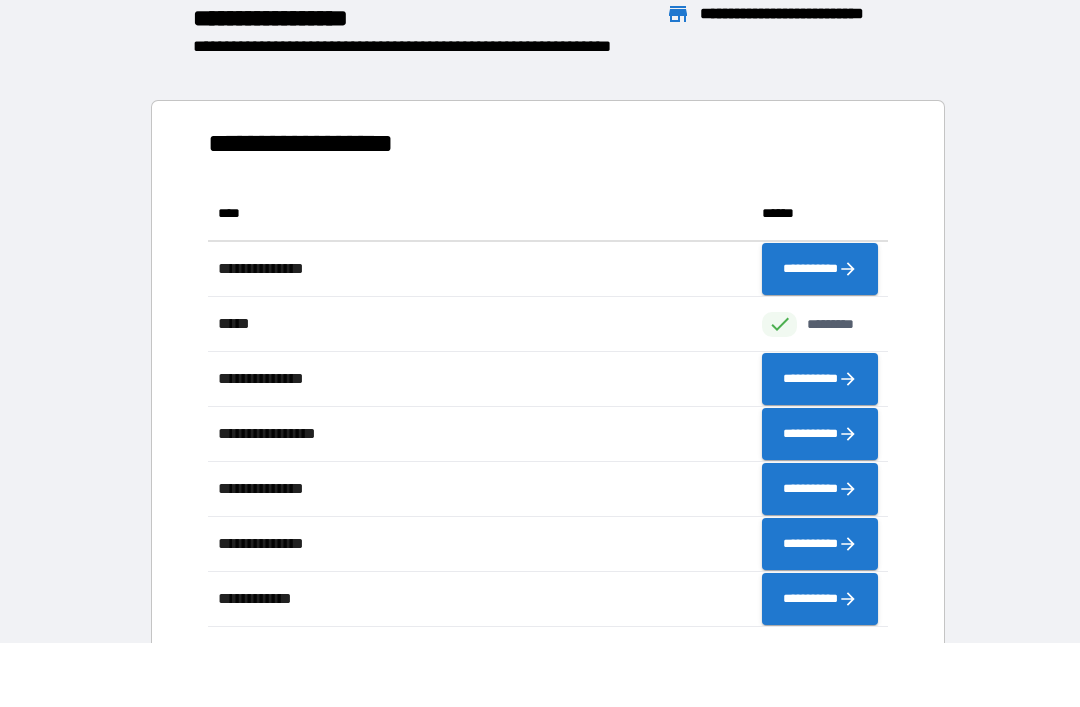 scroll, scrollTop: 441, scrollLeft: 680, axis: both 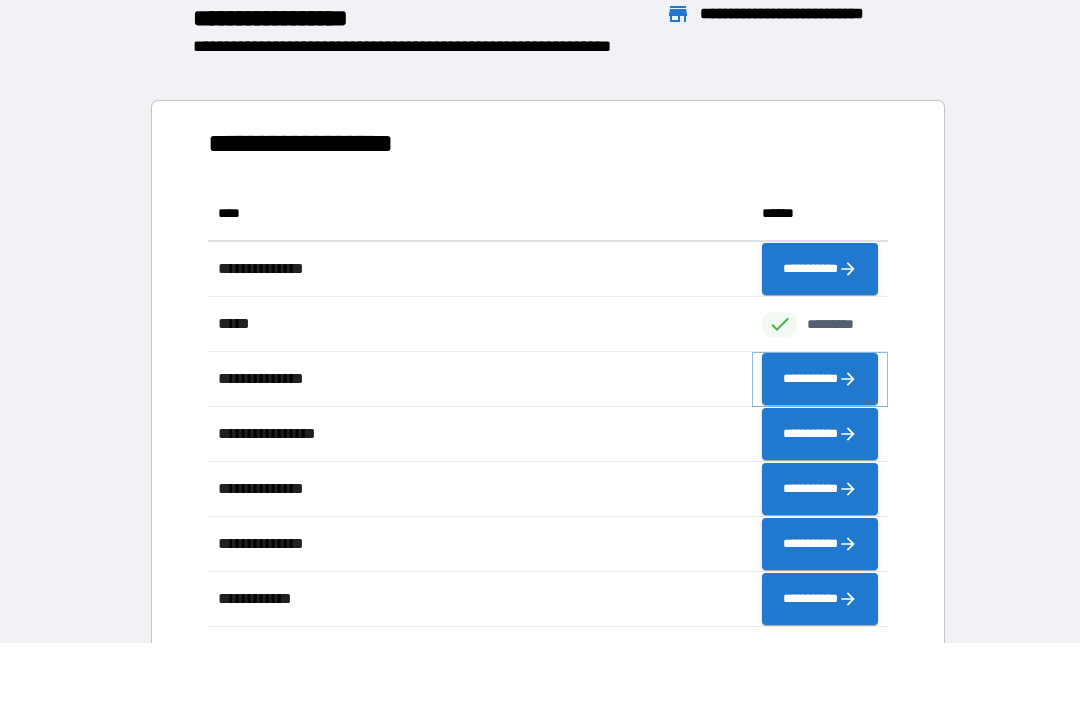 click on "**********" at bounding box center (820, 379) 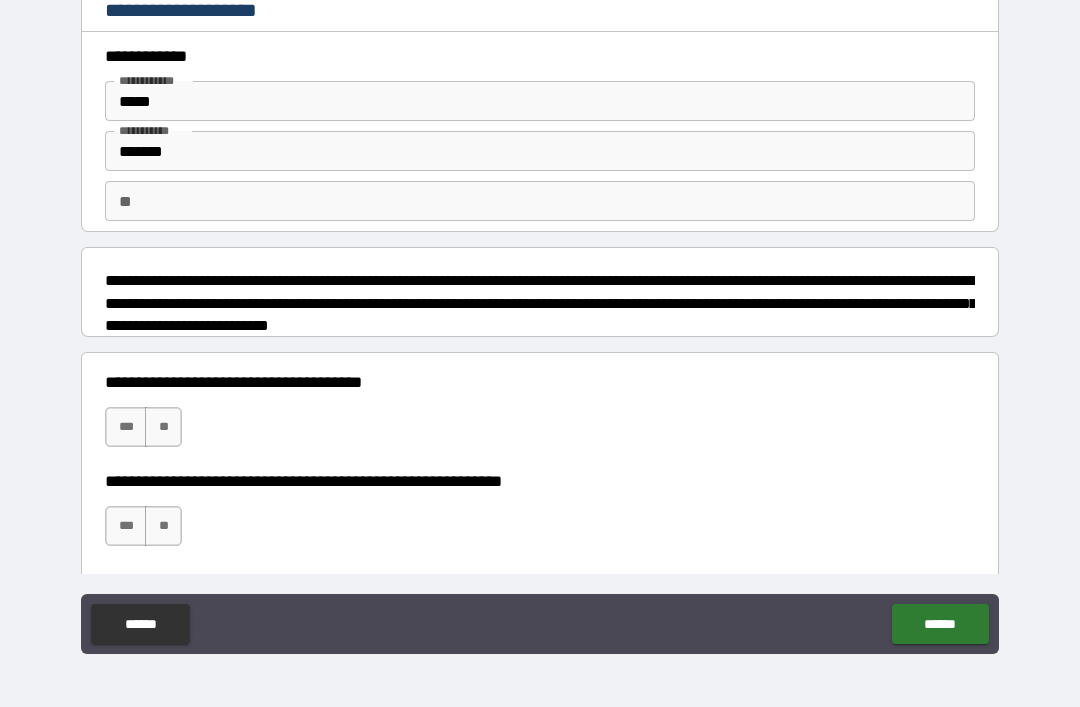 click on "**" at bounding box center (163, 427) 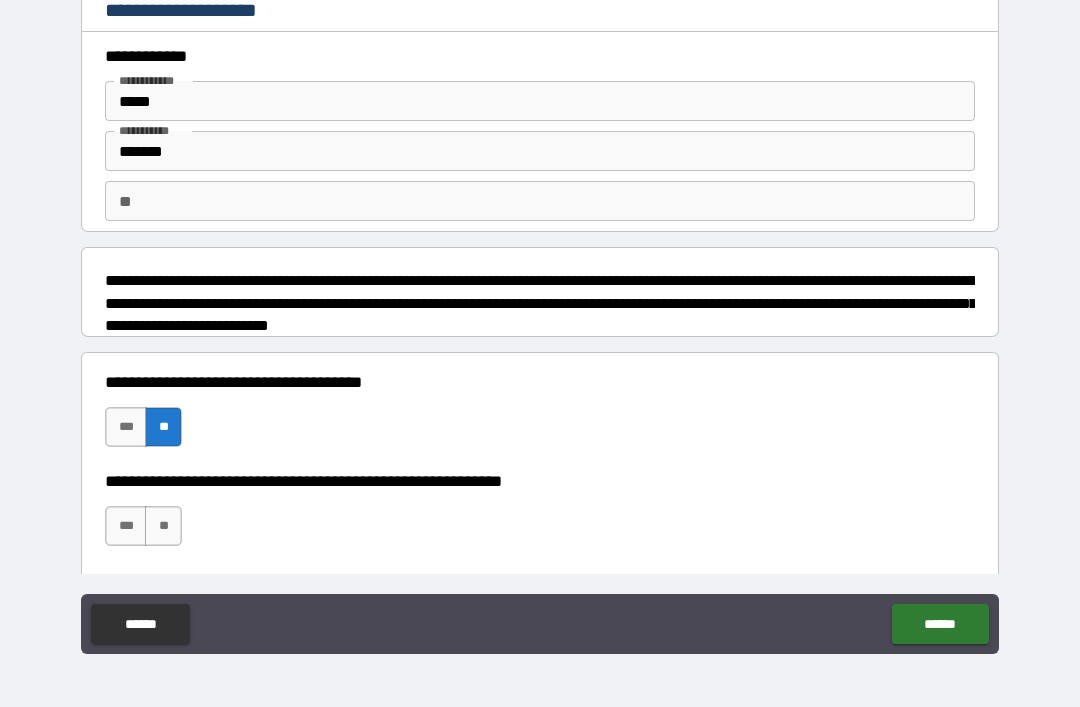 click on "**" at bounding box center [163, 526] 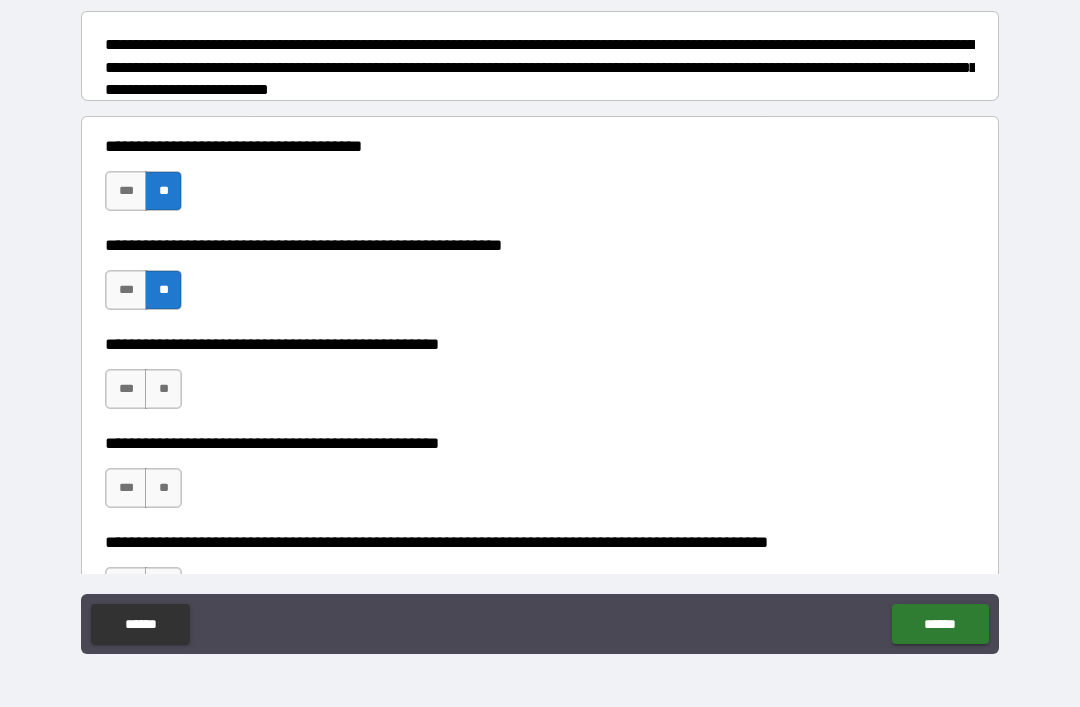 scroll, scrollTop: 236, scrollLeft: 0, axis: vertical 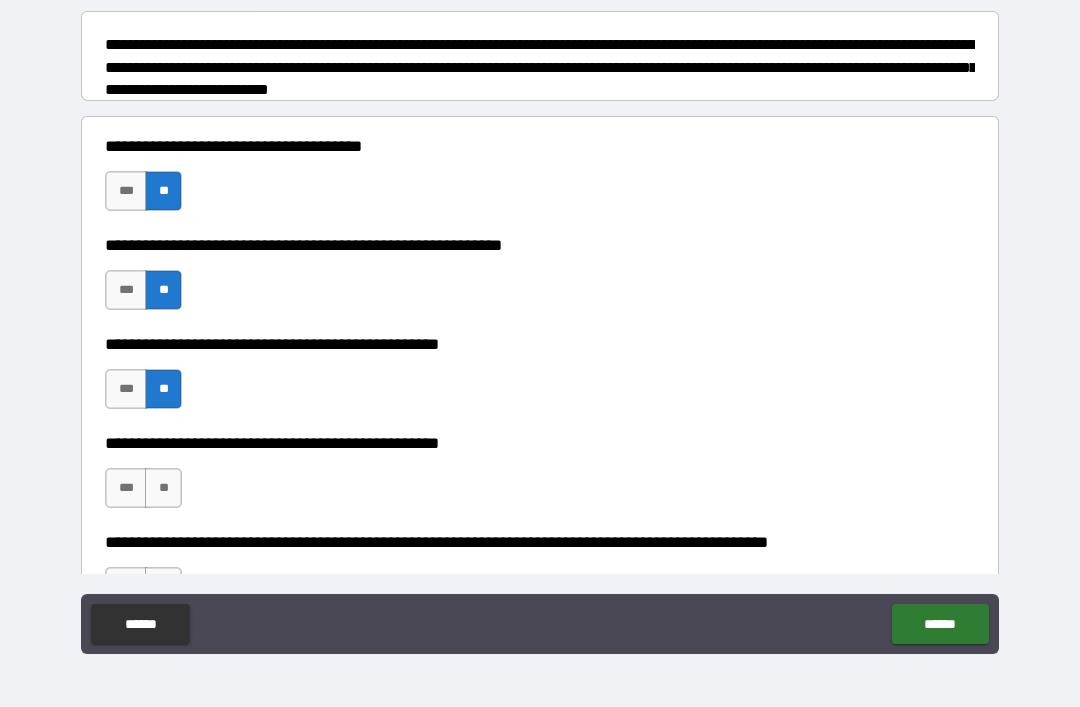 click on "**" at bounding box center (163, 488) 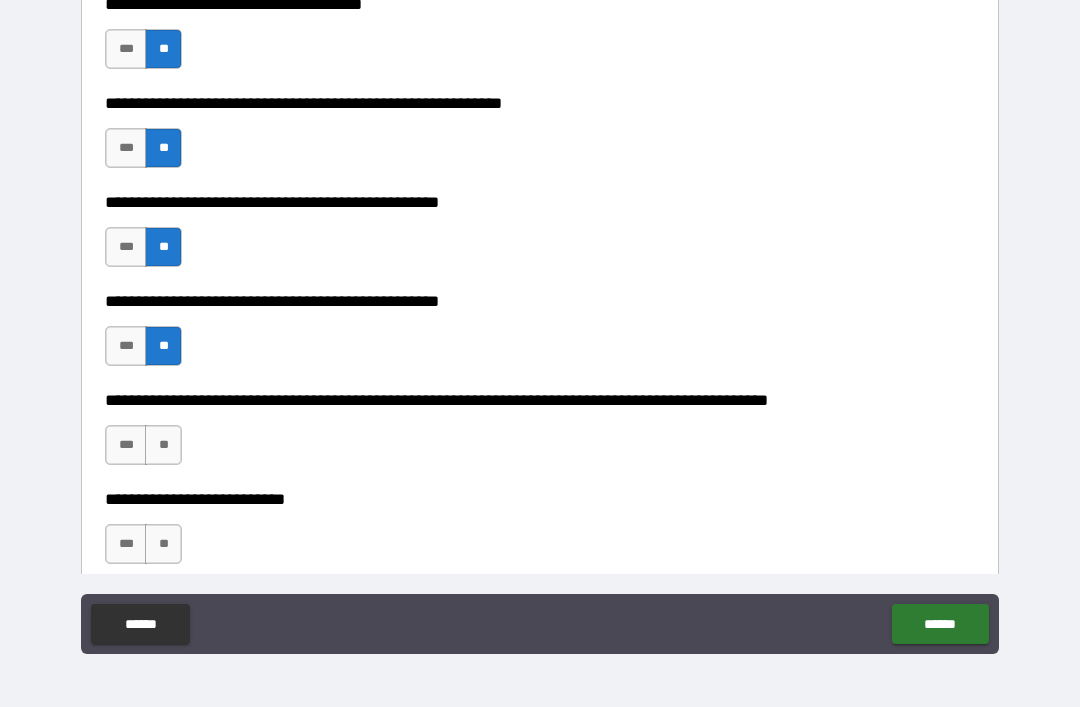 scroll, scrollTop: 411, scrollLeft: 0, axis: vertical 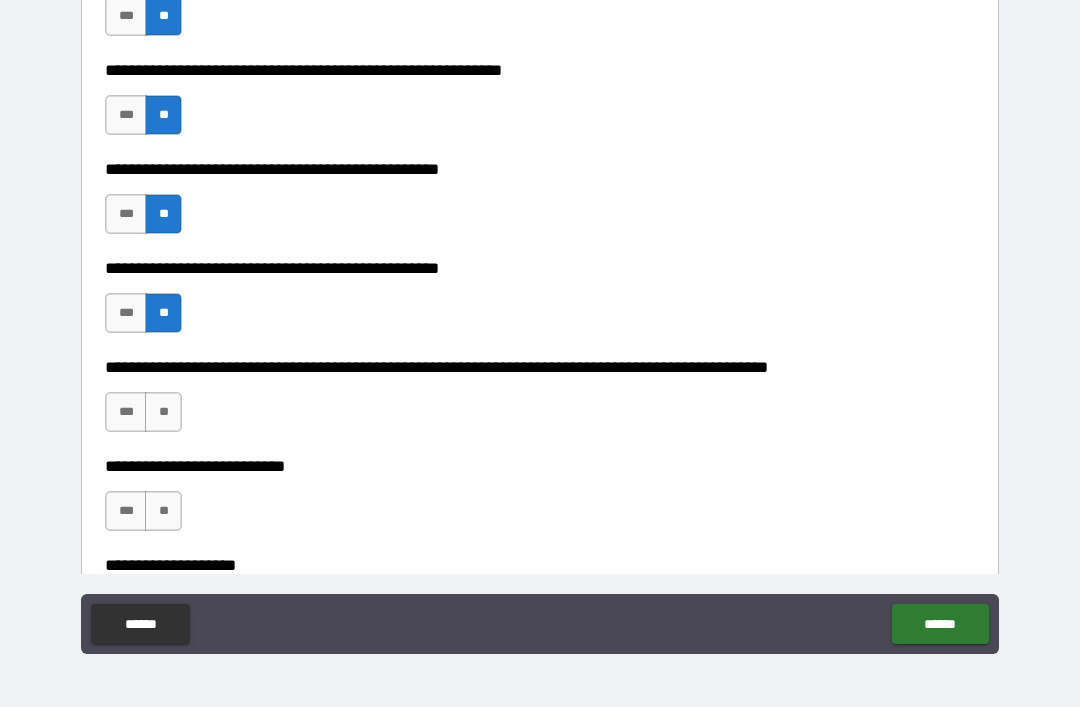click on "**" at bounding box center [163, 412] 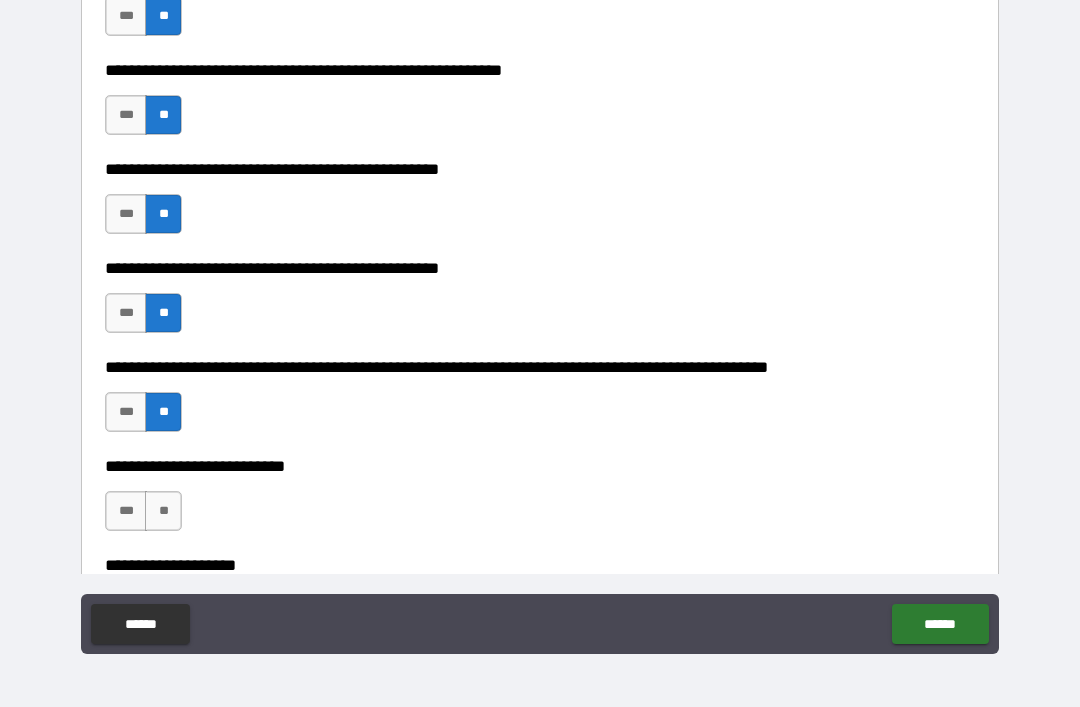 click on "**" at bounding box center (163, 511) 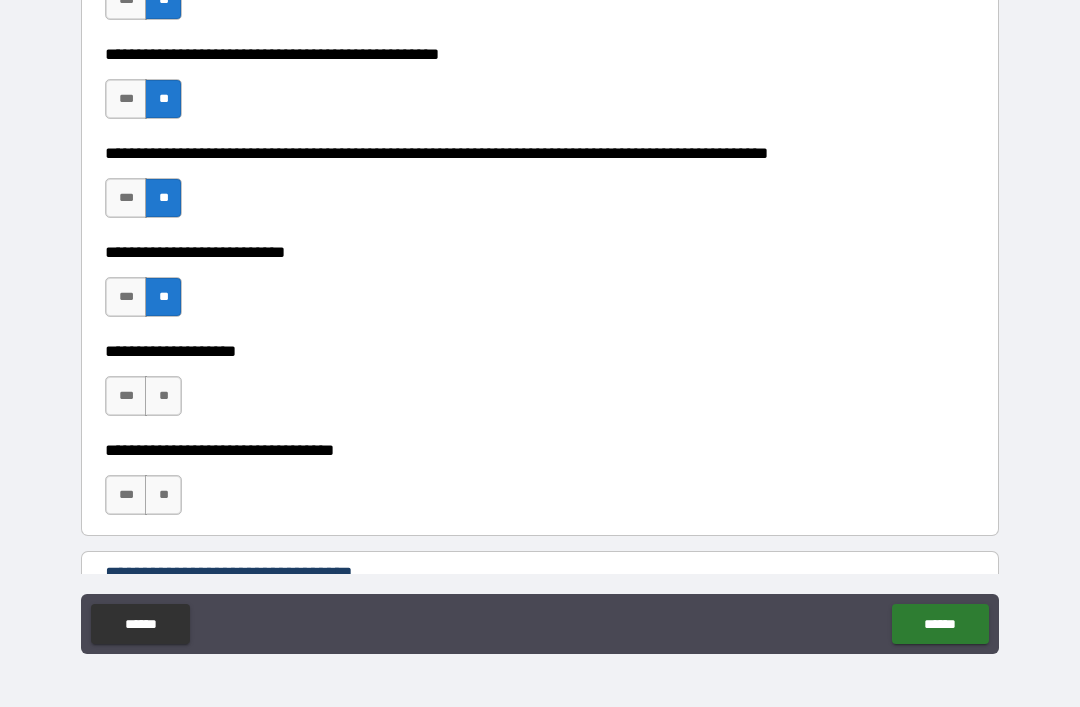 scroll, scrollTop: 630, scrollLeft: 0, axis: vertical 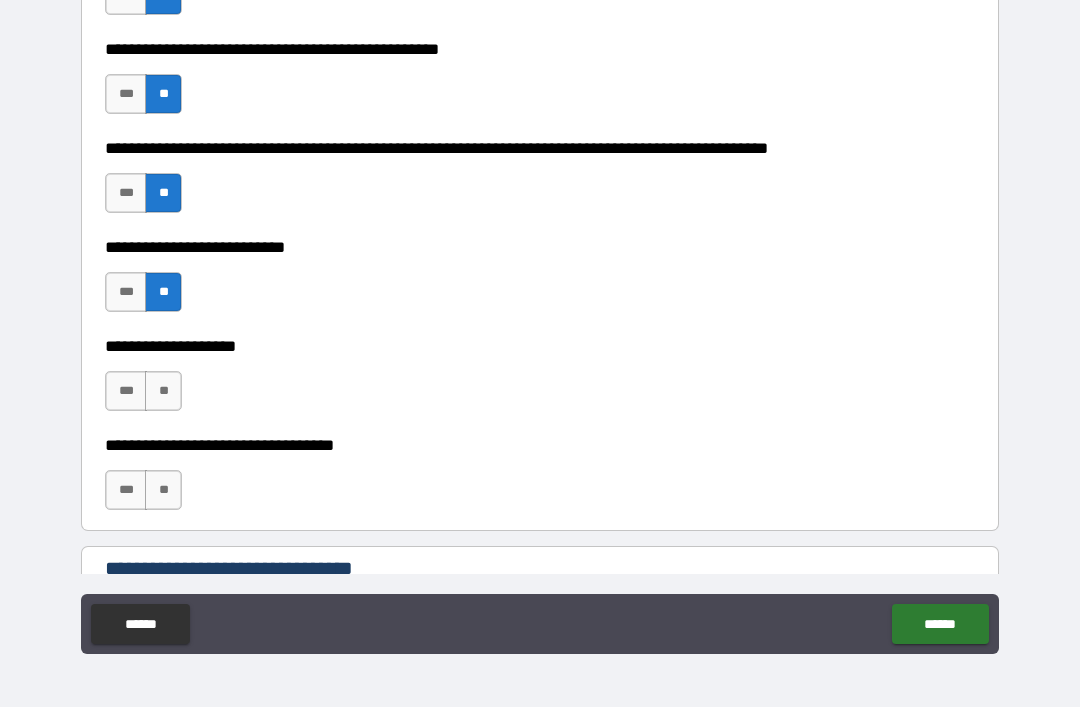 click on "**" at bounding box center (163, 391) 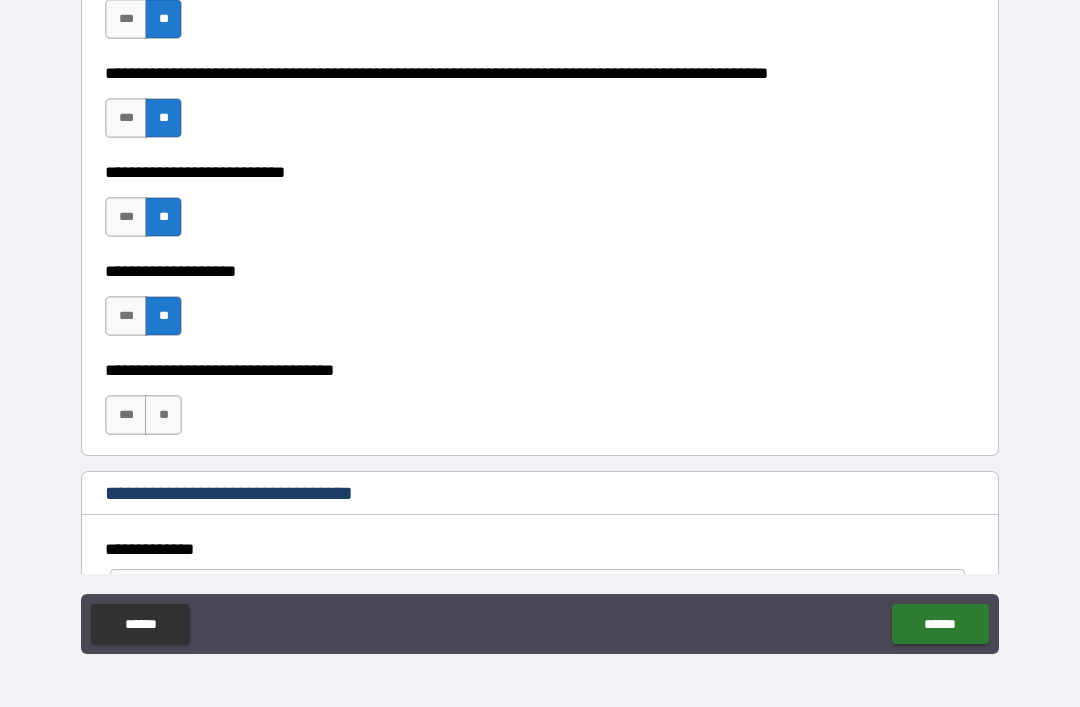 scroll, scrollTop: 706, scrollLeft: 0, axis: vertical 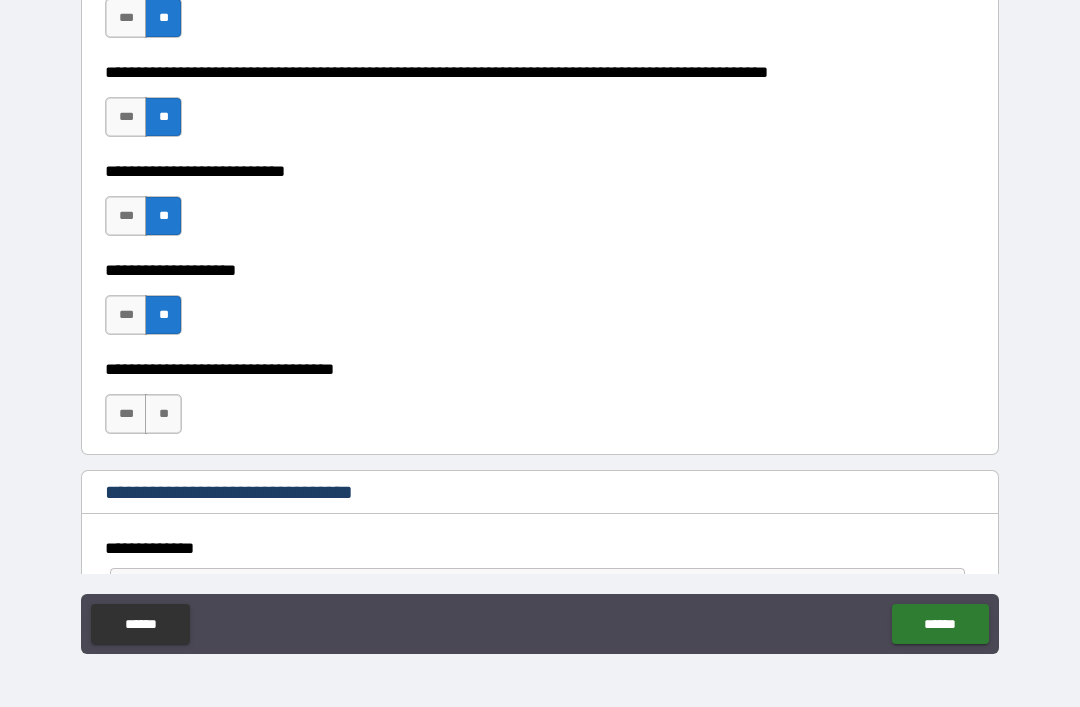 click on "**" at bounding box center [163, 414] 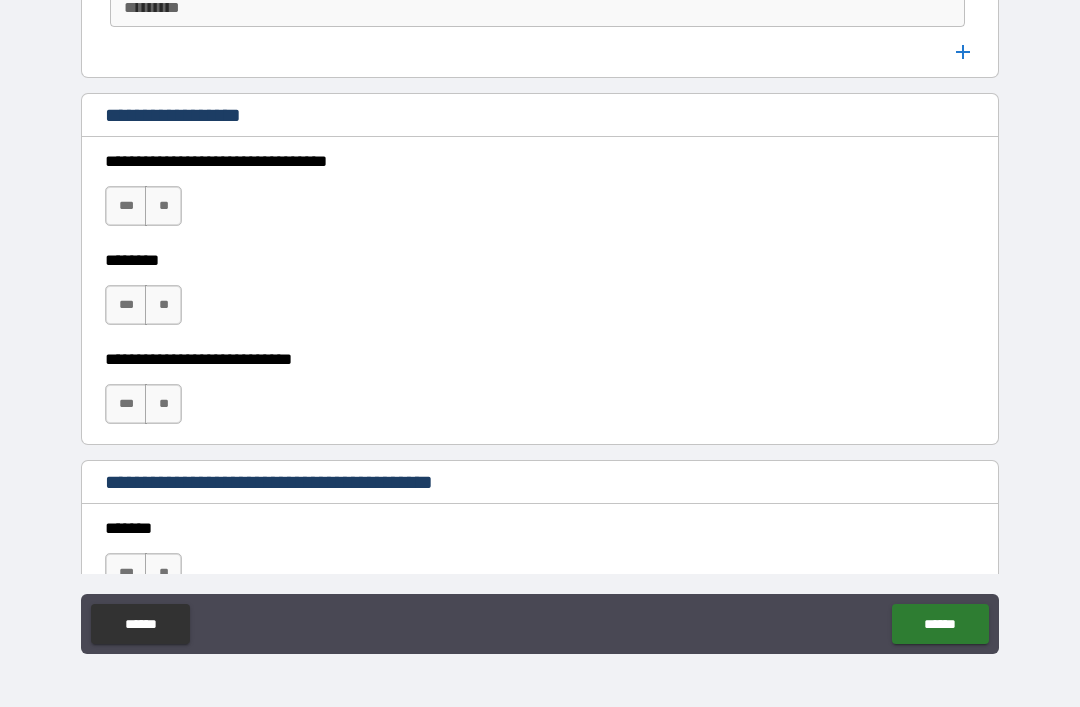 scroll, scrollTop: 1378, scrollLeft: 0, axis: vertical 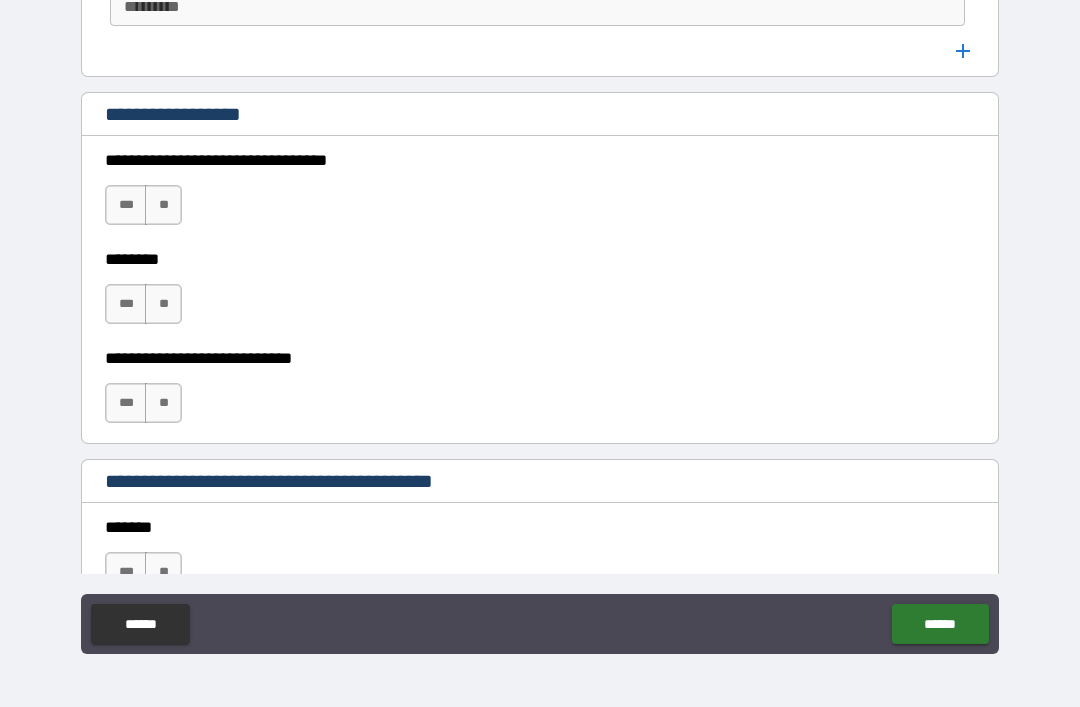 click on "**" at bounding box center (163, 205) 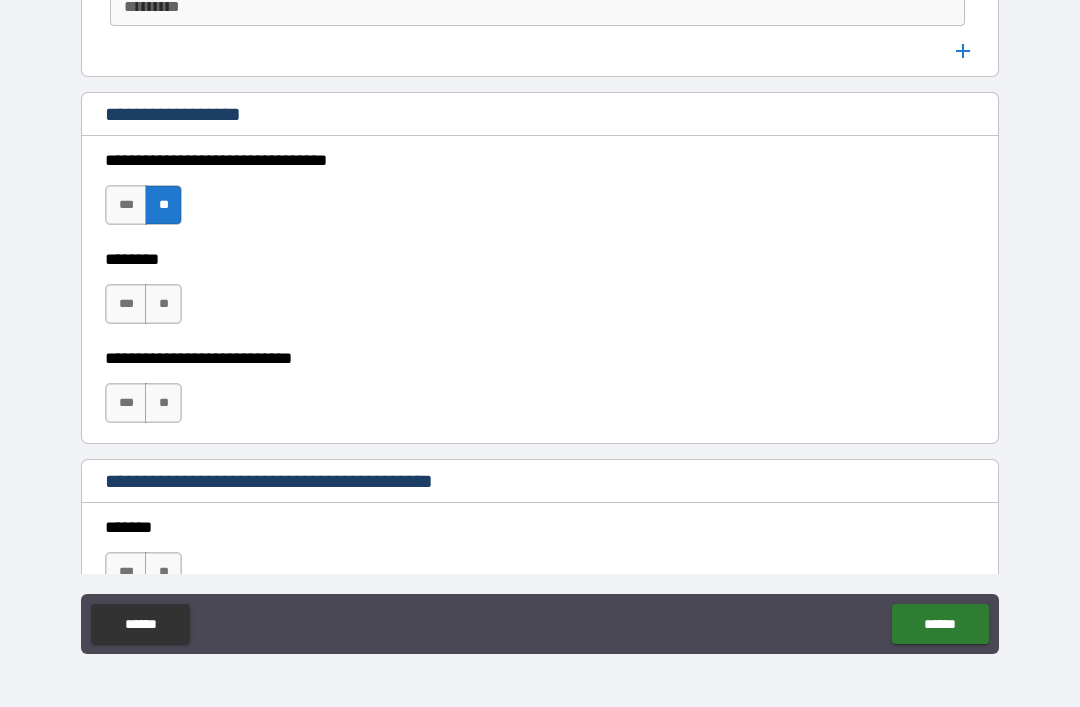 click on "**" at bounding box center (163, 304) 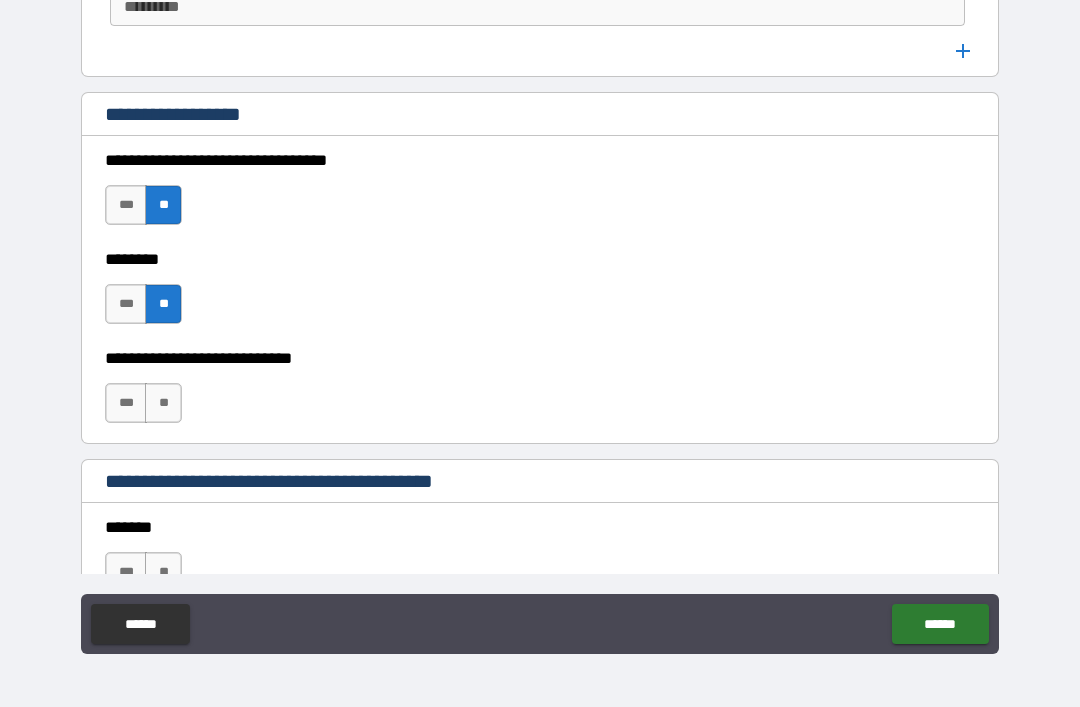 click on "**" at bounding box center [163, 403] 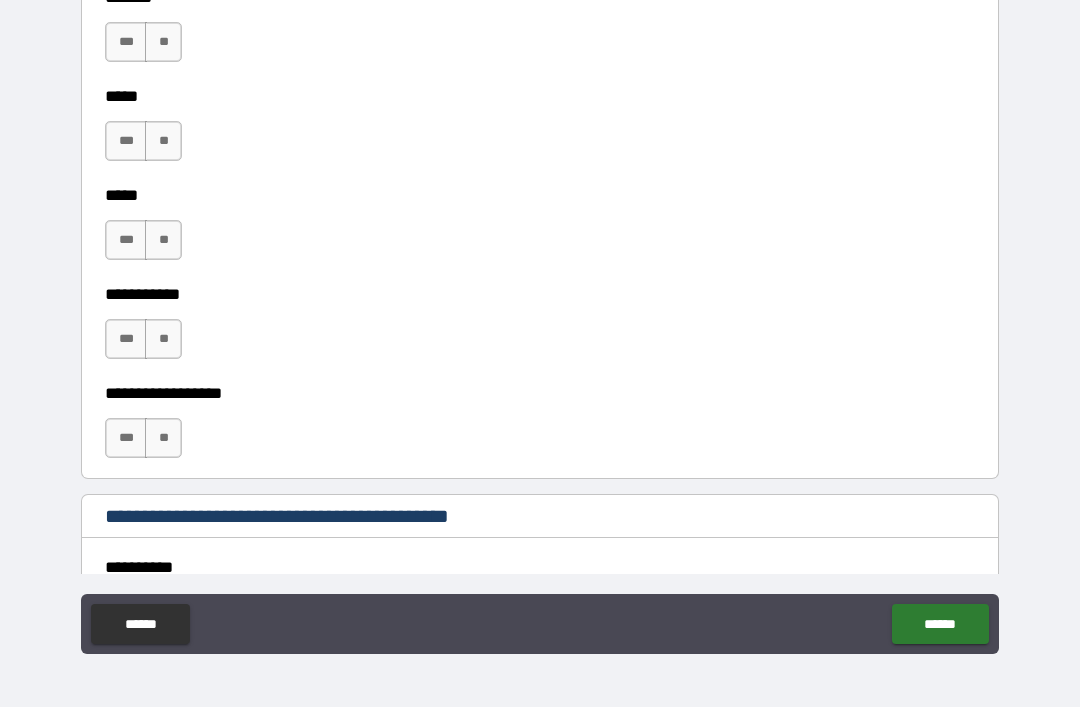 scroll, scrollTop: 2208, scrollLeft: 0, axis: vertical 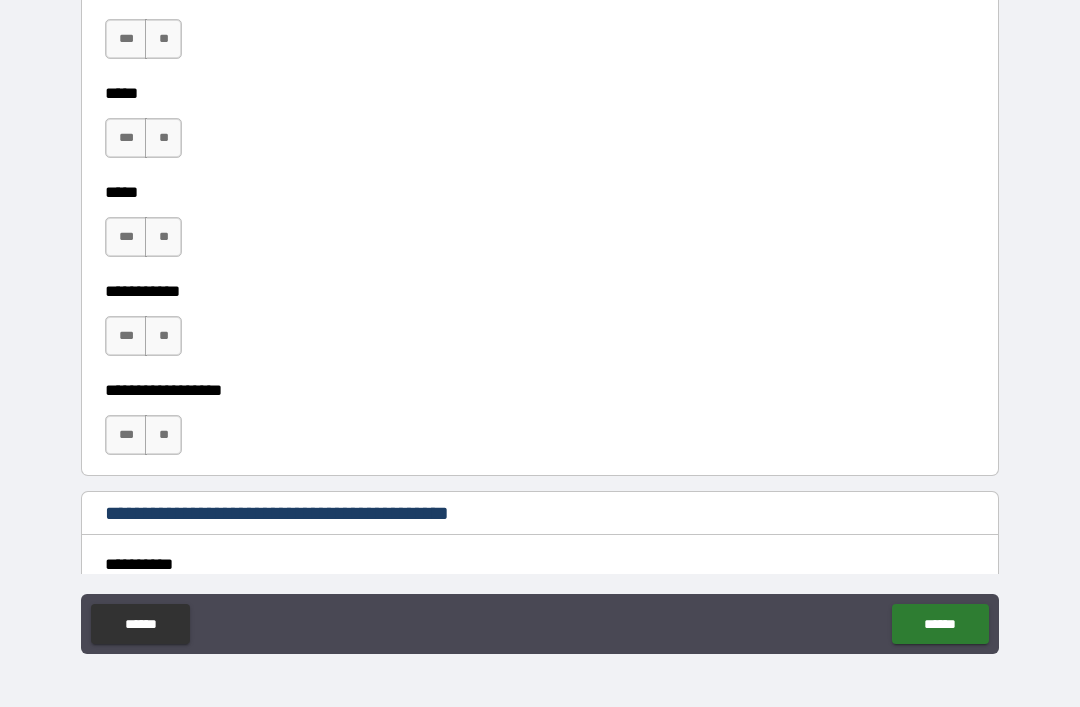 click on "**" at bounding box center [163, 336] 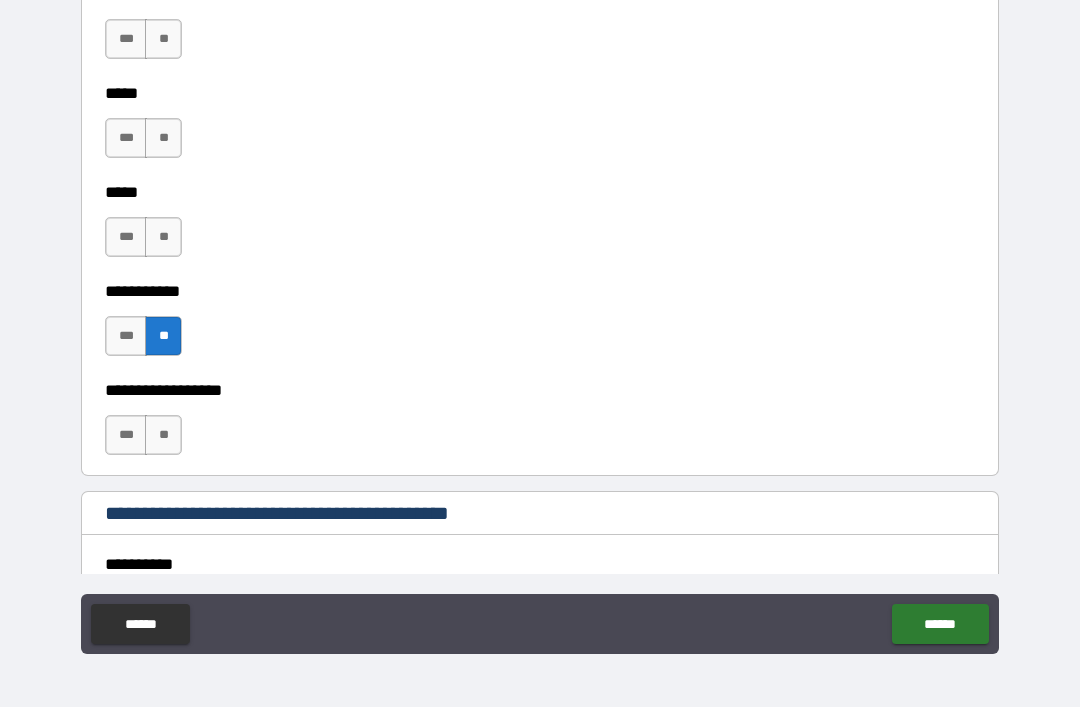 click on "**" at bounding box center [163, 435] 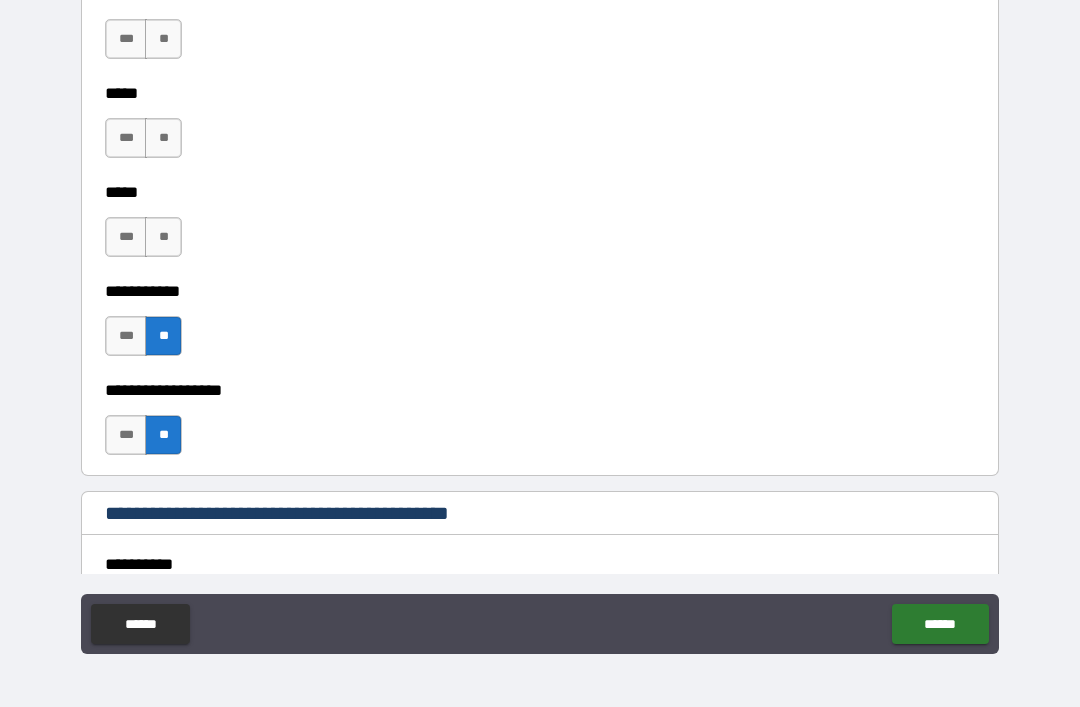click on "**" at bounding box center (163, 237) 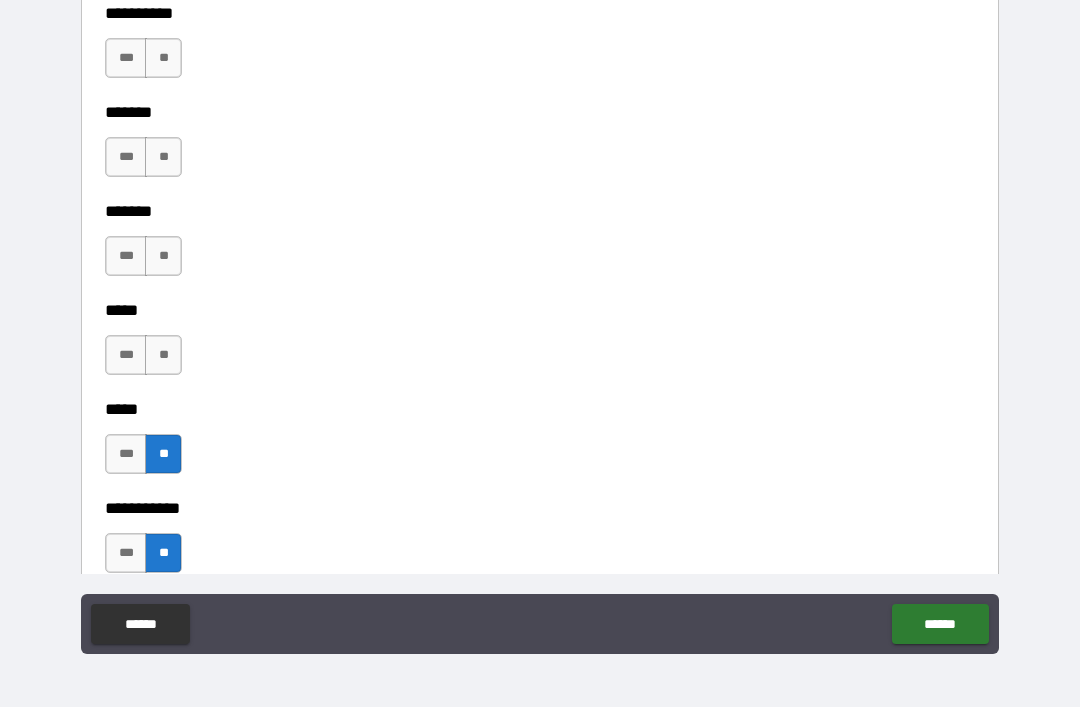 scroll, scrollTop: 1985, scrollLeft: 0, axis: vertical 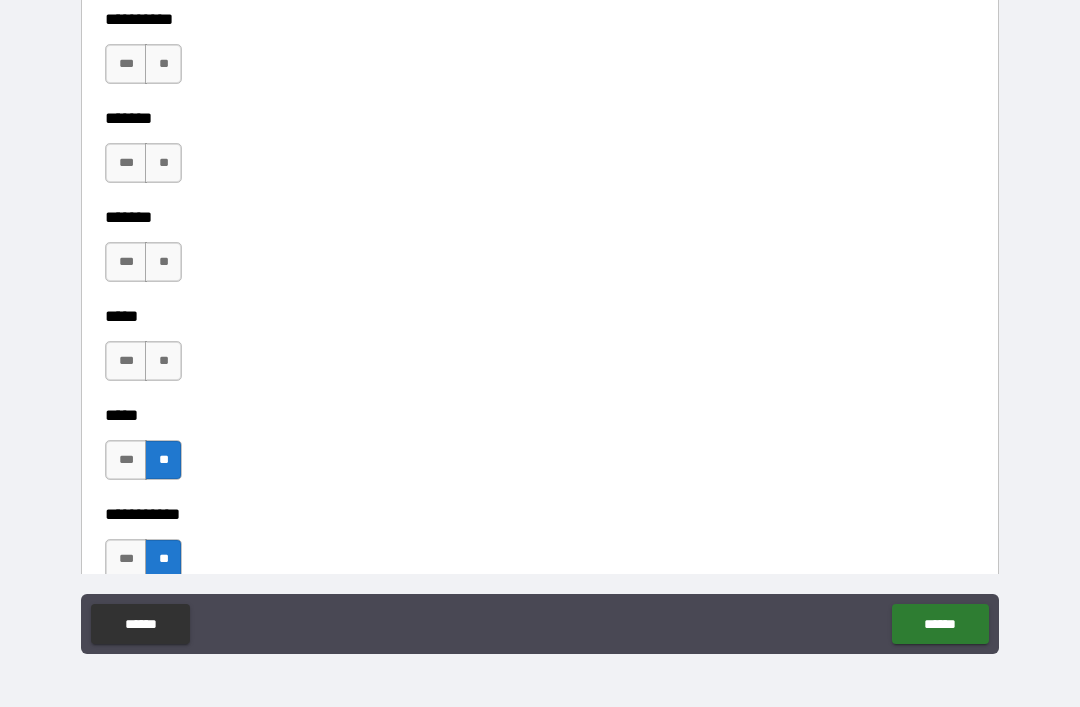 click on "**" at bounding box center (163, 64) 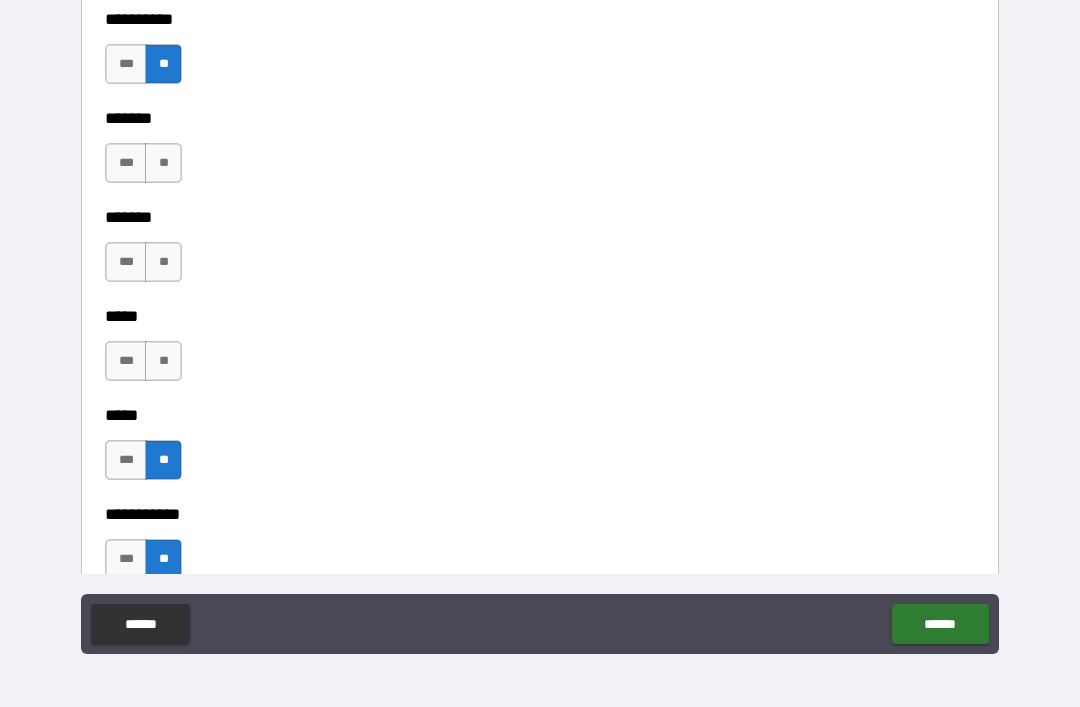 click on "**" at bounding box center (163, 163) 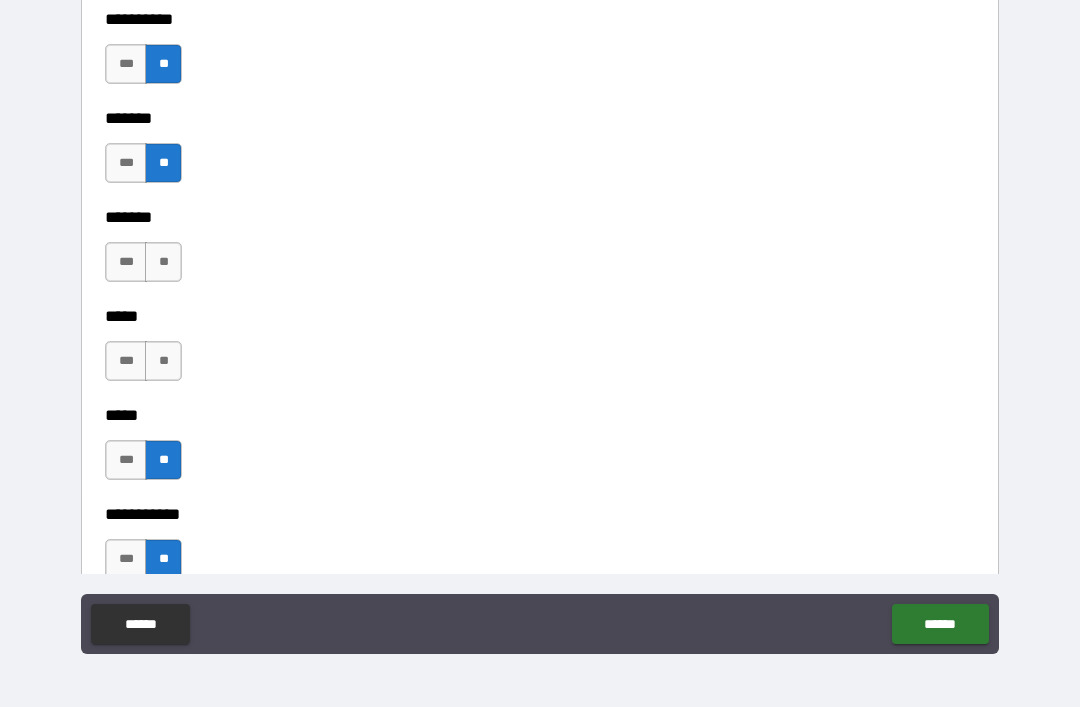 click on "**" at bounding box center (163, 262) 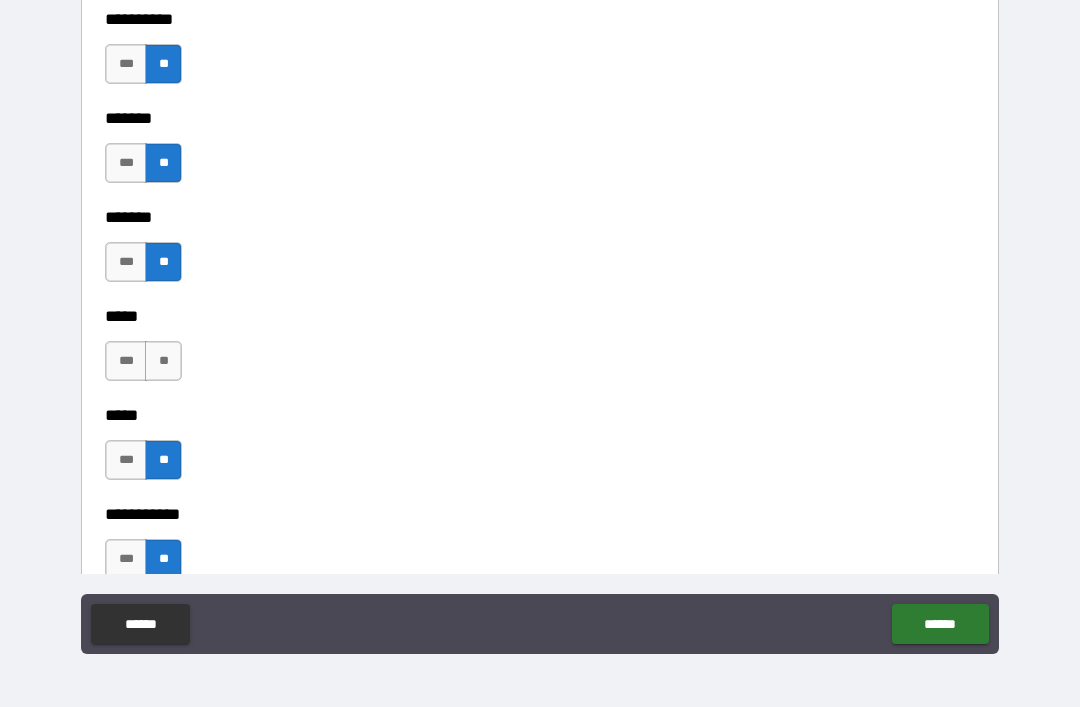 click on "**" at bounding box center (163, 361) 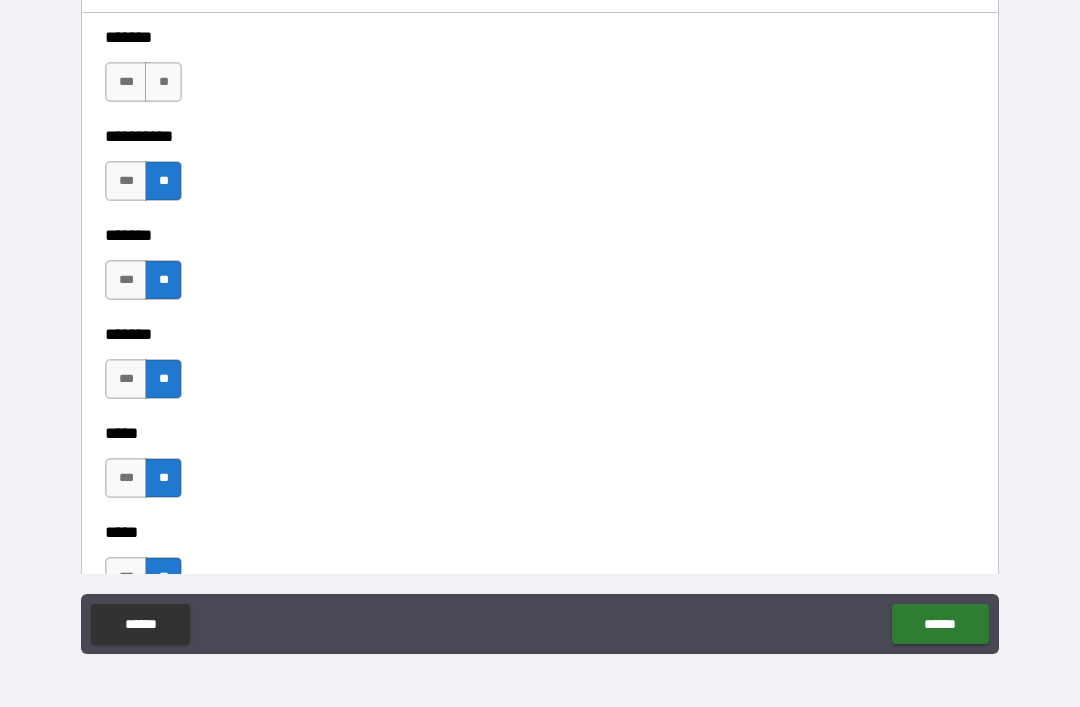 scroll, scrollTop: 1843, scrollLeft: 0, axis: vertical 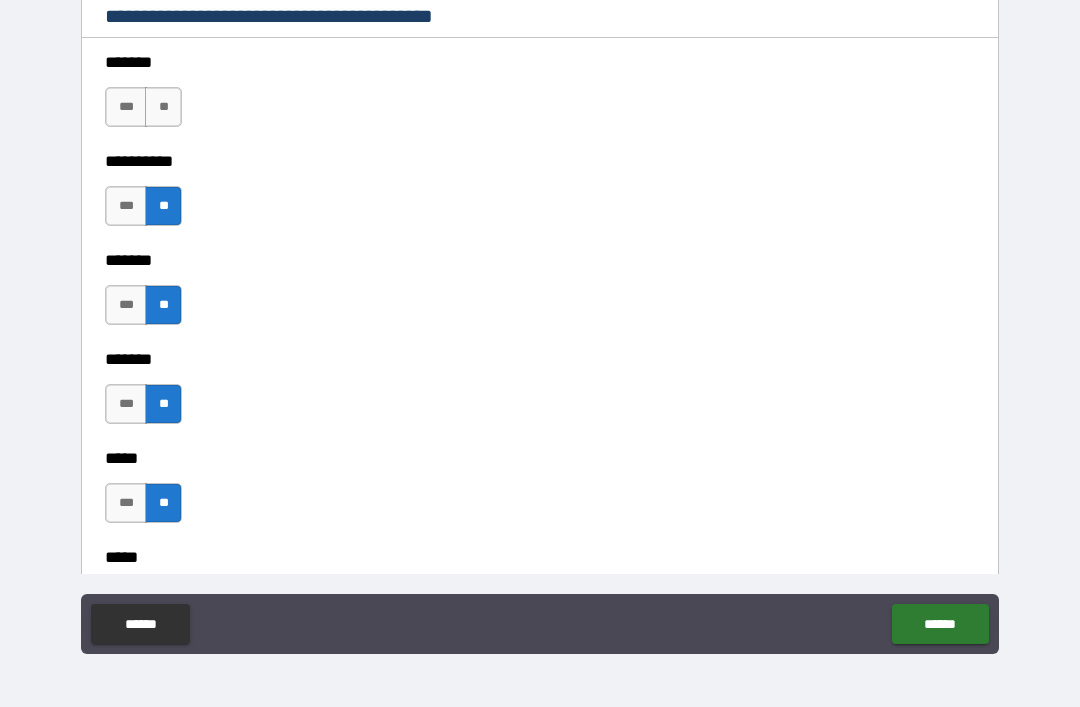click on "**" at bounding box center (163, 107) 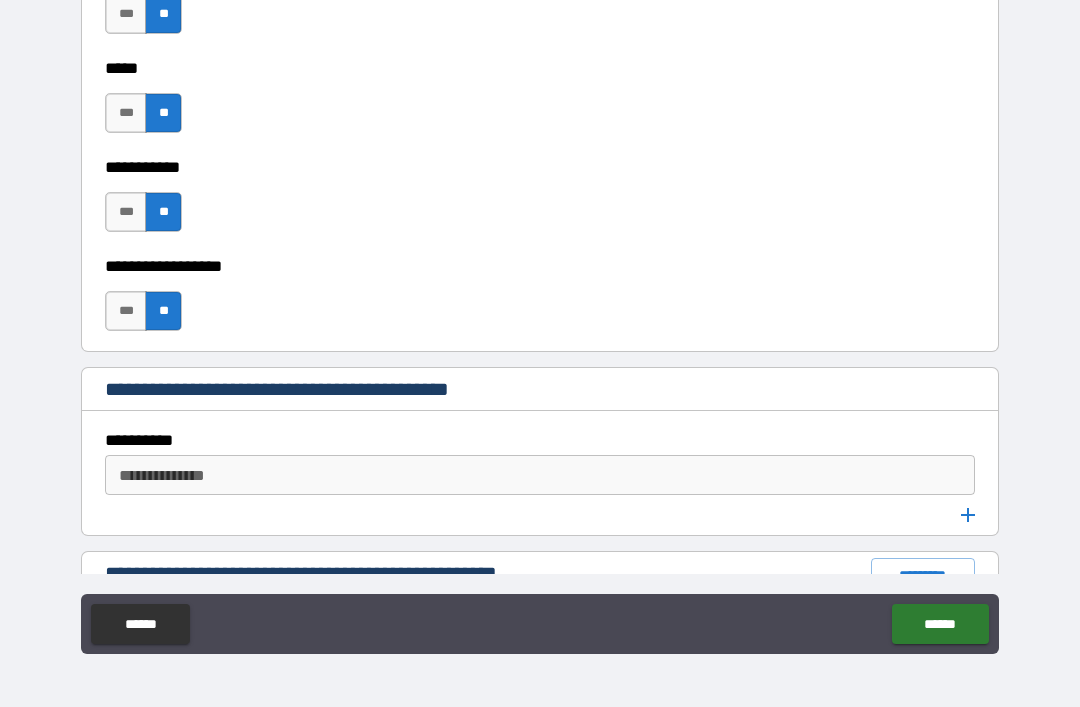 scroll, scrollTop: 2346, scrollLeft: 0, axis: vertical 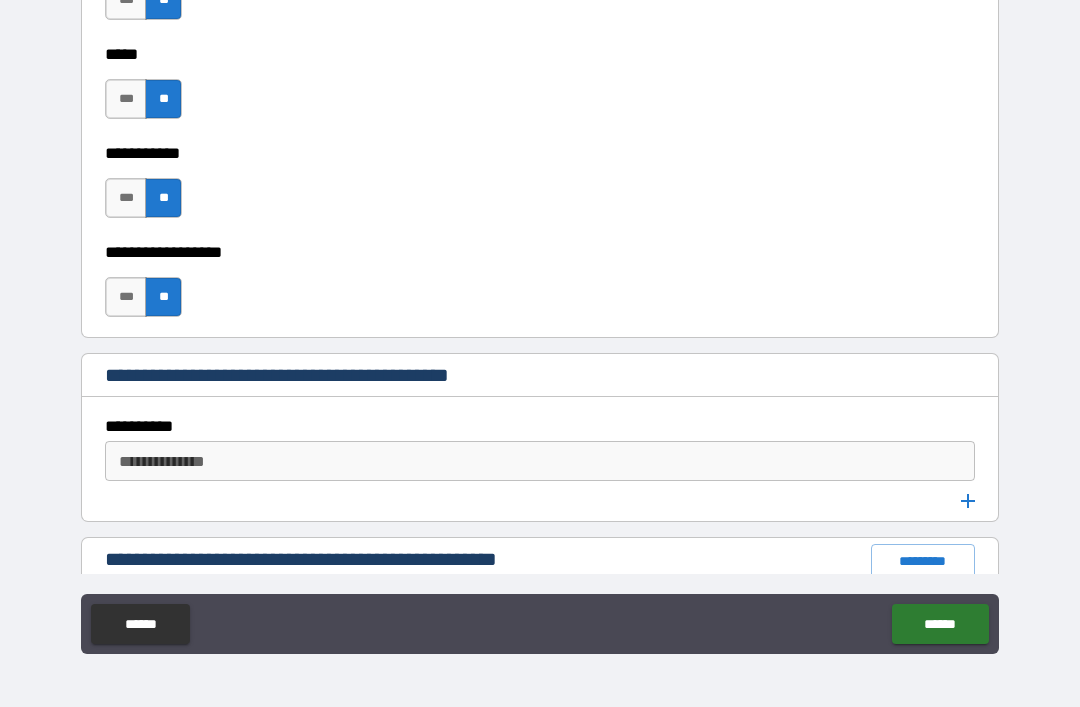click on "**********" at bounding box center [538, 461] 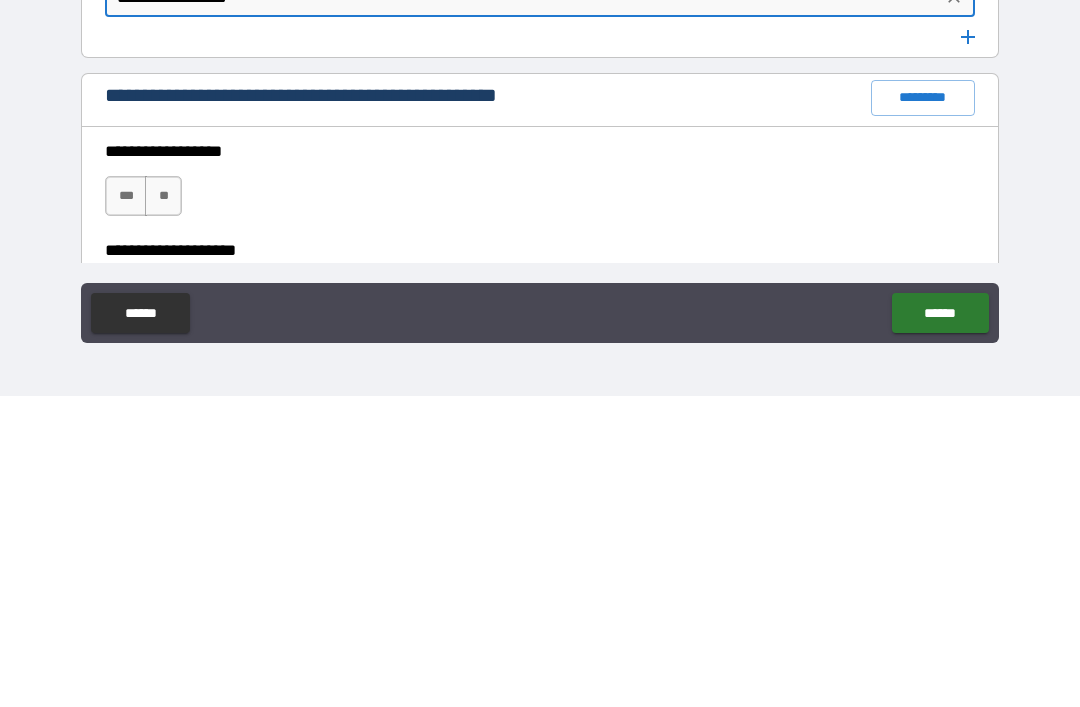 scroll, scrollTop: 2512, scrollLeft: 0, axis: vertical 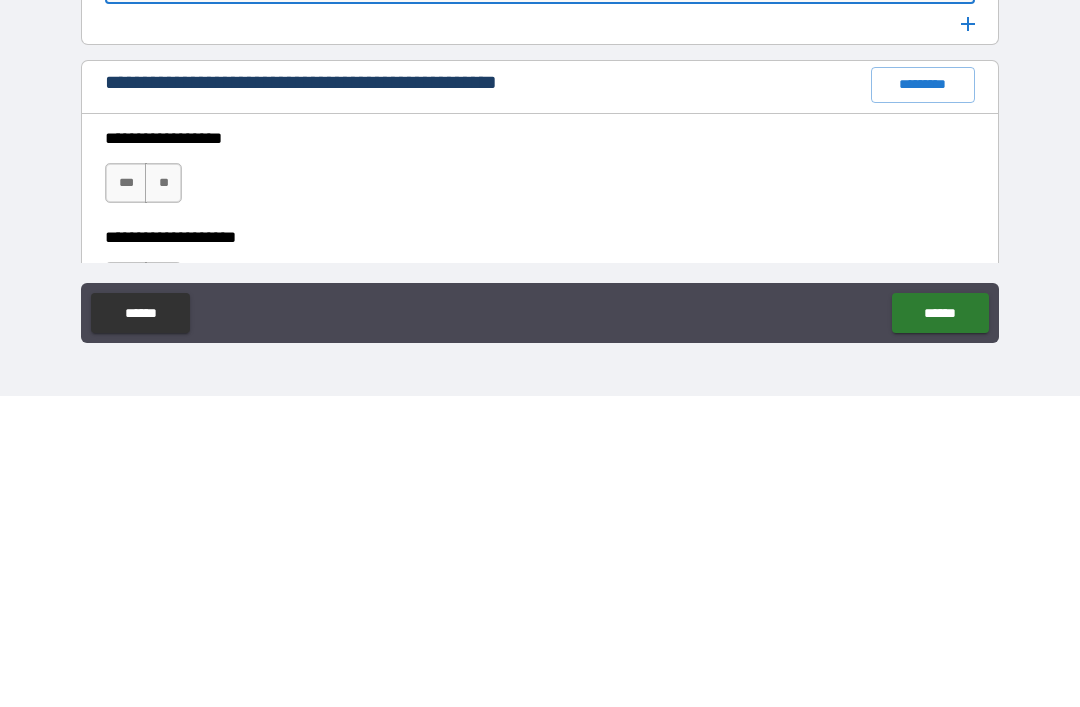 click on "**" at bounding box center [163, 494] 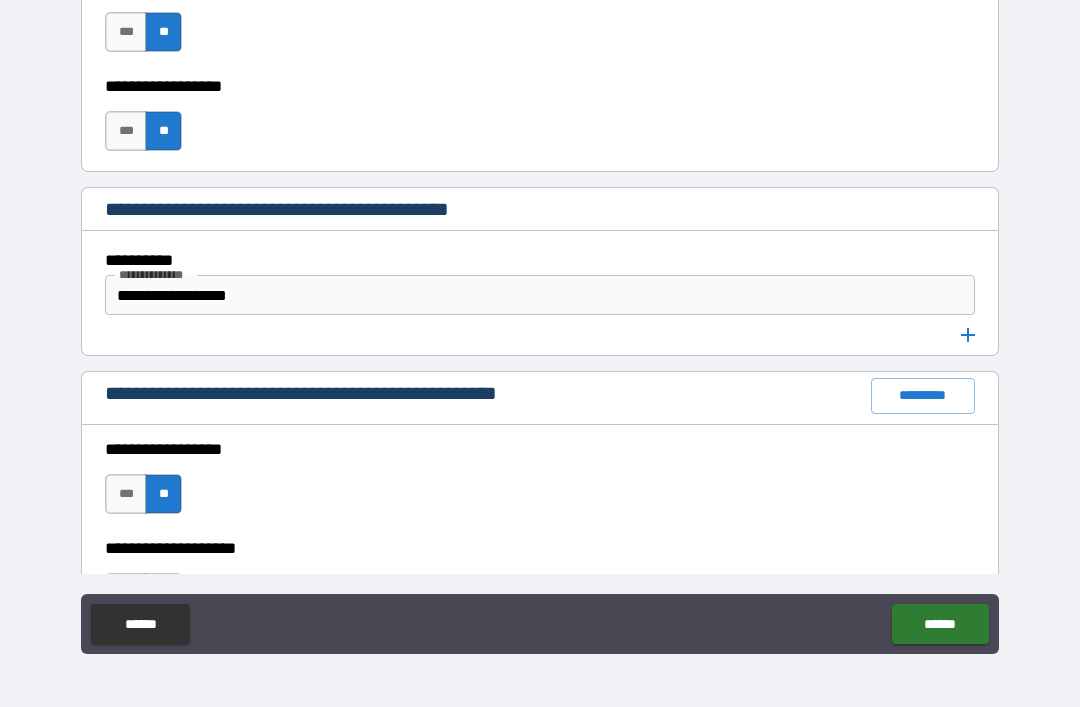 click on "******" at bounding box center [940, 624] 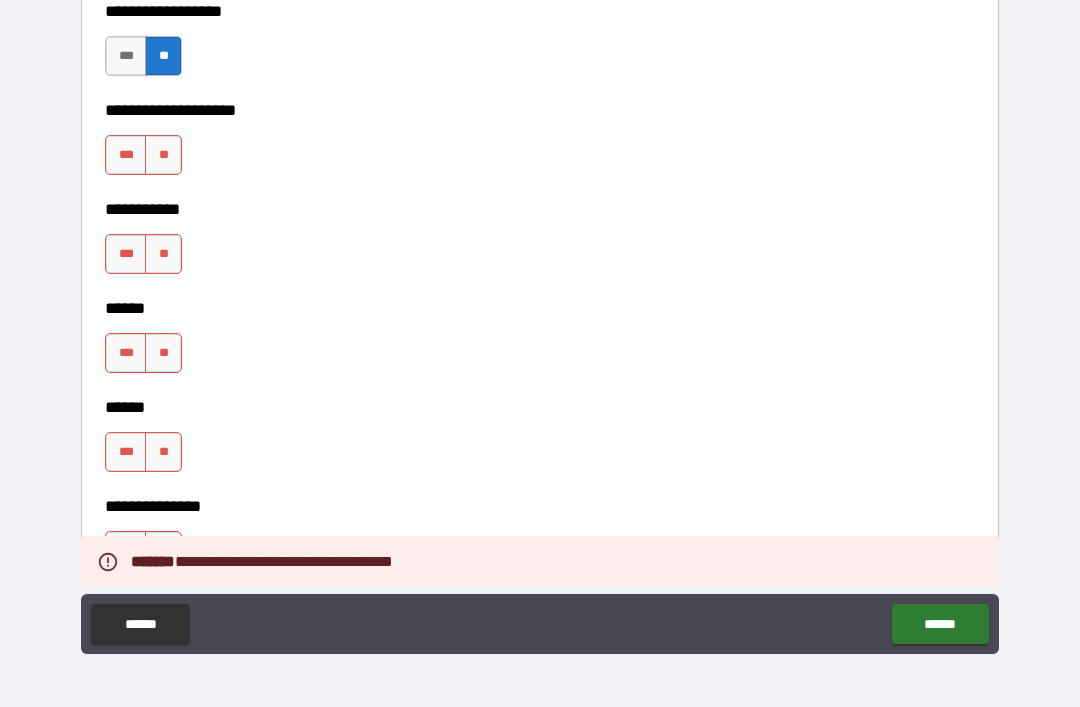 scroll, scrollTop: 2949, scrollLeft: 0, axis: vertical 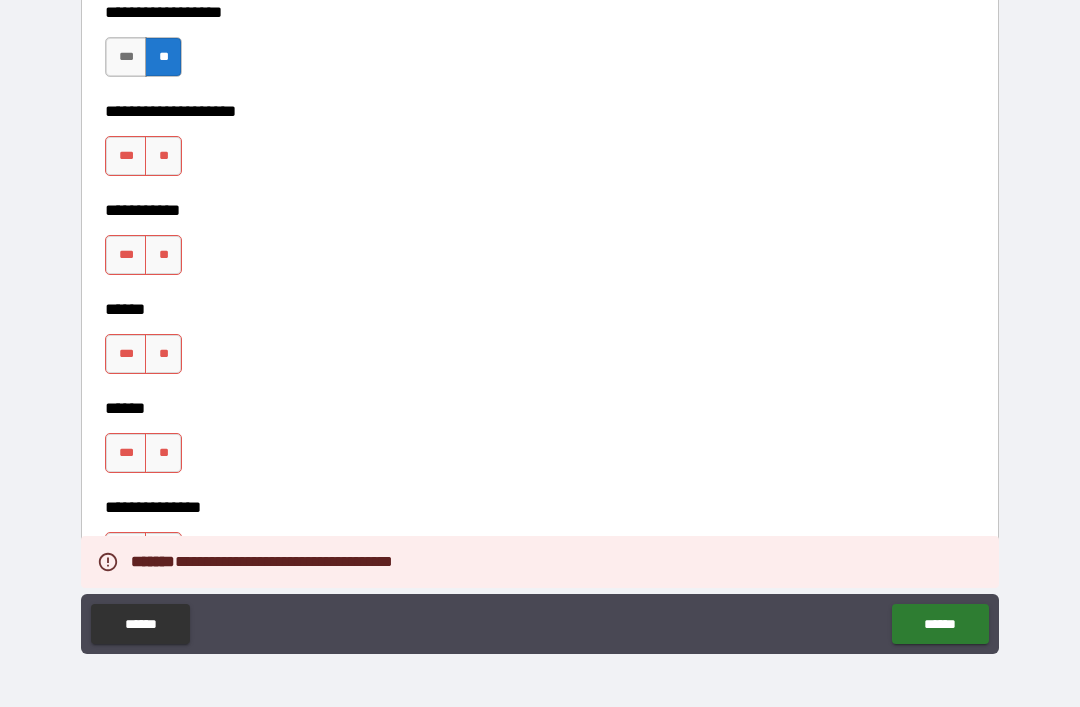 click on "**" at bounding box center (163, 156) 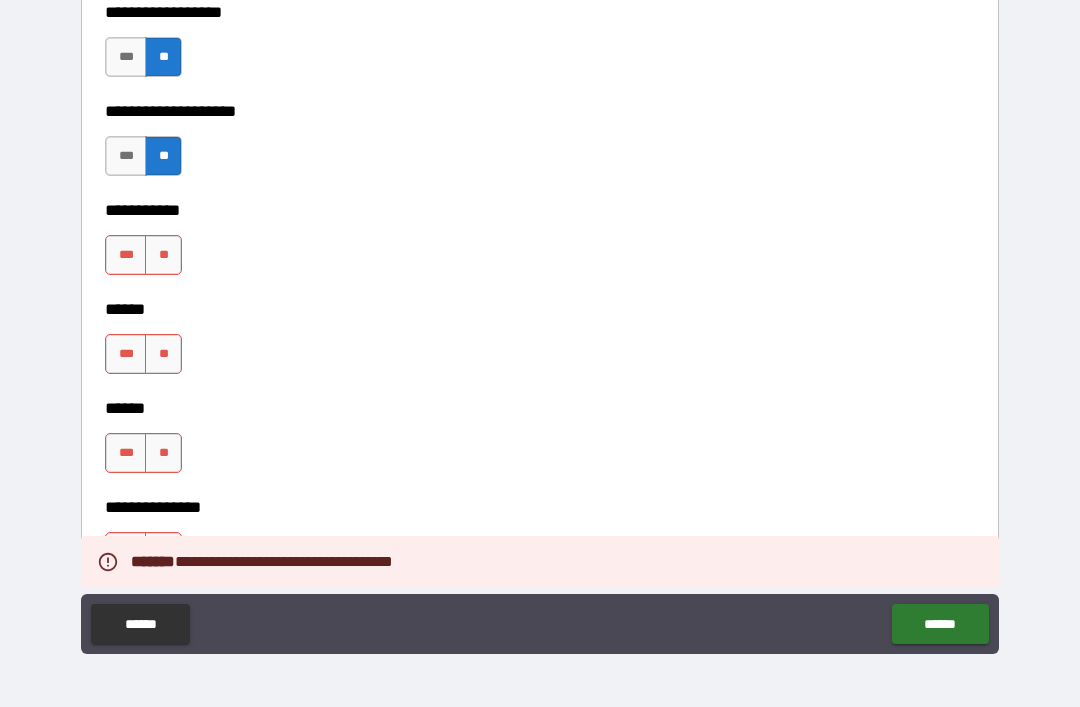 click on "**" at bounding box center [163, 255] 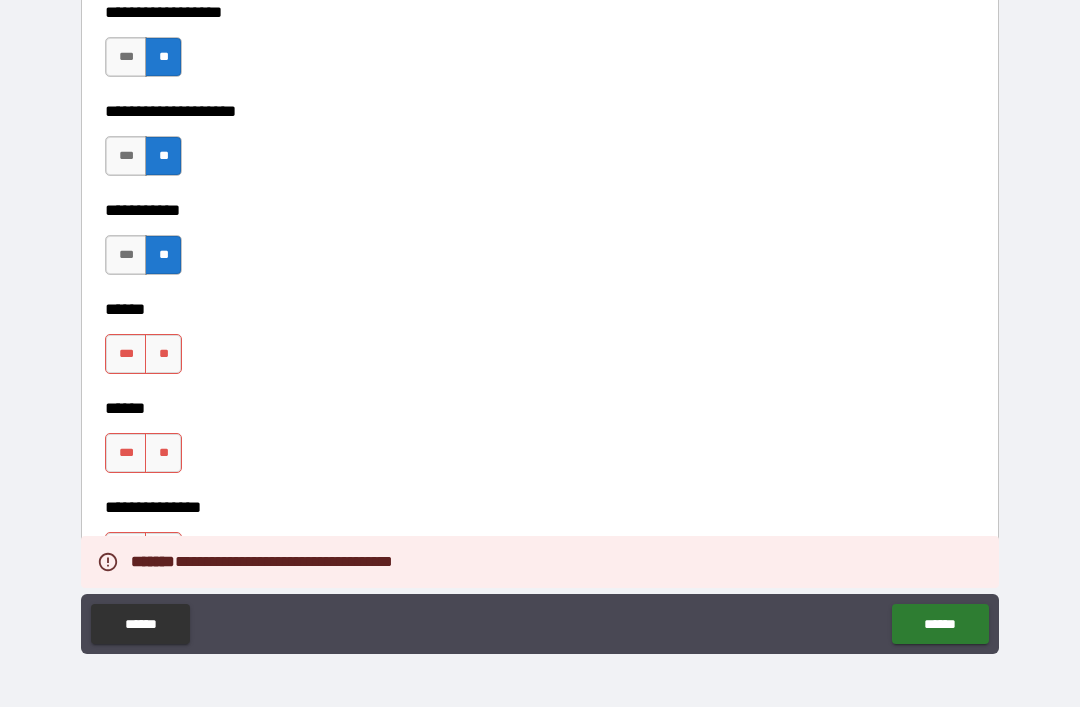 click on "**" at bounding box center [163, 354] 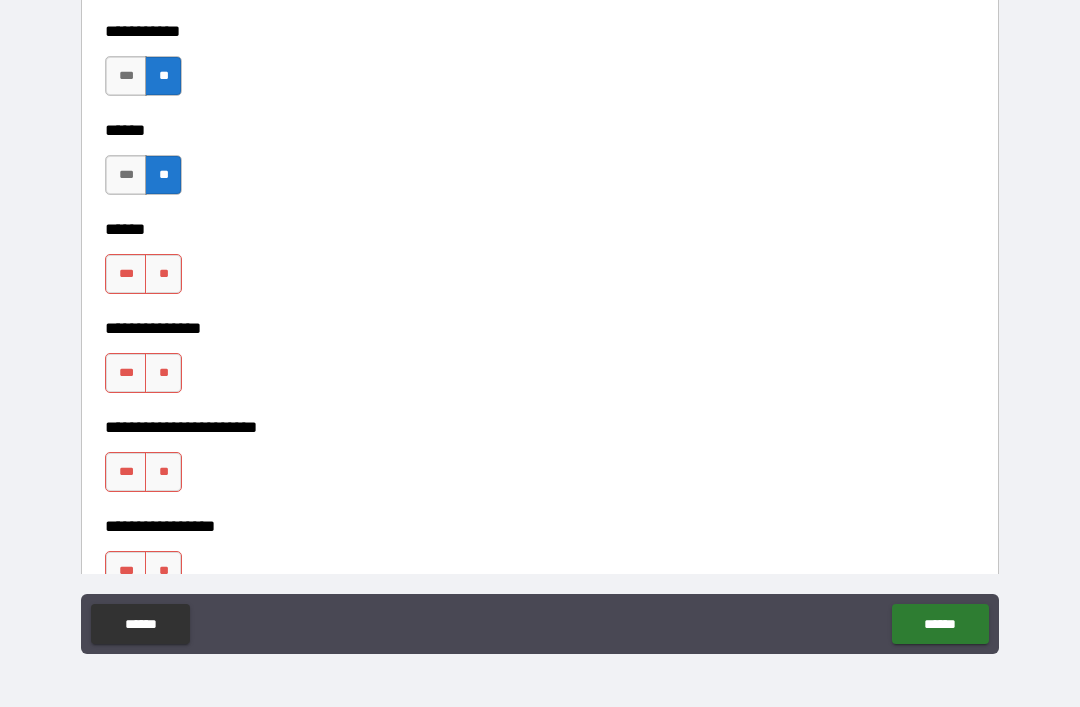 scroll, scrollTop: 3141, scrollLeft: 0, axis: vertical 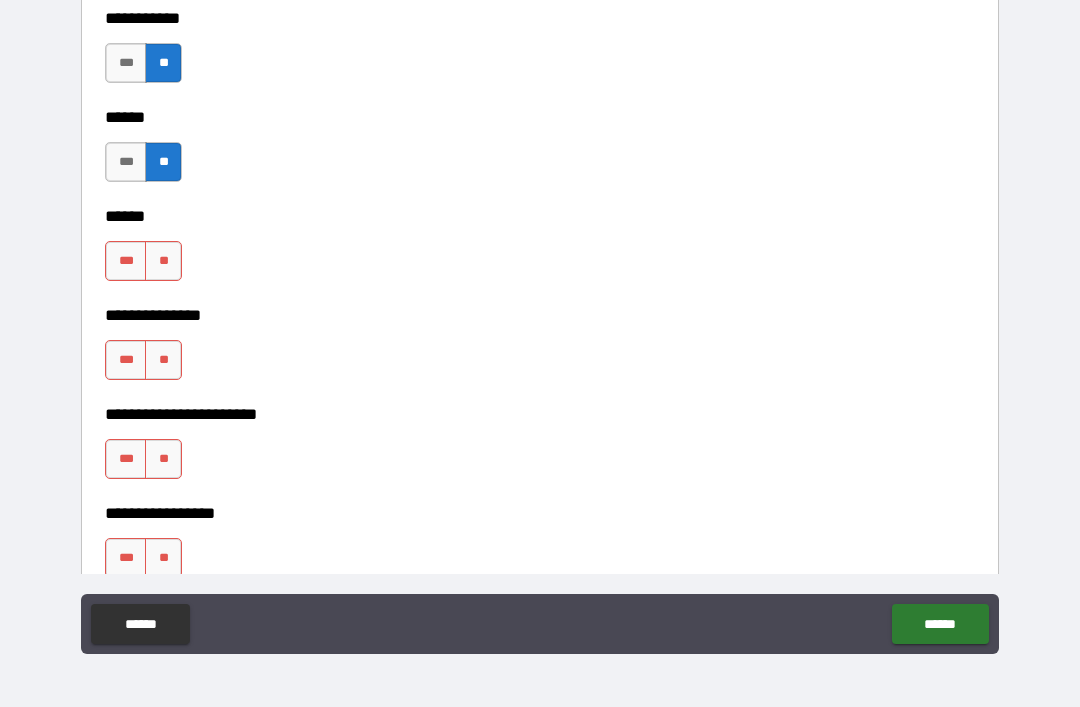 click on "**" at bounding box center (163, 261) 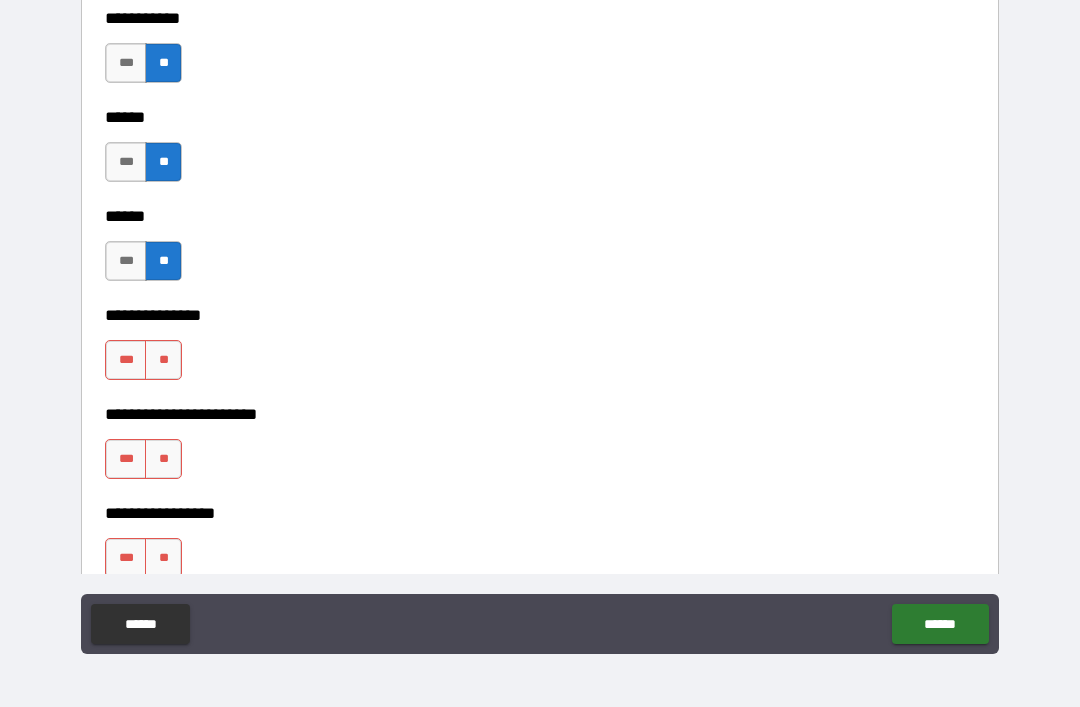 click on "**" at bounding box center (163, 360) 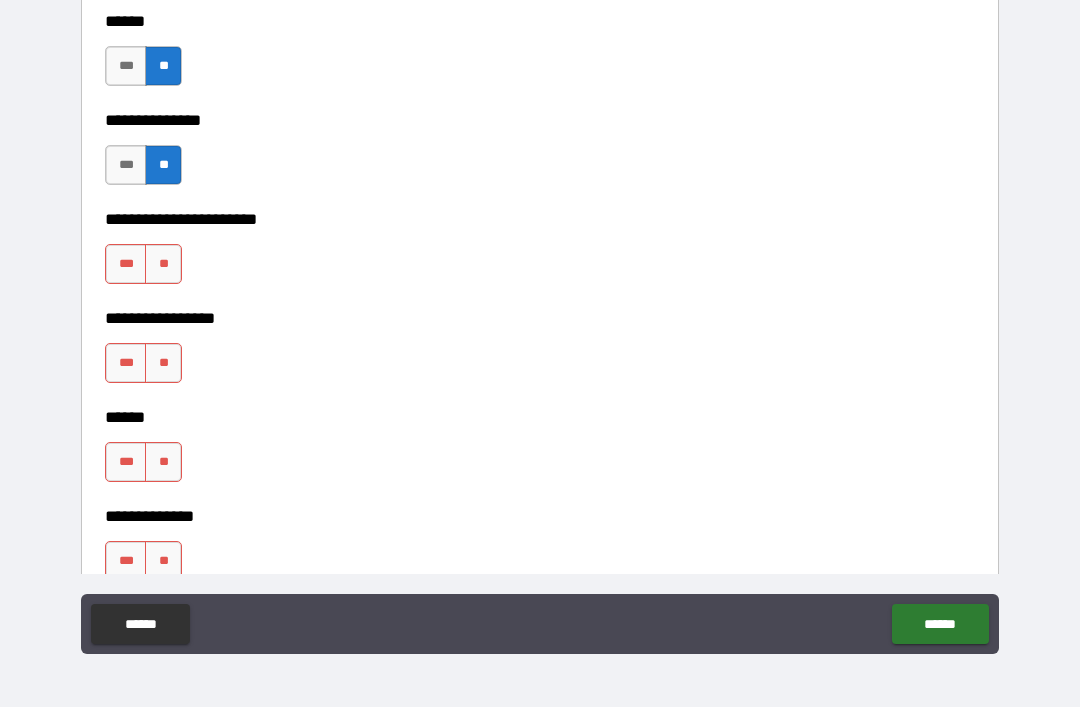 scroll, scrollTop: 3337, scrollLeft: 0, axis: vertical 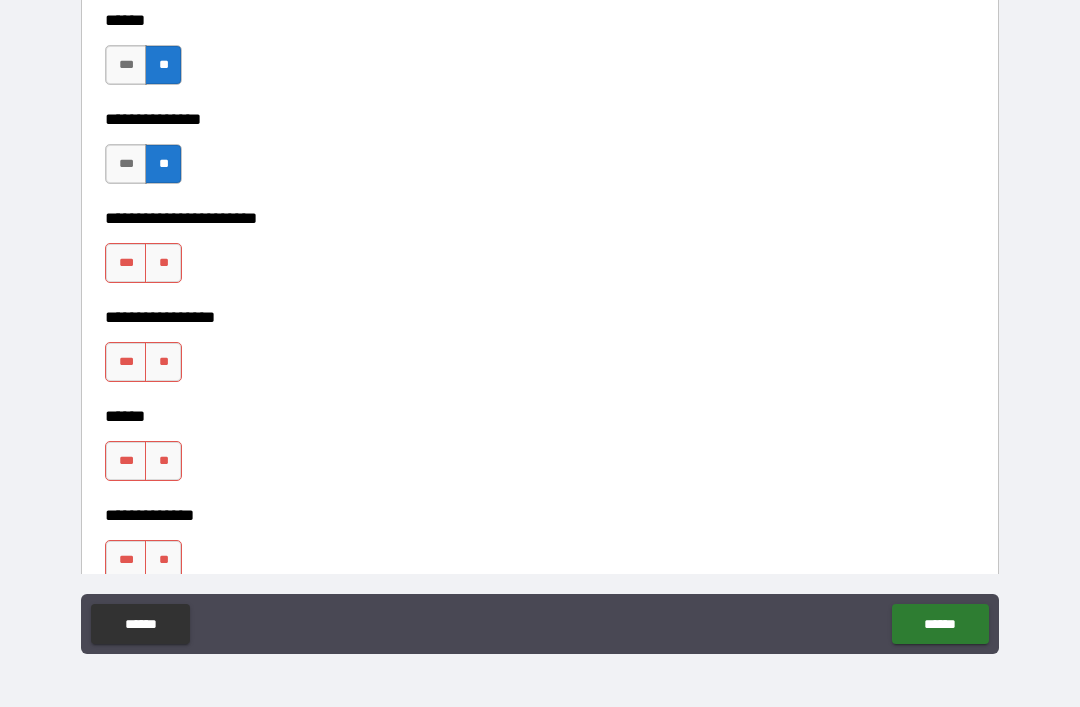 click on "**" at bounding box center [163, 263] 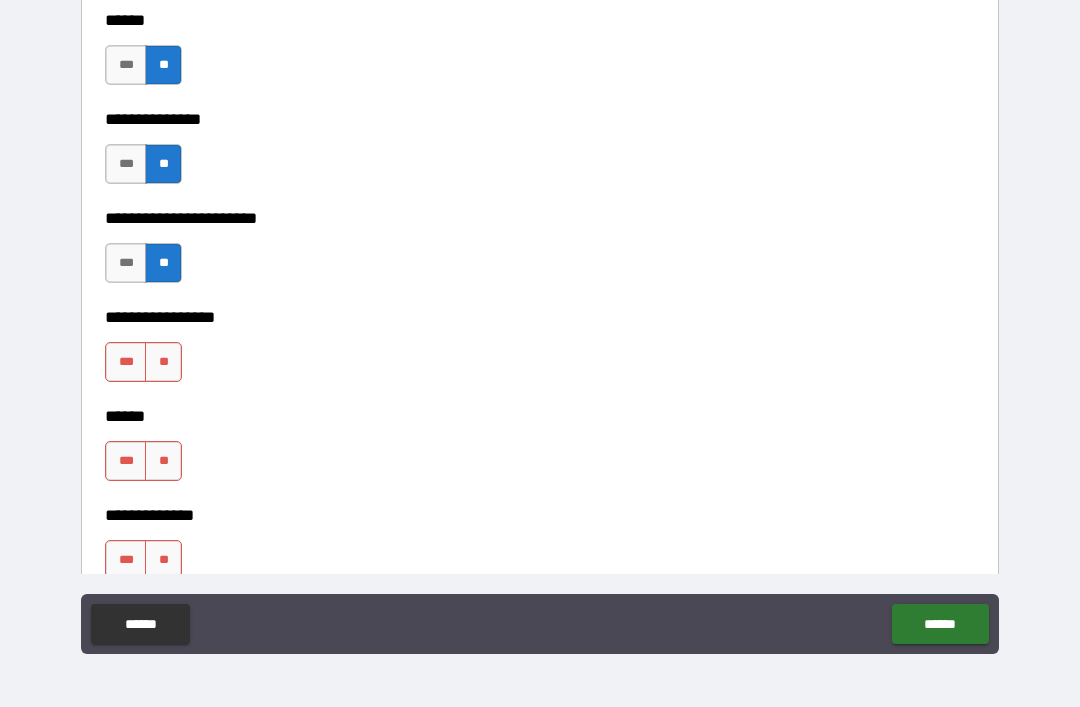 click on "**" at bounding box center (163, 362) 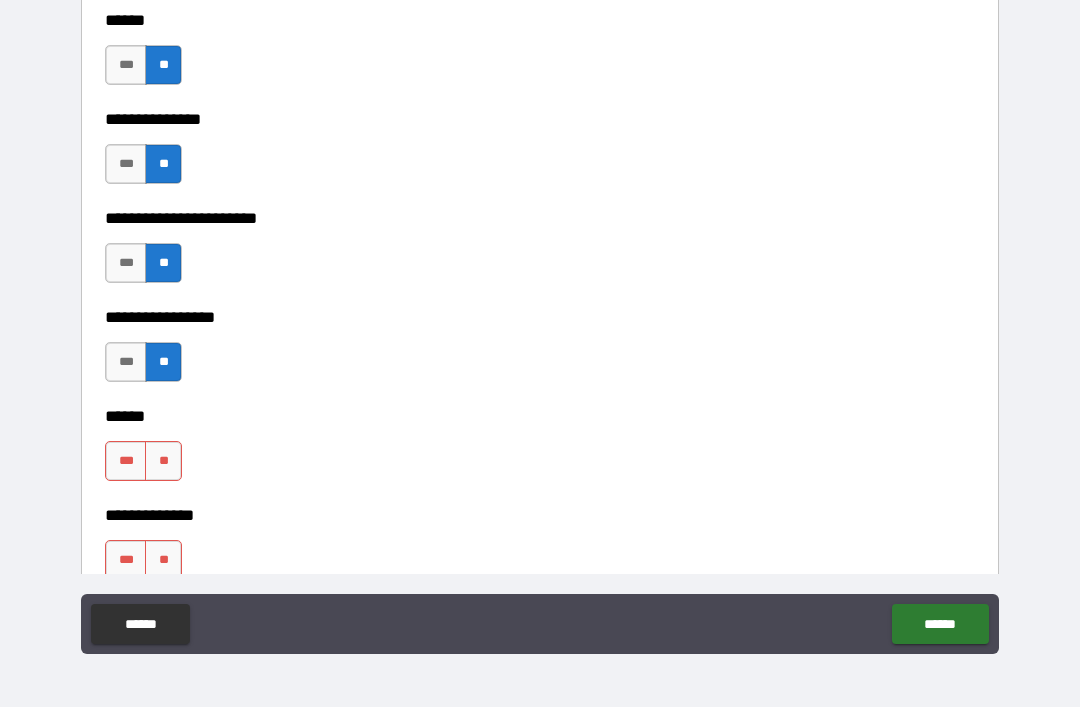 click on "**" at bounding box center (163, 461) 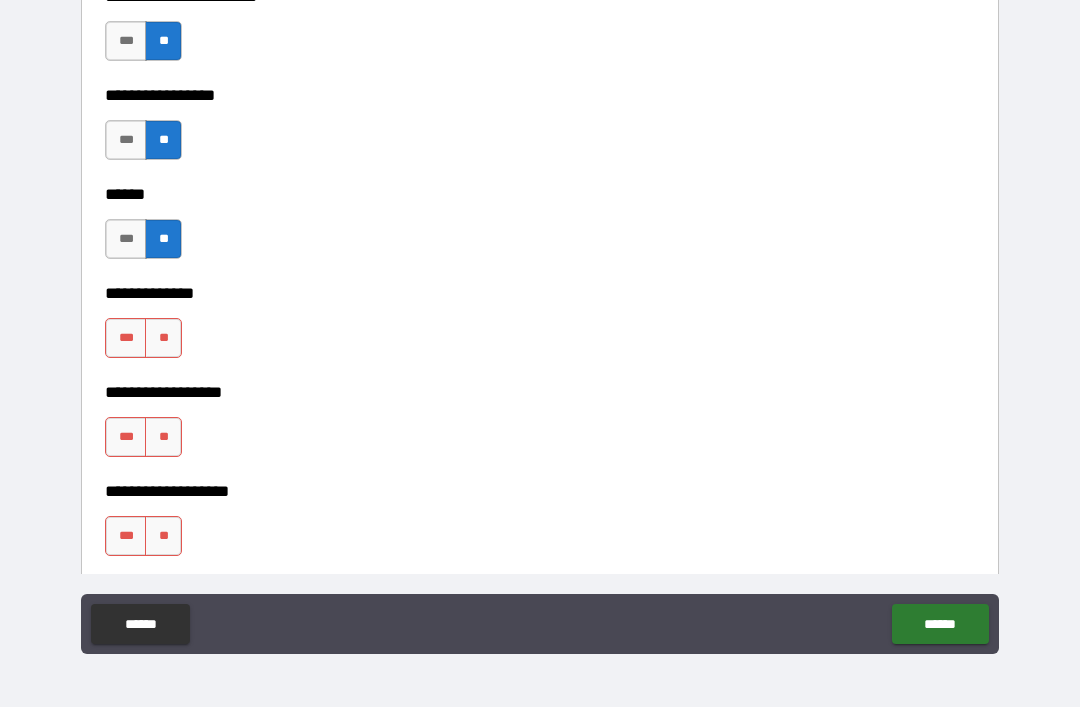 scroll, scrollTop: 3560, scrollLeft: 0, axis: vertical 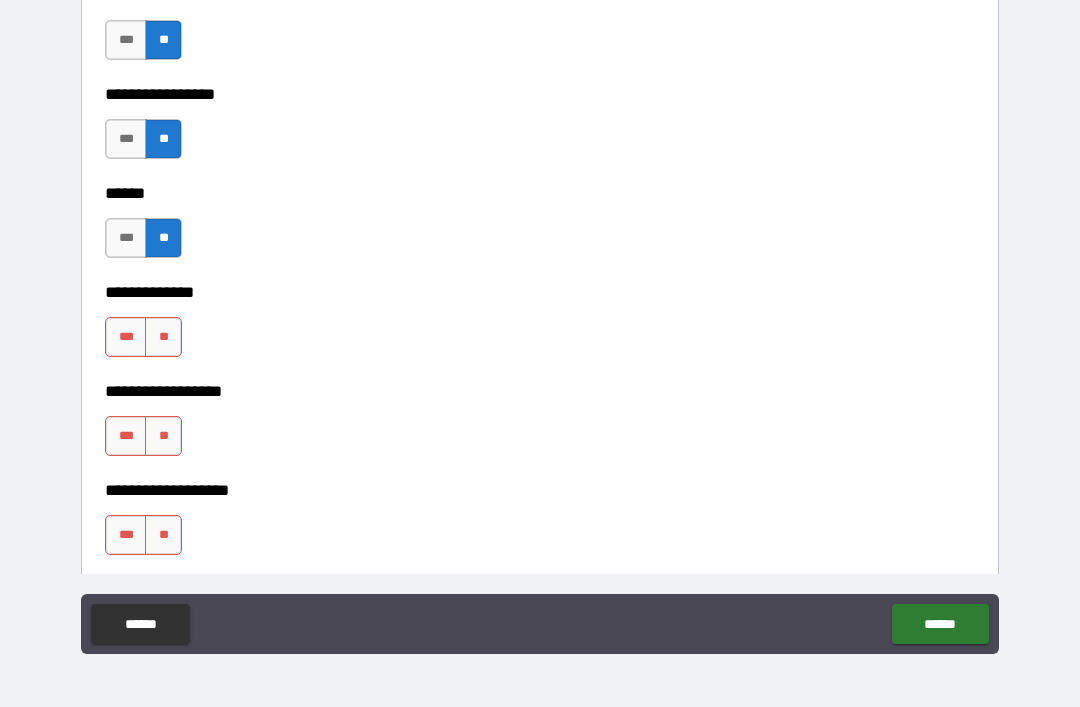 click on "**" at bounding box center [163, 337] 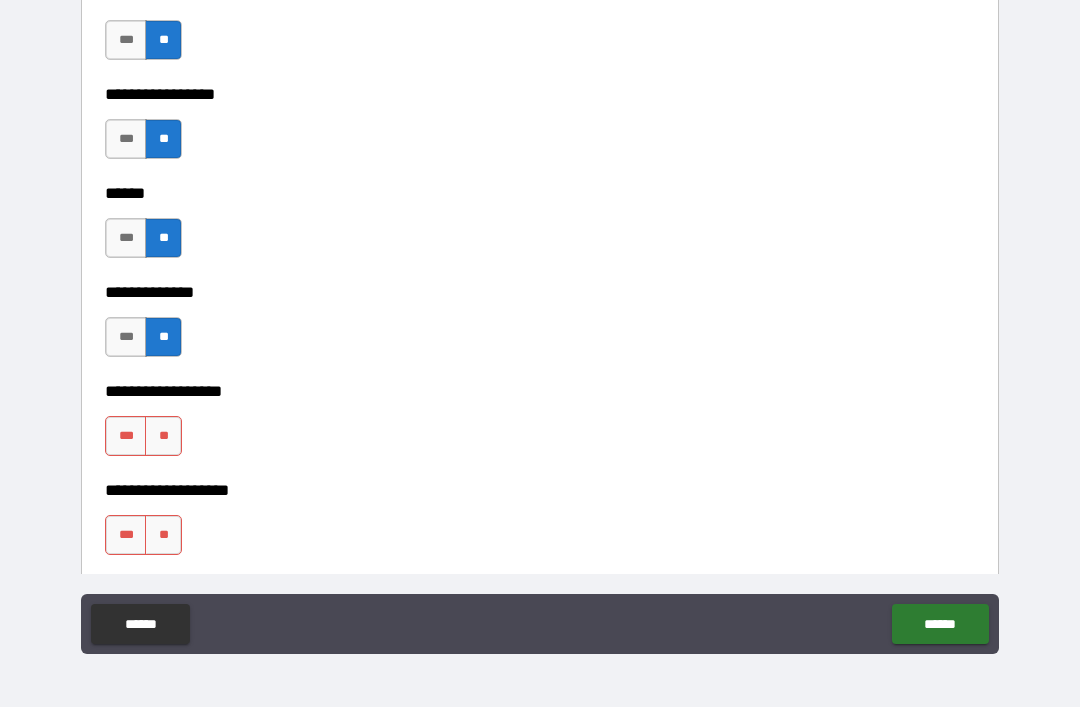 scroll, scrollTop: 3677, scrollLeft: 0, axis: vertical 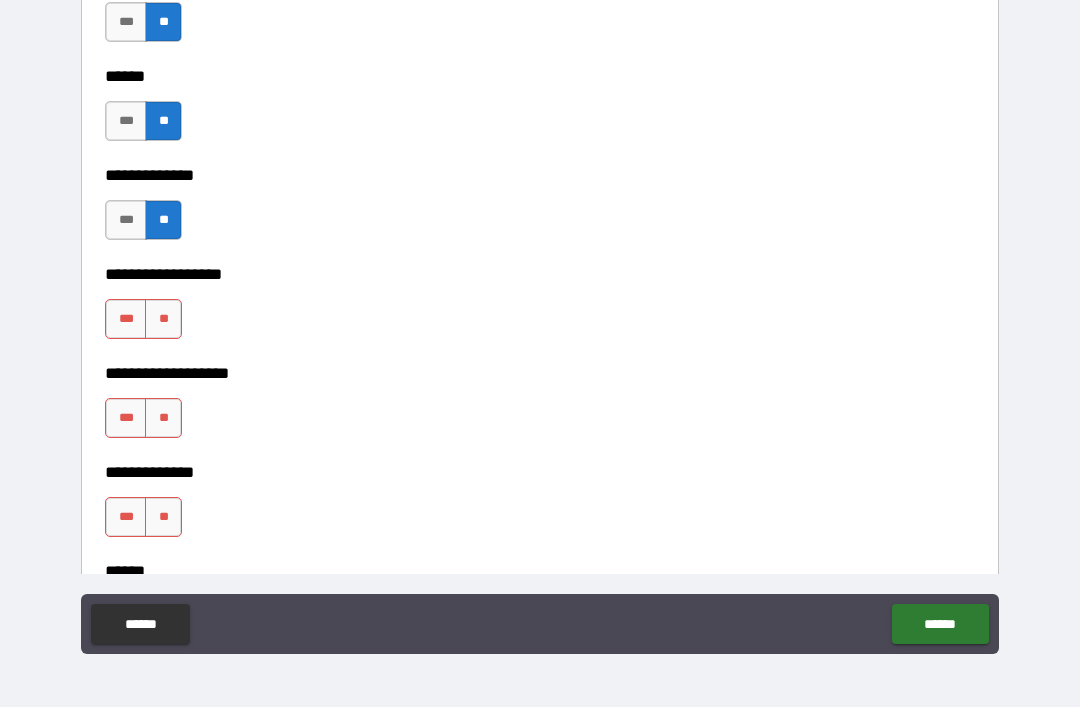 click on "**" at bounding box center (163, 319) 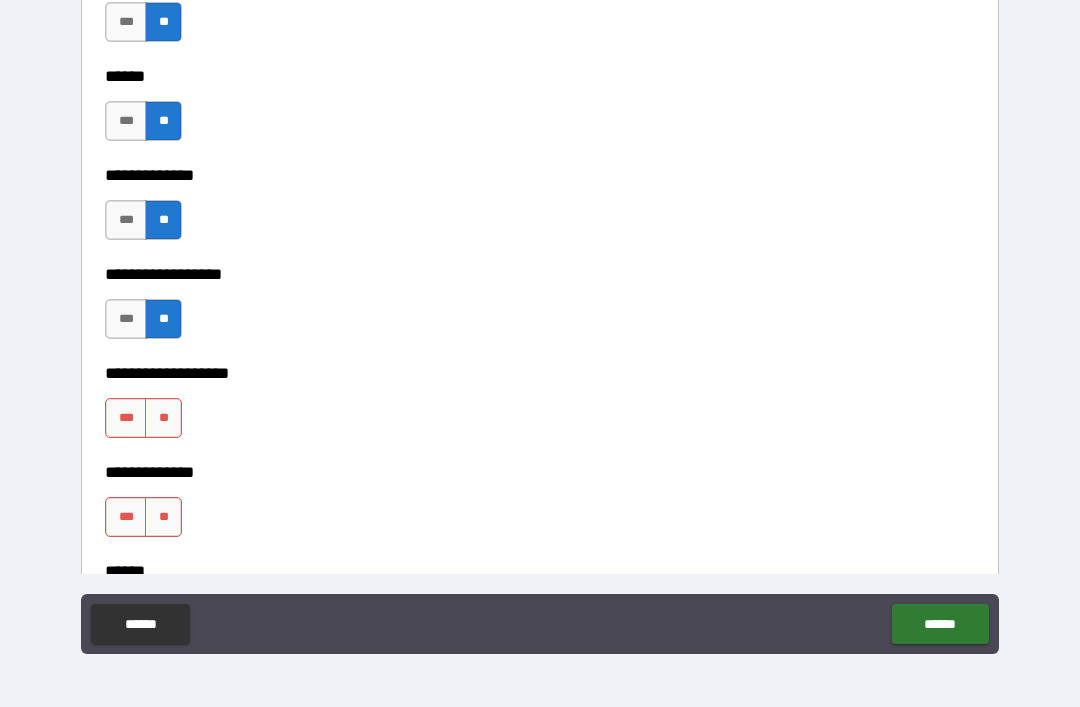 click on "**" at bounding box center [163, 418] 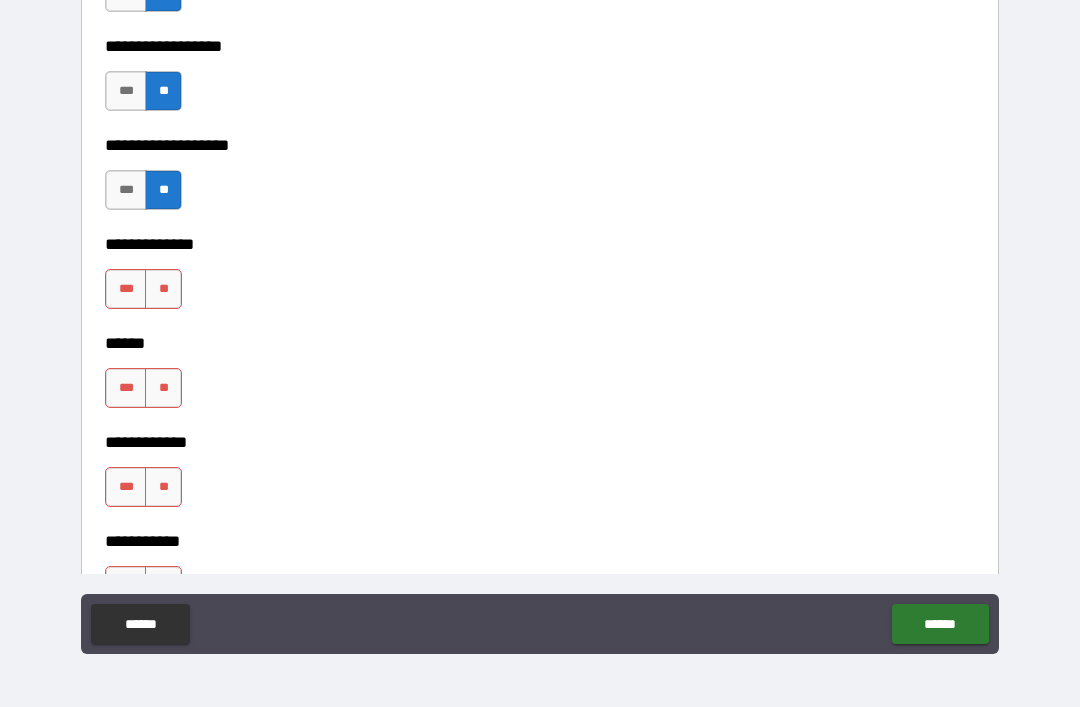 scroll, scrollTop: 3920, scrollLeft: 0, axis: vertical 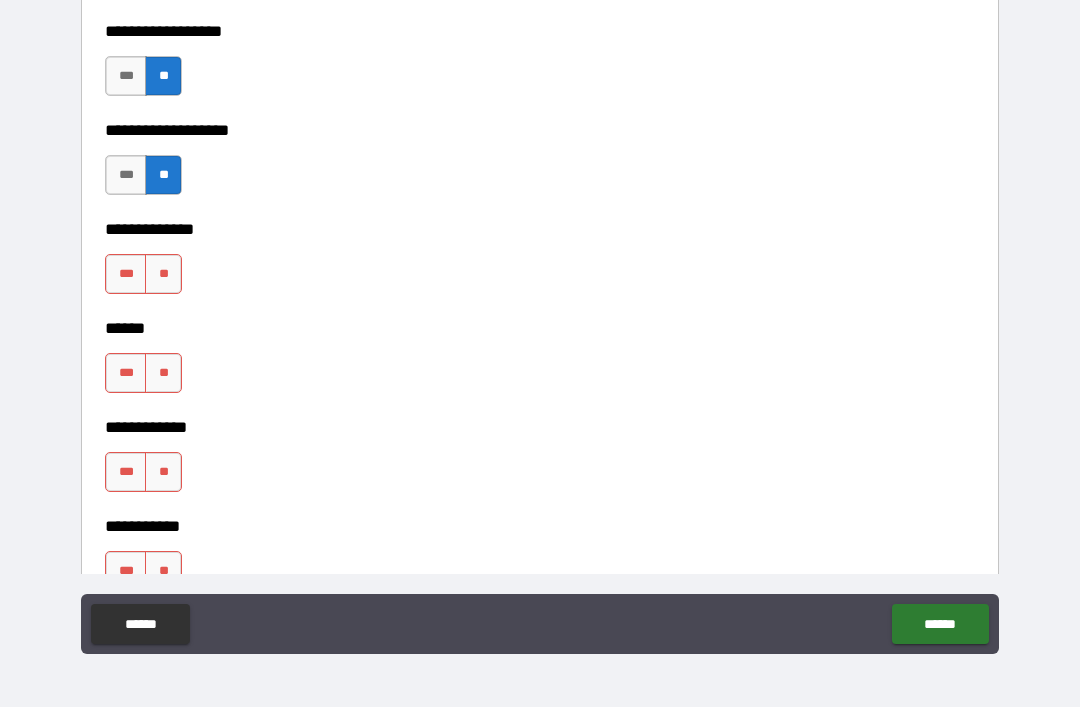 click on "**" at bounding box center [163, 274] 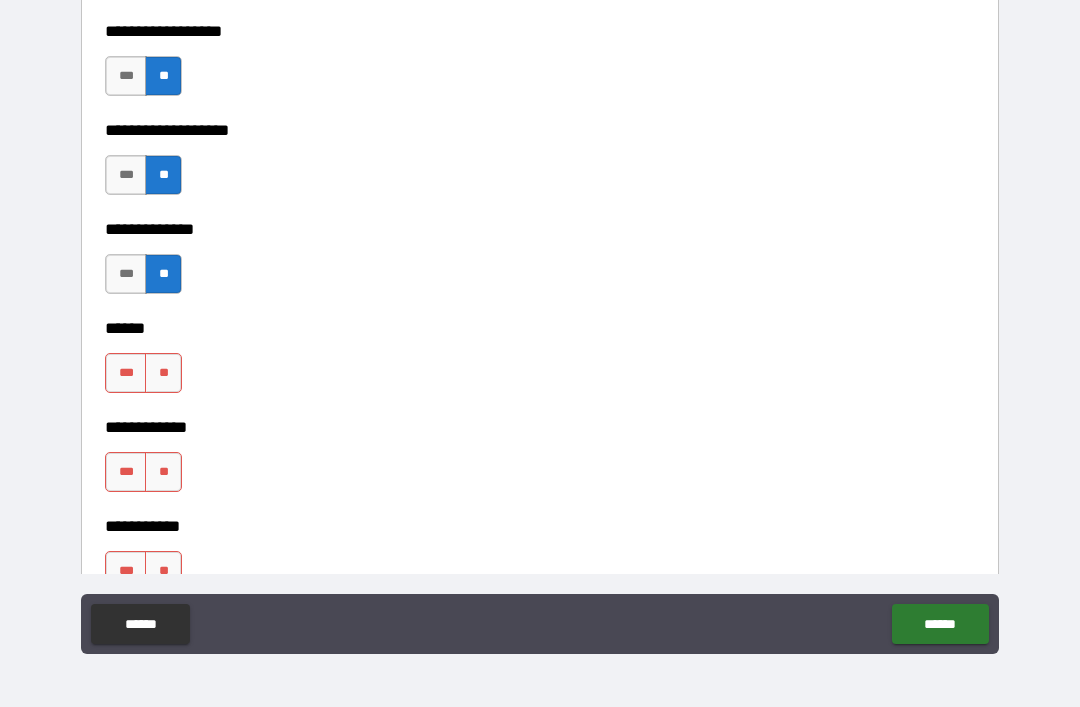 click on "**" at bounding box center (163, 373) 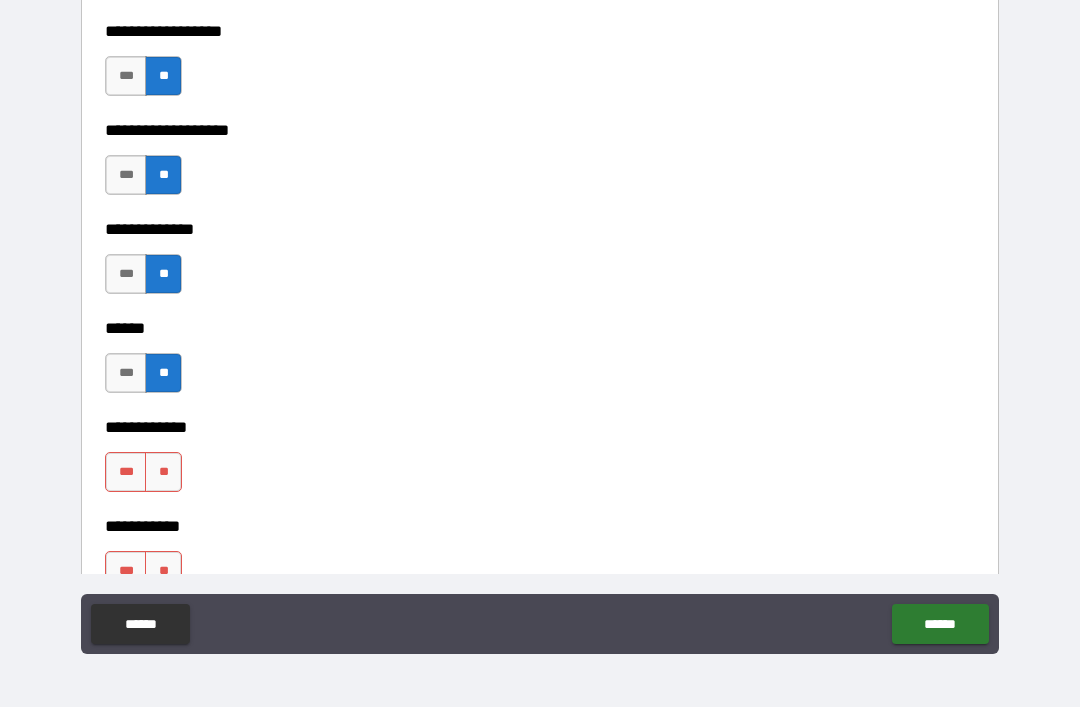 click on "**" at bounding box center (163, 472) 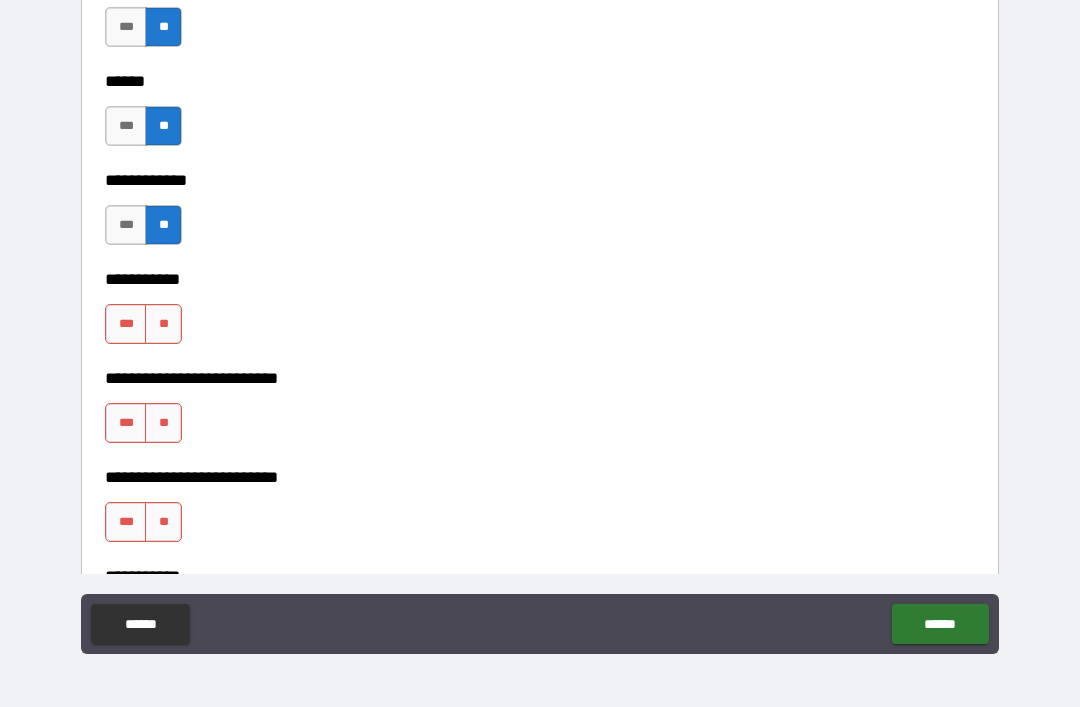 scroll, scrollTop: 4168, scrollLeft: 0, axis: vertical 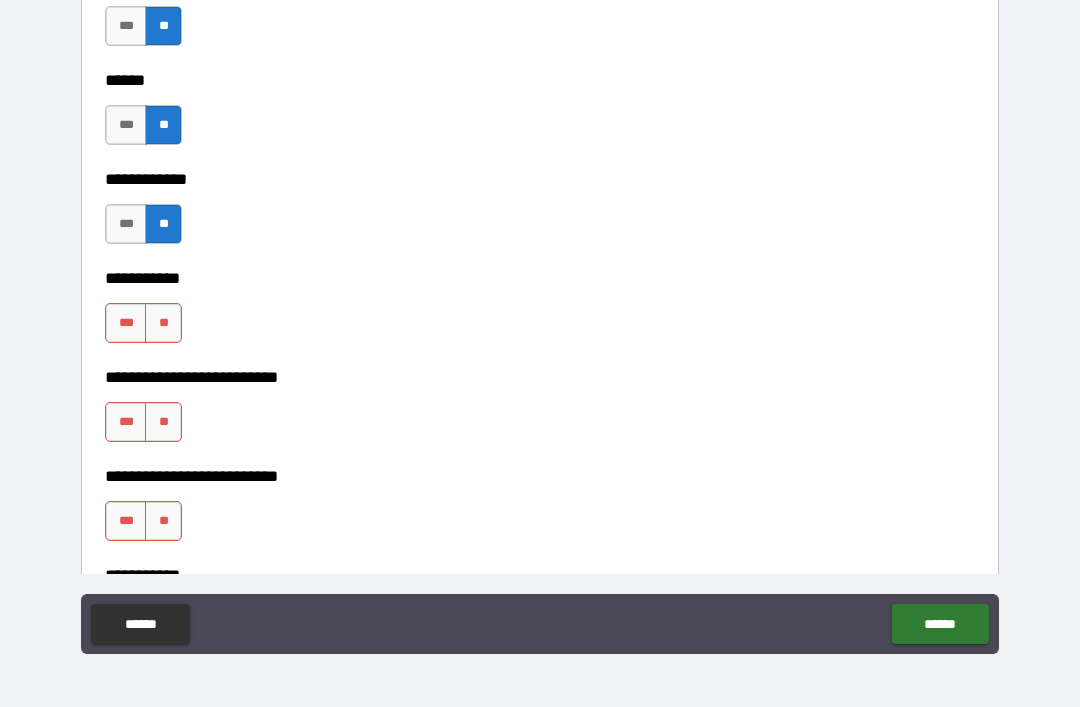 click on "**" at bounding box center (163, 323) 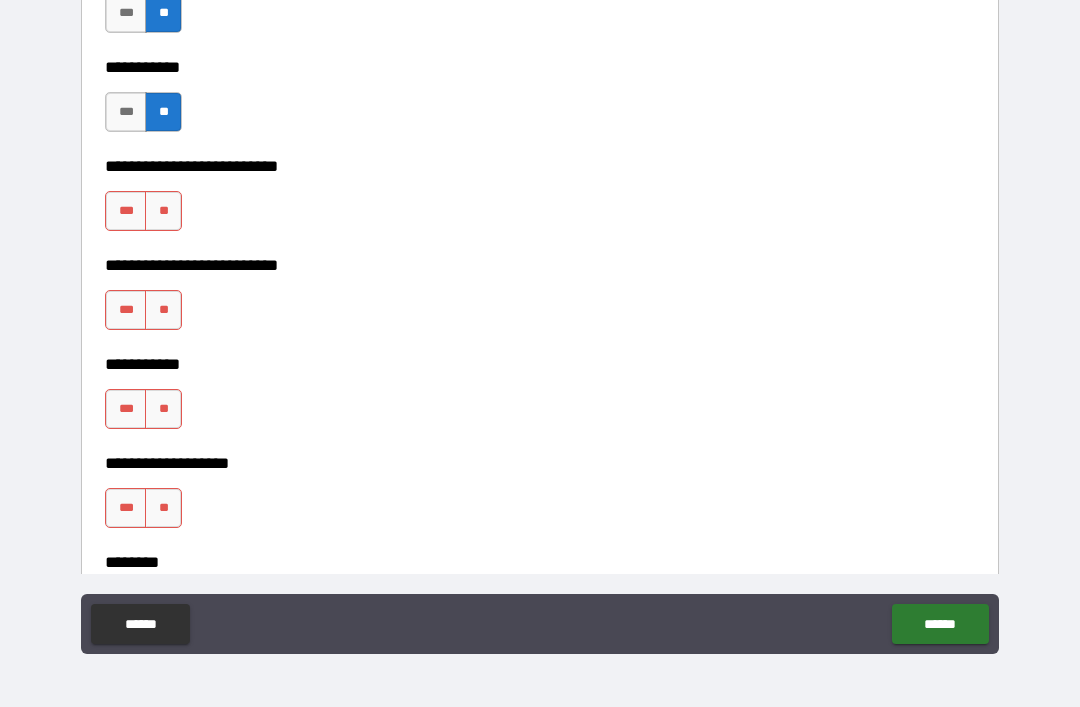 scroll, scrollTop: 4380, scrollLeft: 0, axis: vertical 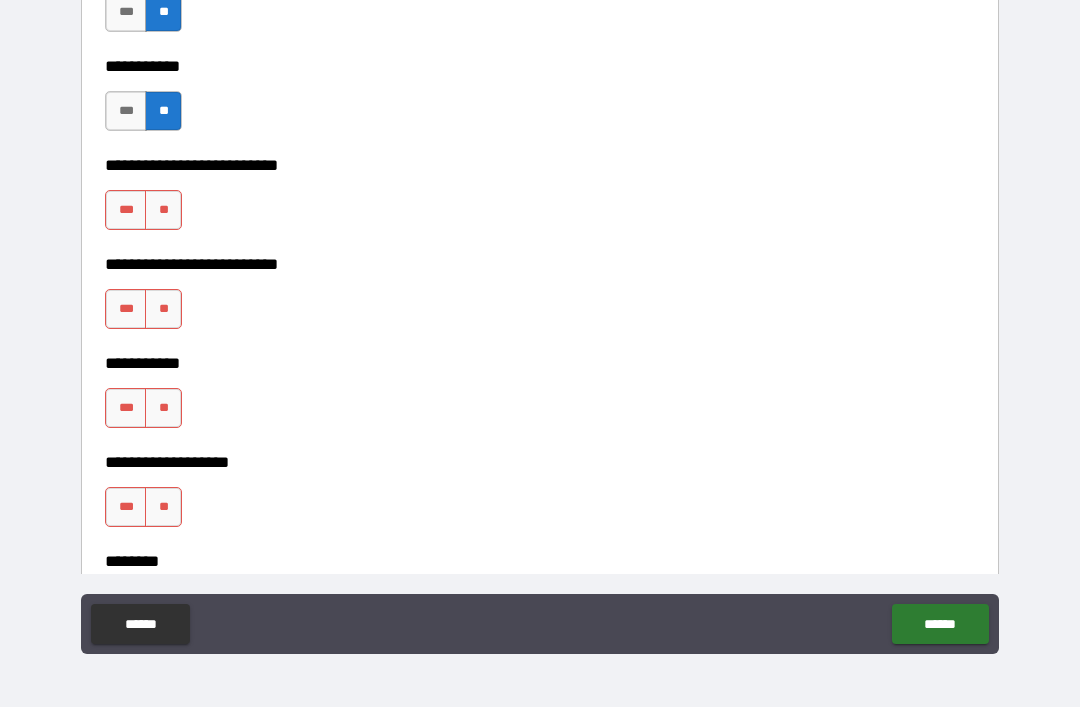 click on "**" at bounding box center (163, 210) 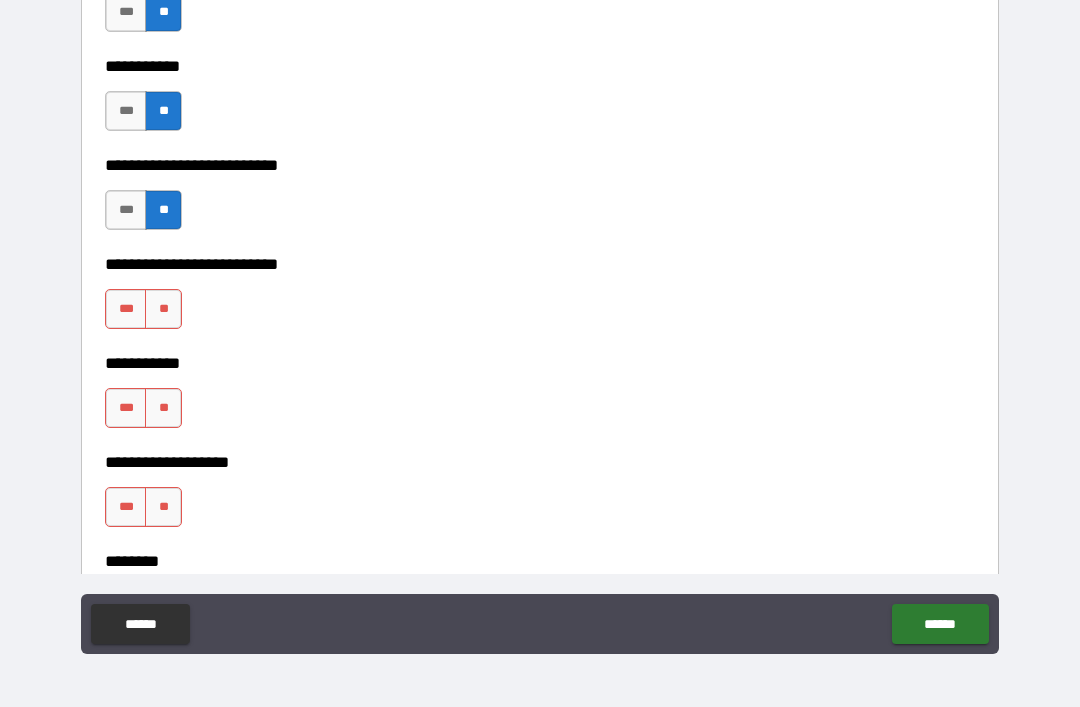 click on "**" at bounding box center [163, 309] 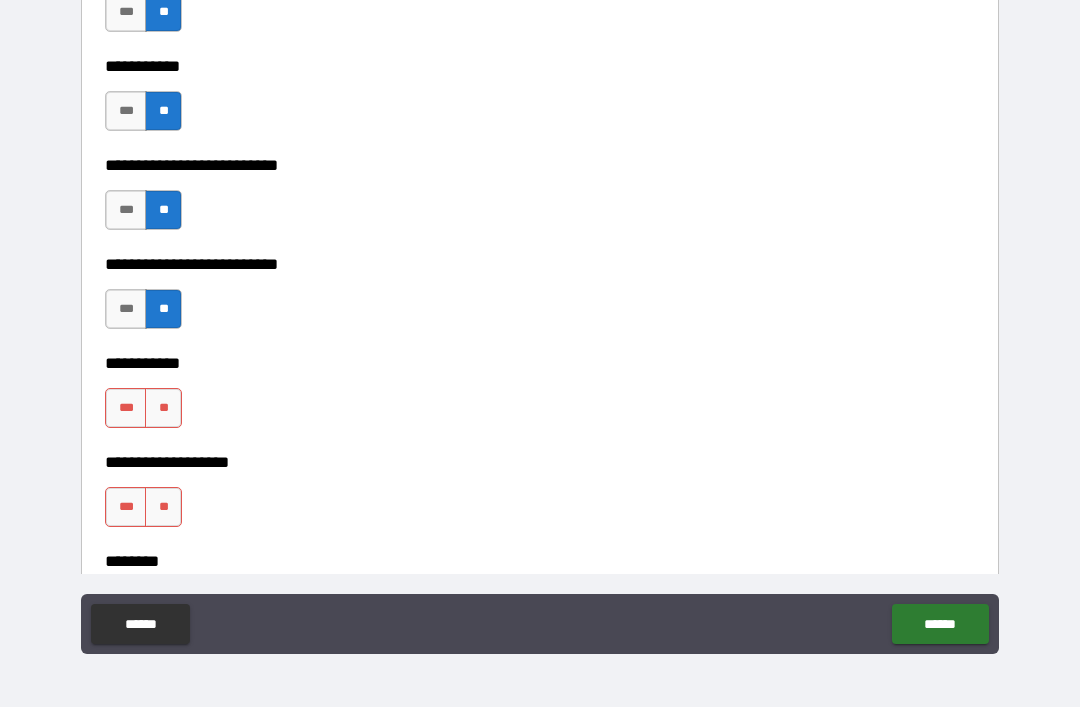 click on "**" at bounding box center (163, 408) 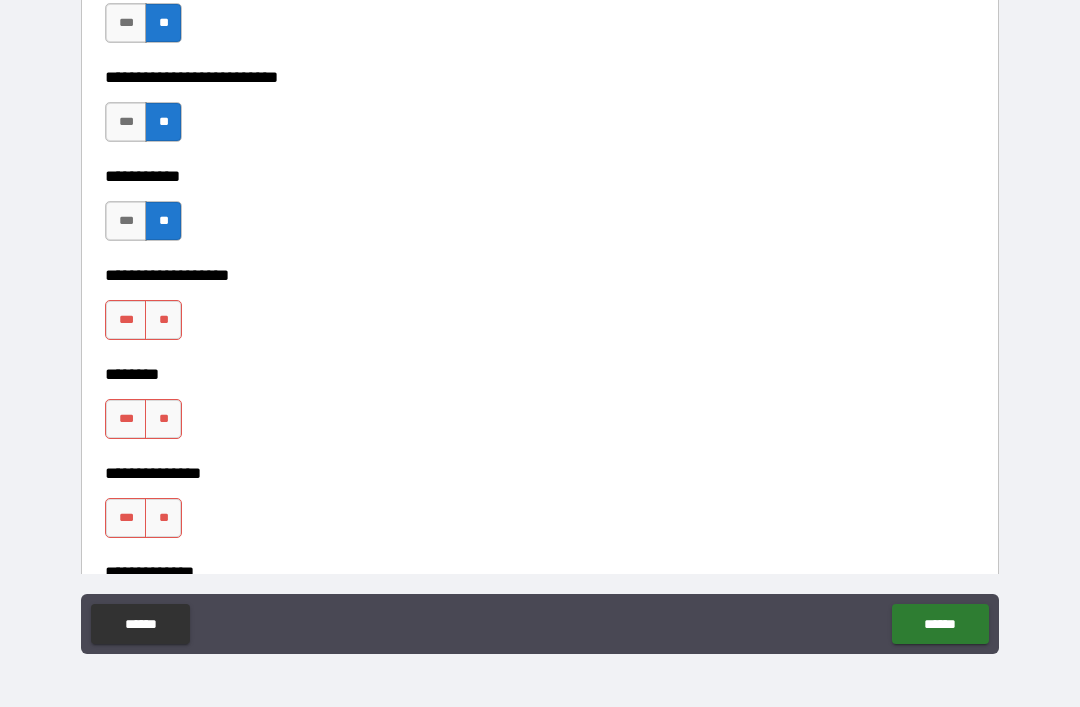 scroll, scrollTop: 4569, scrollLeft: 0, axis: vertical 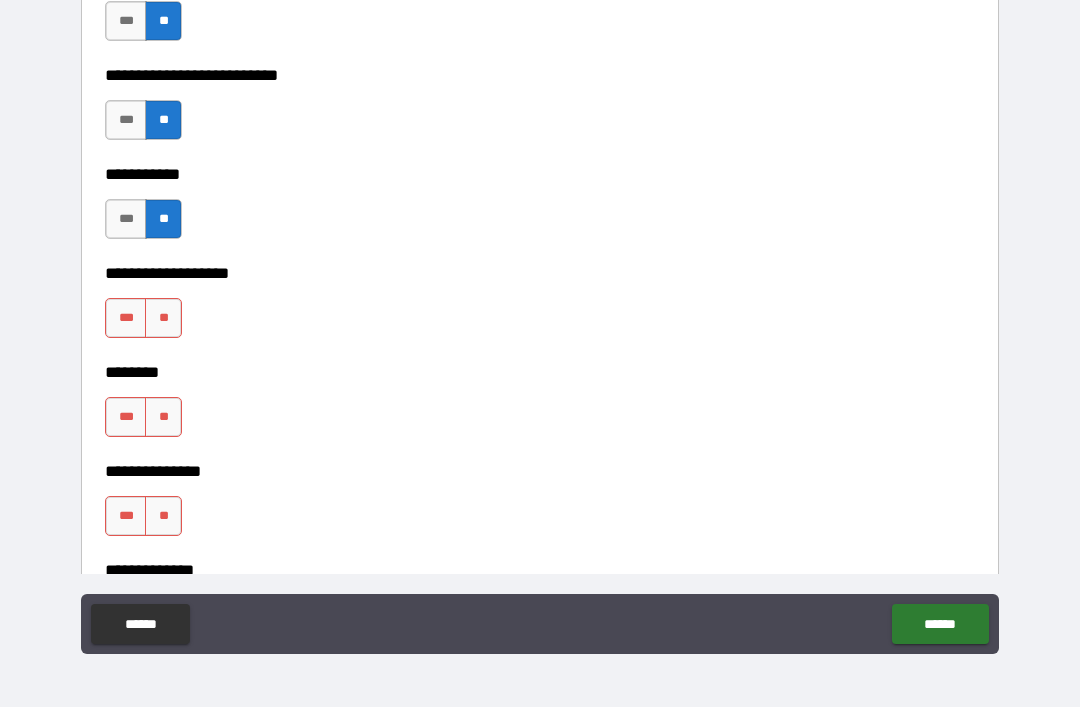 click on "**" at bounding box center [163, 318] 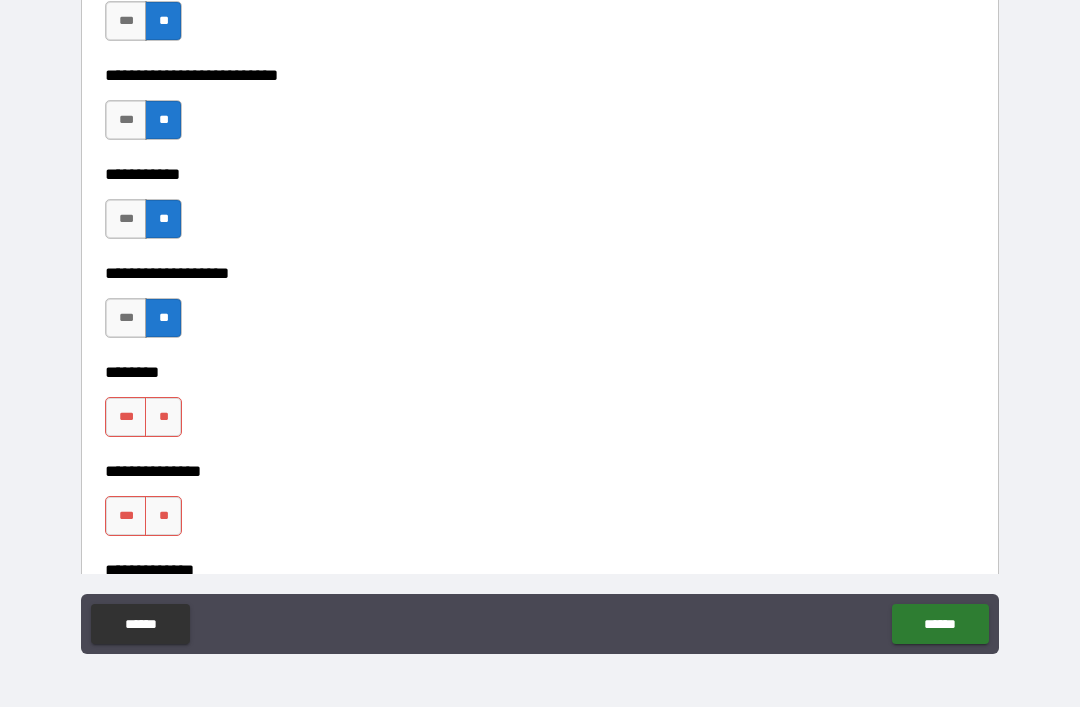 click on "**" at bounding box center [163, 417] 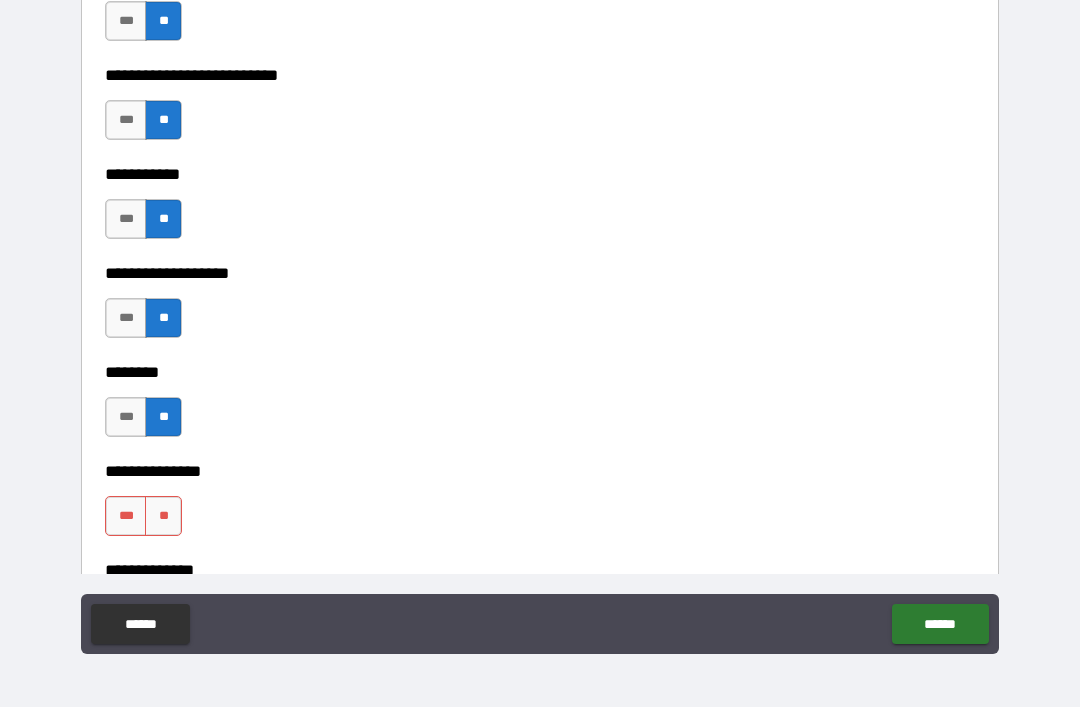 click on "**" at bounding box center (163, 516) 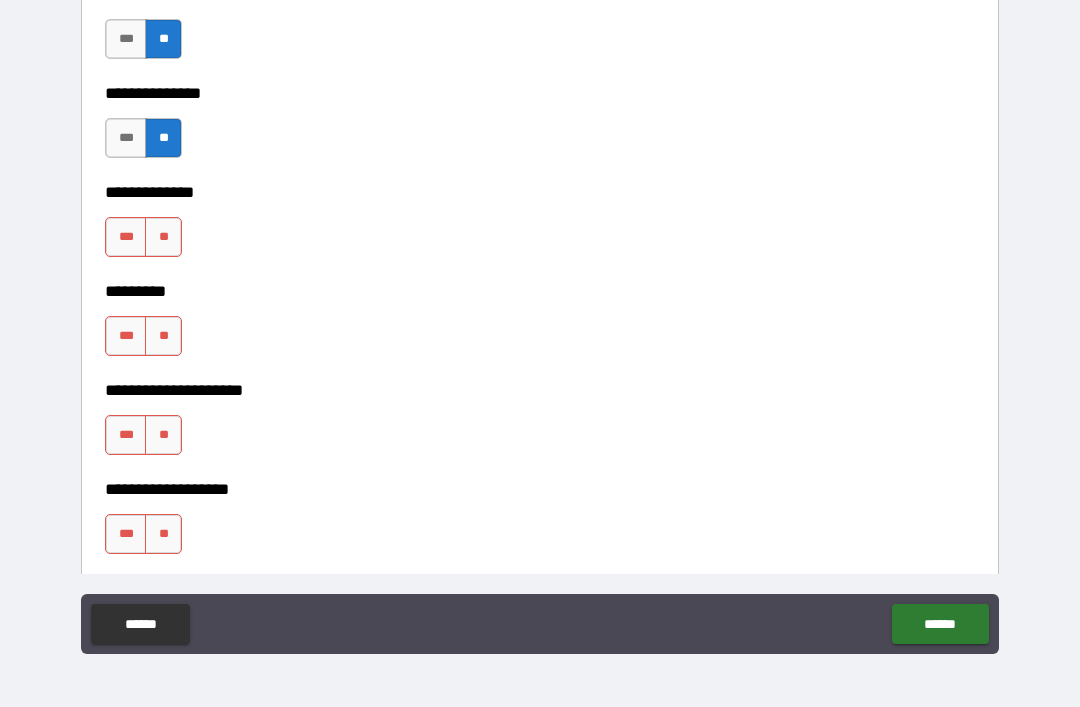 scroll, scrollTop: 4948, scrollLeft: 0, axis: vertical 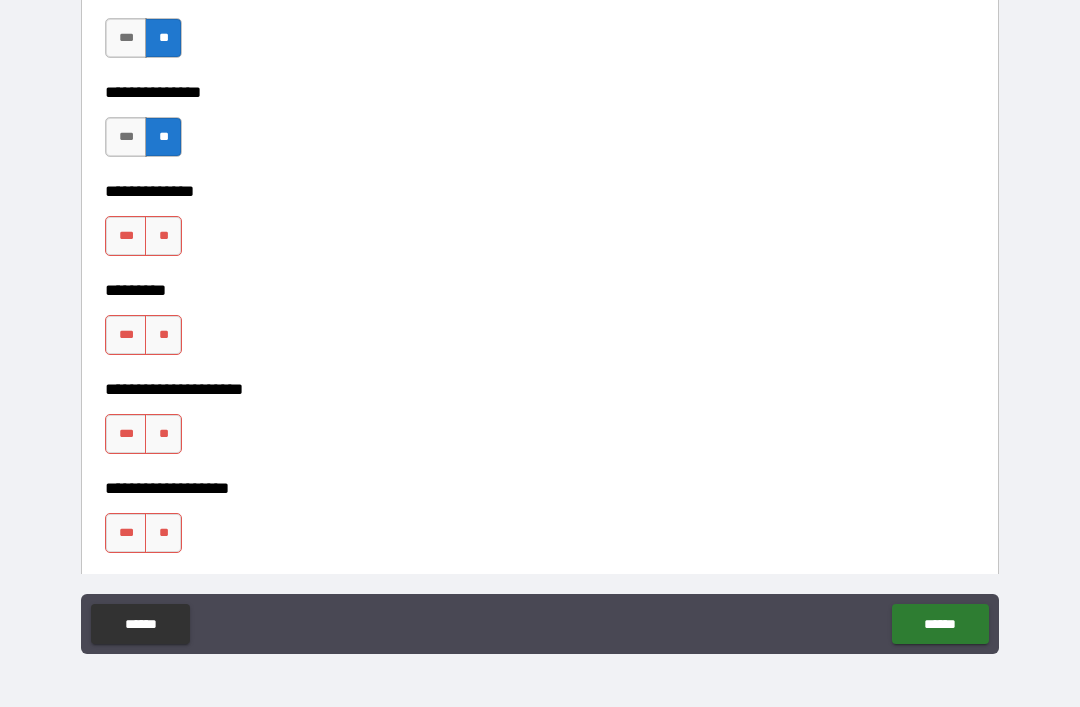 click on "**" at bounding box center [163, 236] 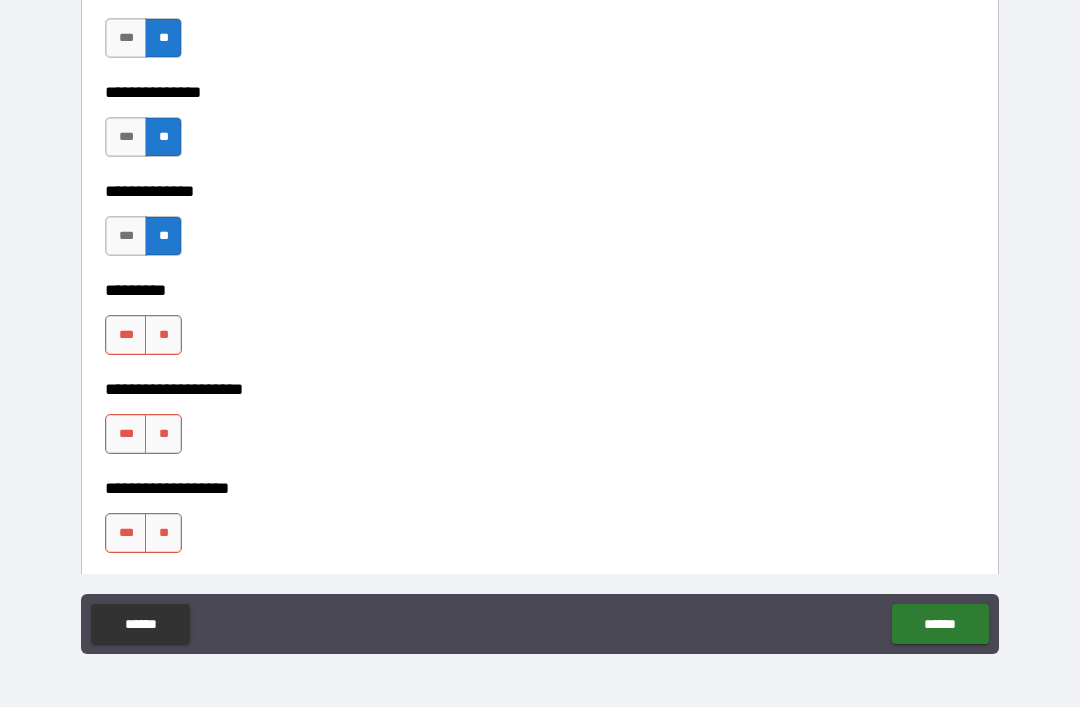 click on "**" at bounding box center (163, 335) 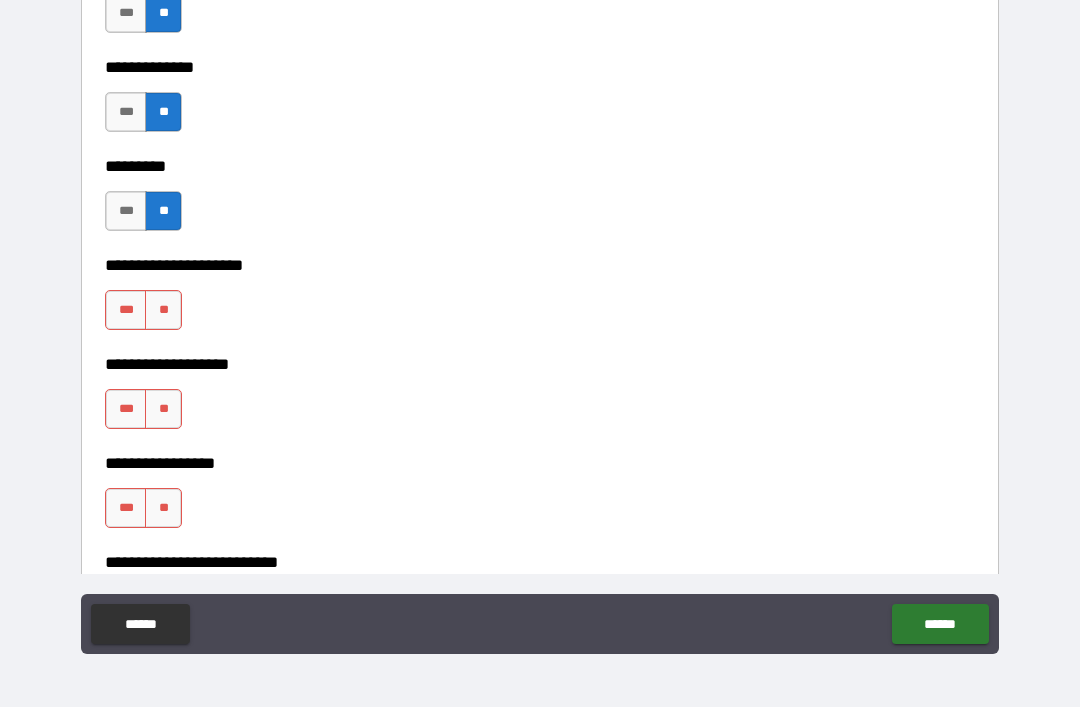 scroll, scrollTop: 5082, scrollLeft: 0, axis: vertical 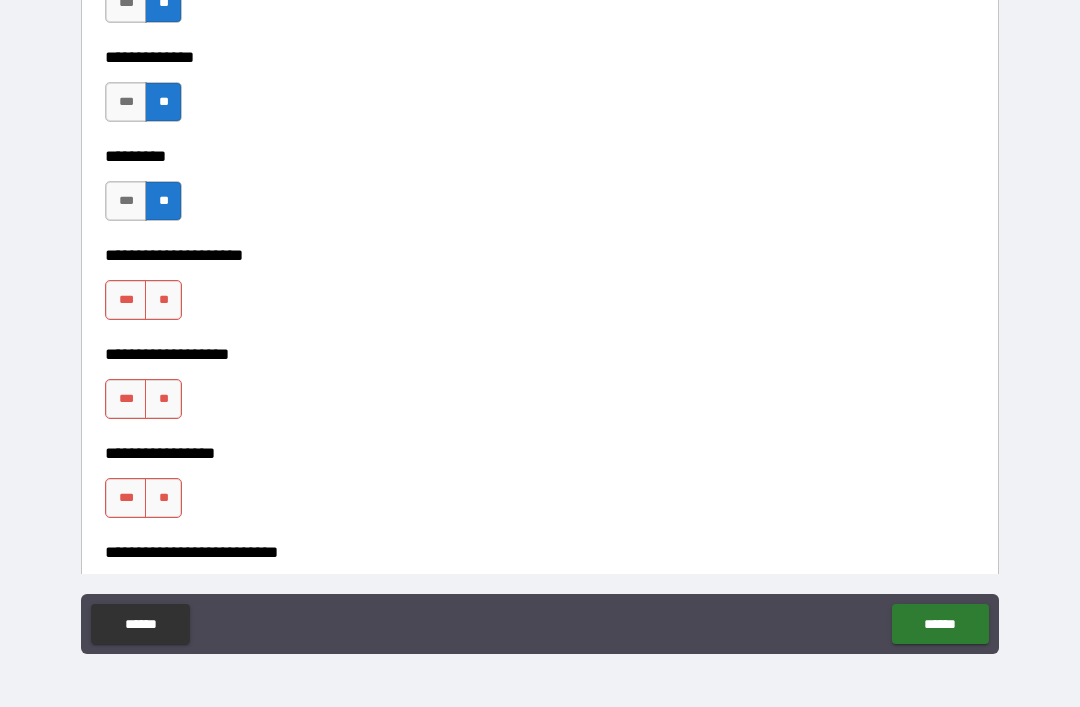 click on "**" at bounding box center [163, 300] 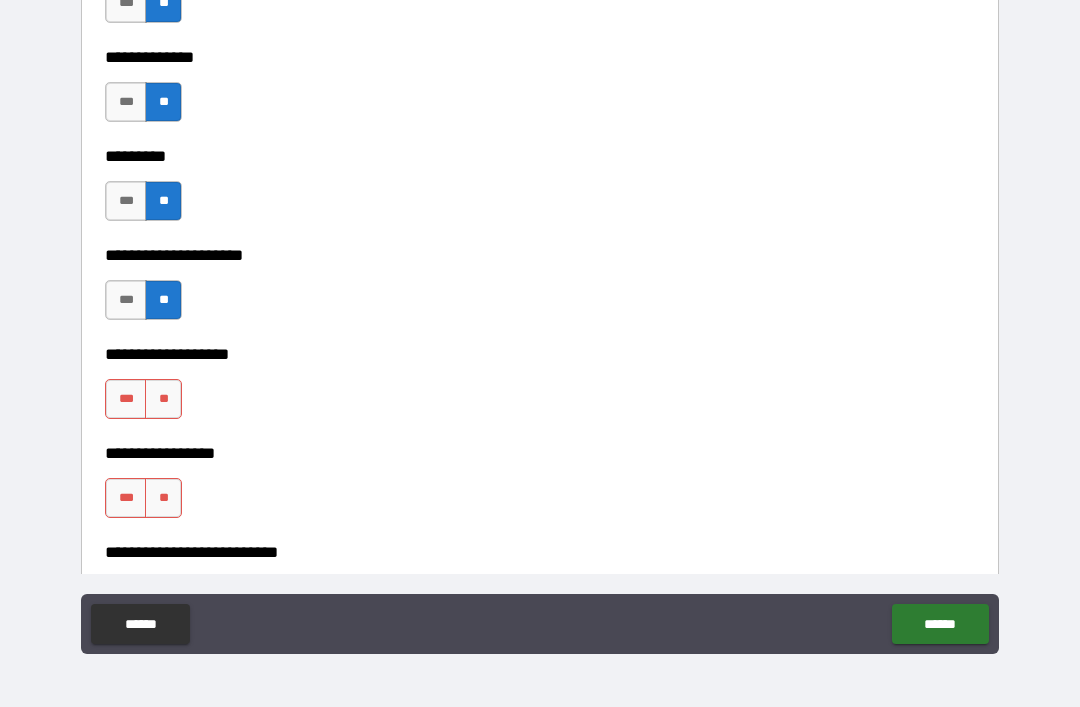 click on "**" at bounding box center (163, 399) 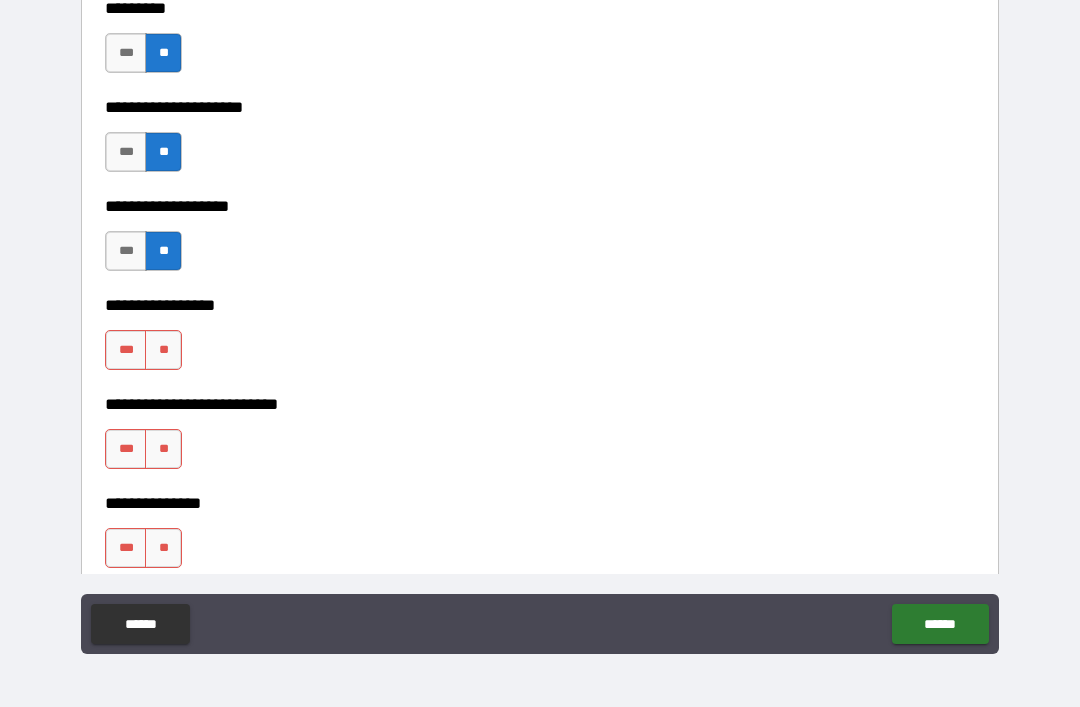 scroll, scrollTop: 5236, scrollLeft: 0, axis: vertical 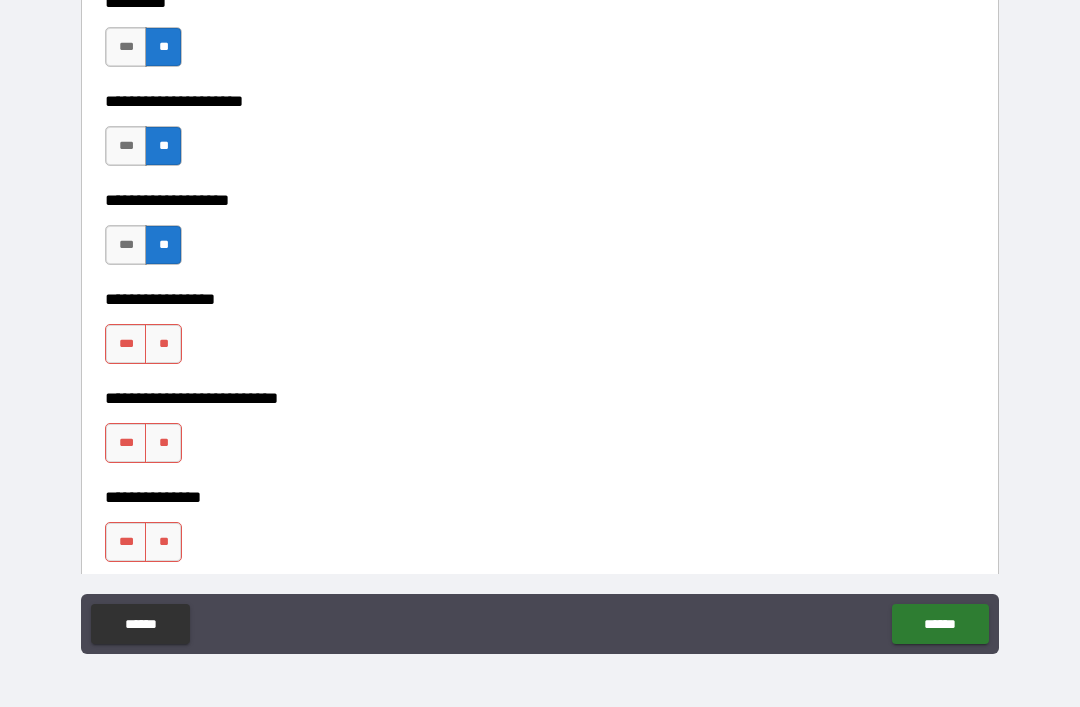 click on "**" at bounding box center (163, 344) 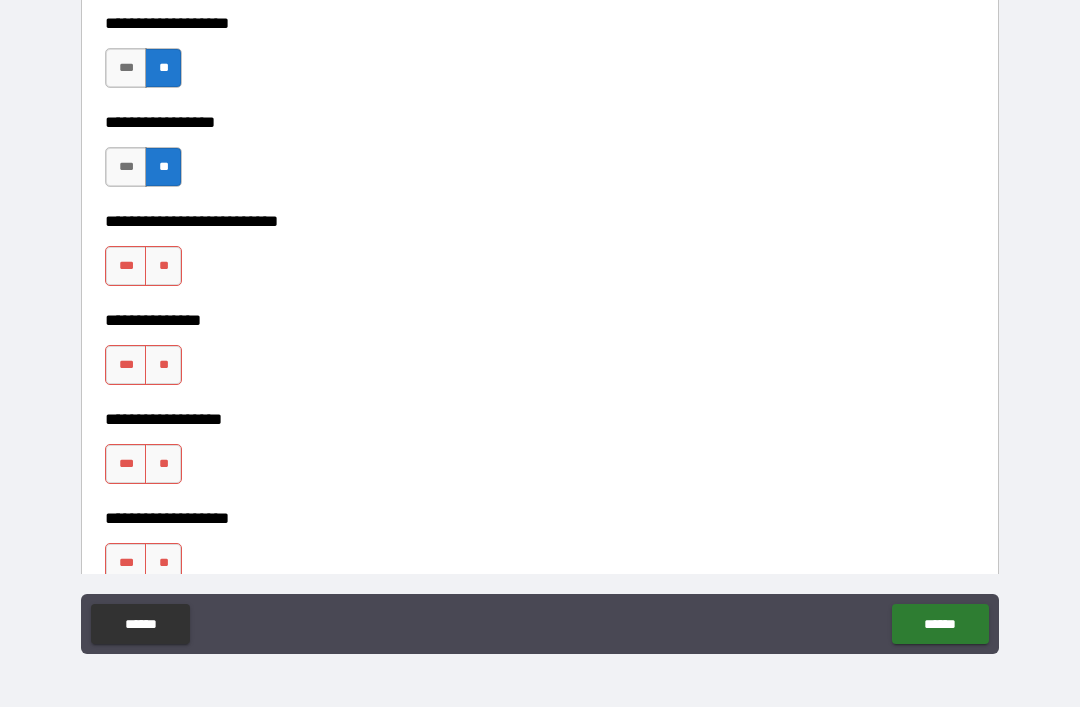 scroll, scrollTop: 5420, scrollLeft: 0, axis: vertical 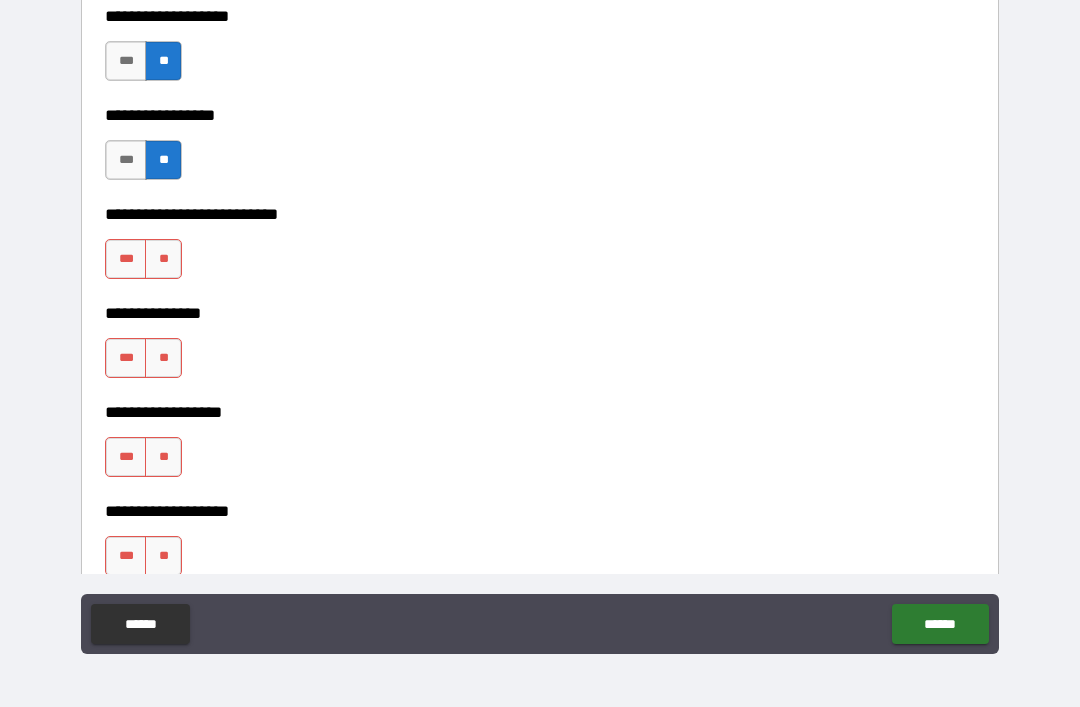 click on "**" at bounding box center [163, 358] 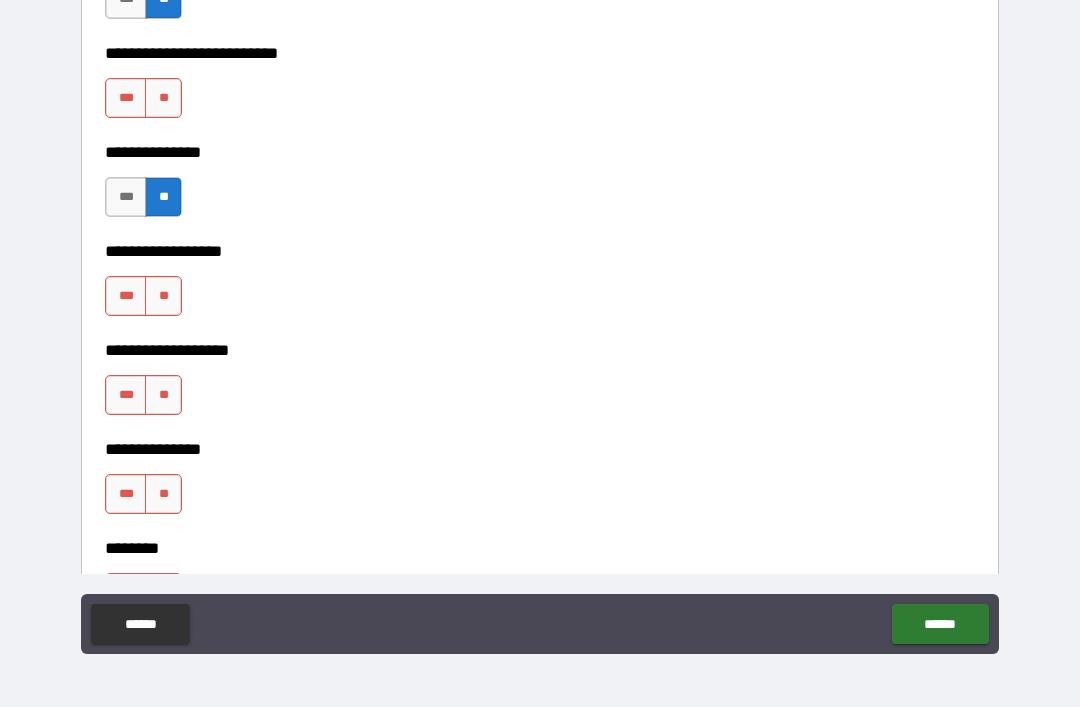 scroll, scrollTop: 5581, scrollLeft: 0, axis: vertical 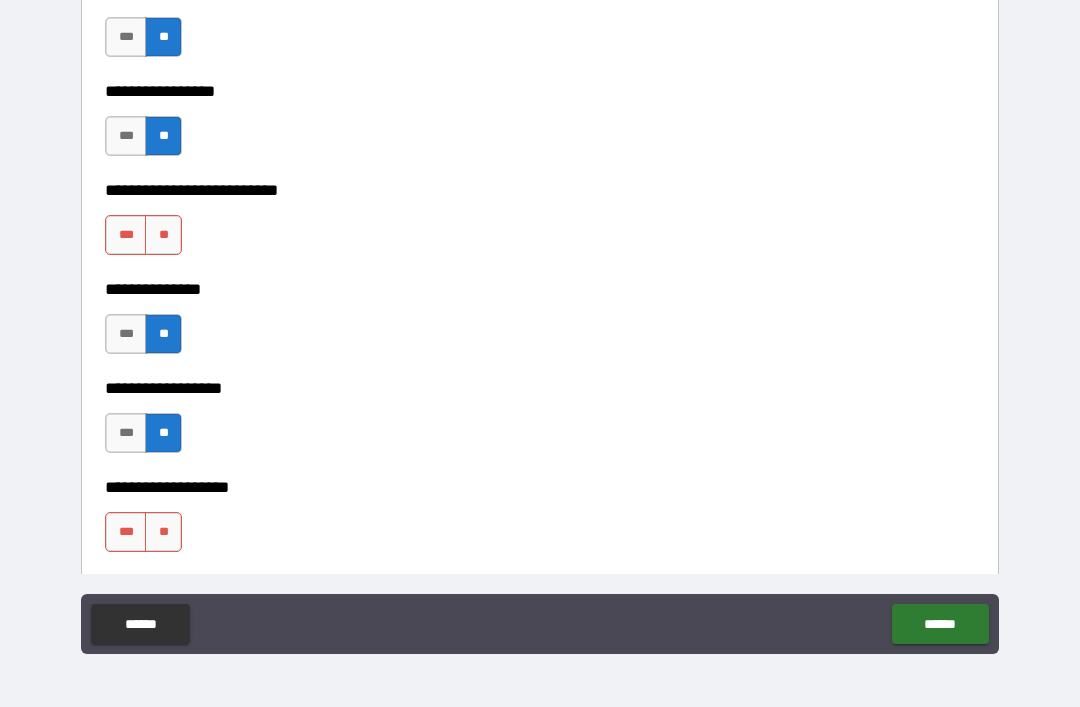 click on "**" at bounding box center [163, 235] 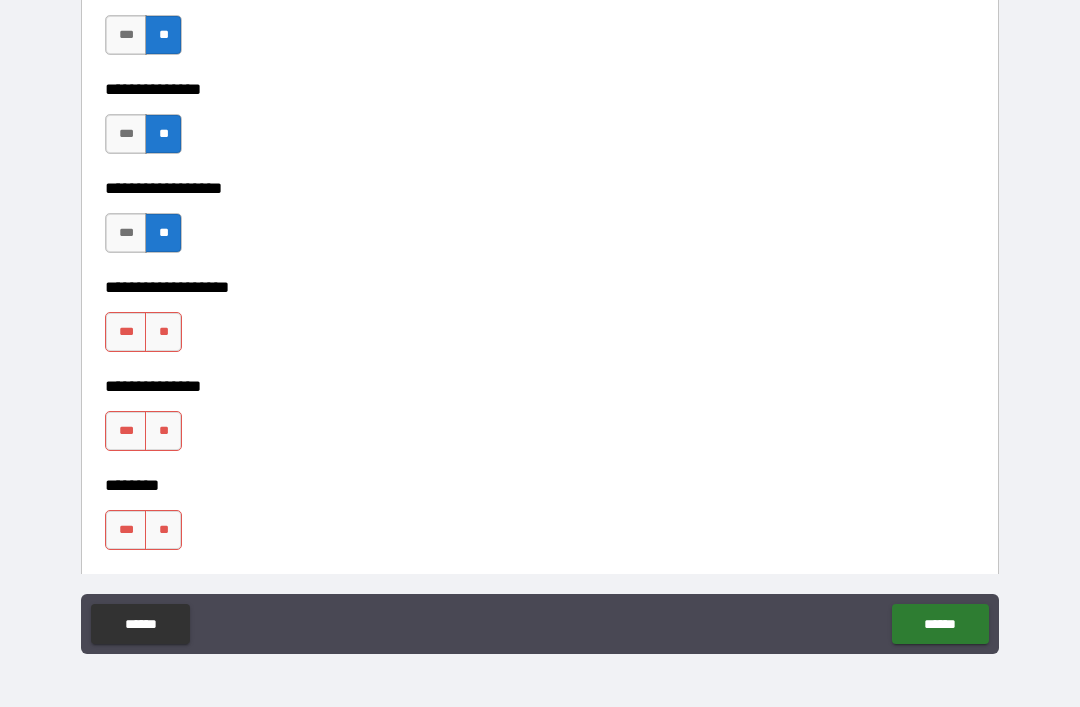 scroll, scrollTop: 5653, scrollLeft: 0, axis: vertical 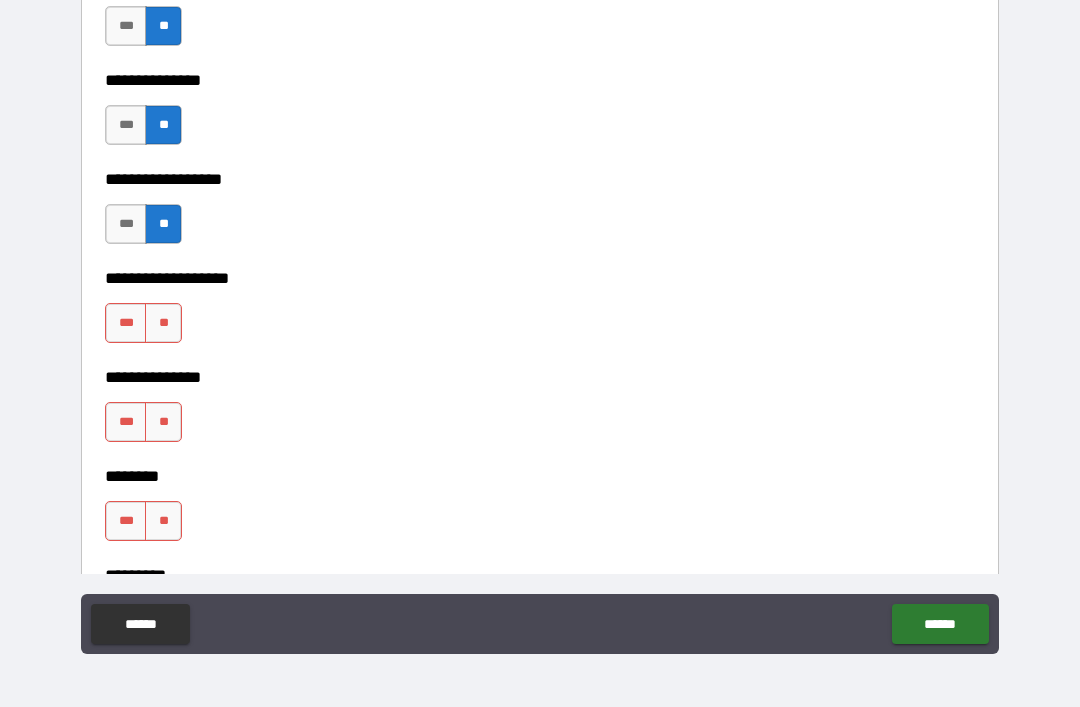 click on "**" at bounding box center [163, 323] 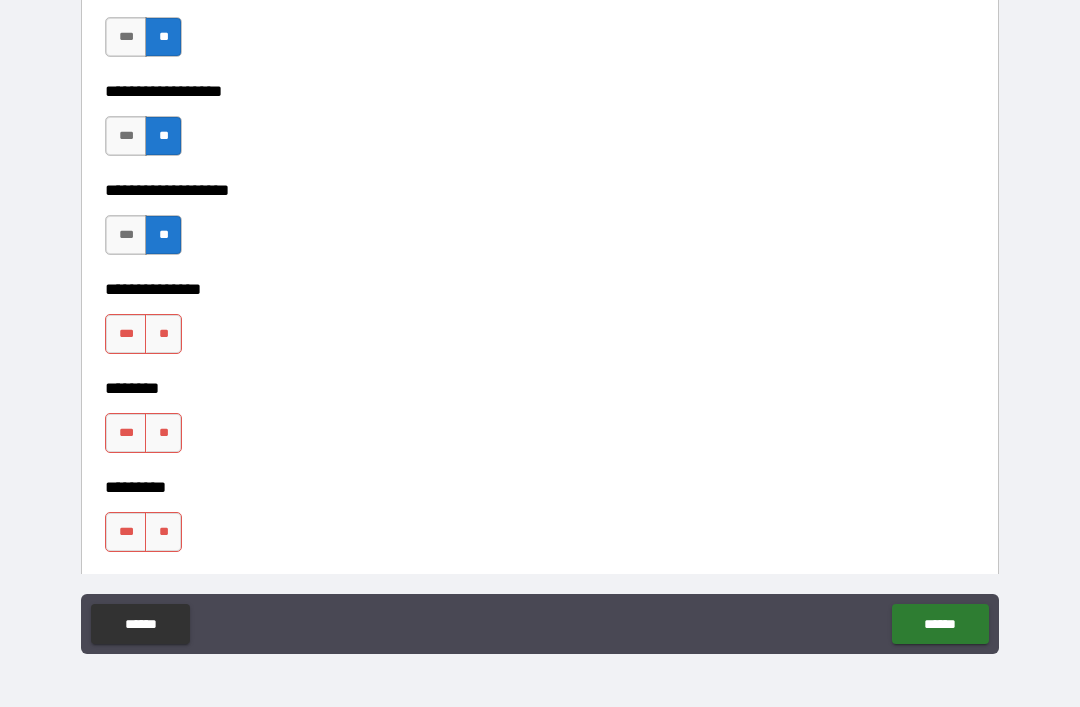 scroll, scrollTop: 5792, scrollLeft: 0, axis: vertical 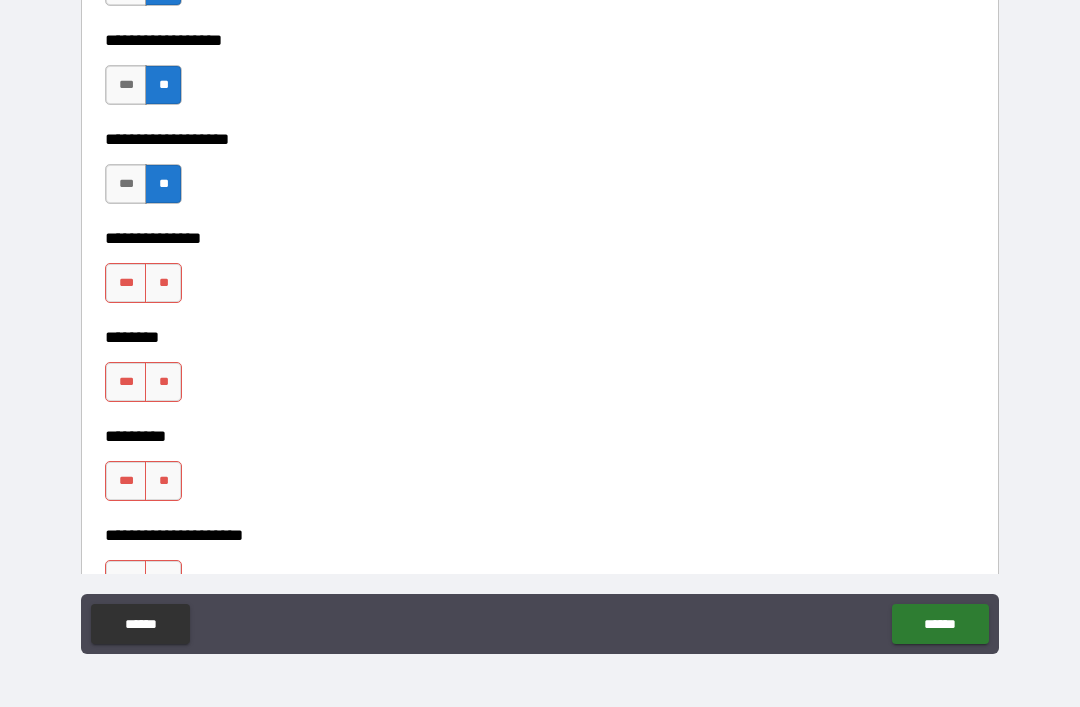 click on "**" at bounding box center (163, 283) 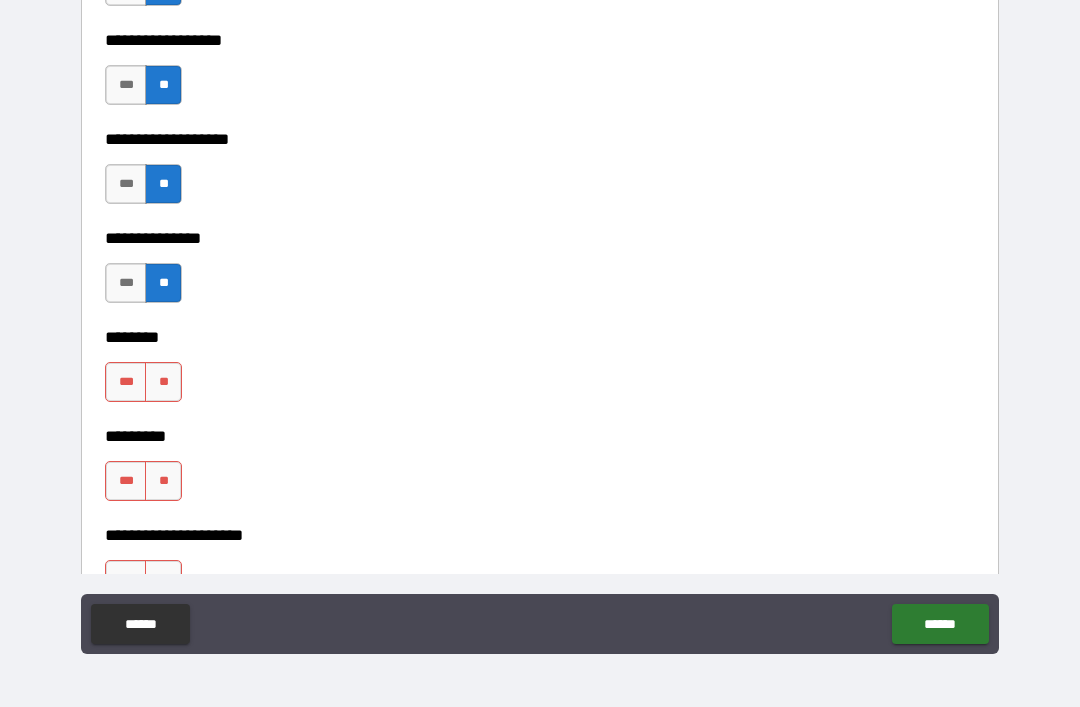 click on "**" at bounding box center (163, 382) 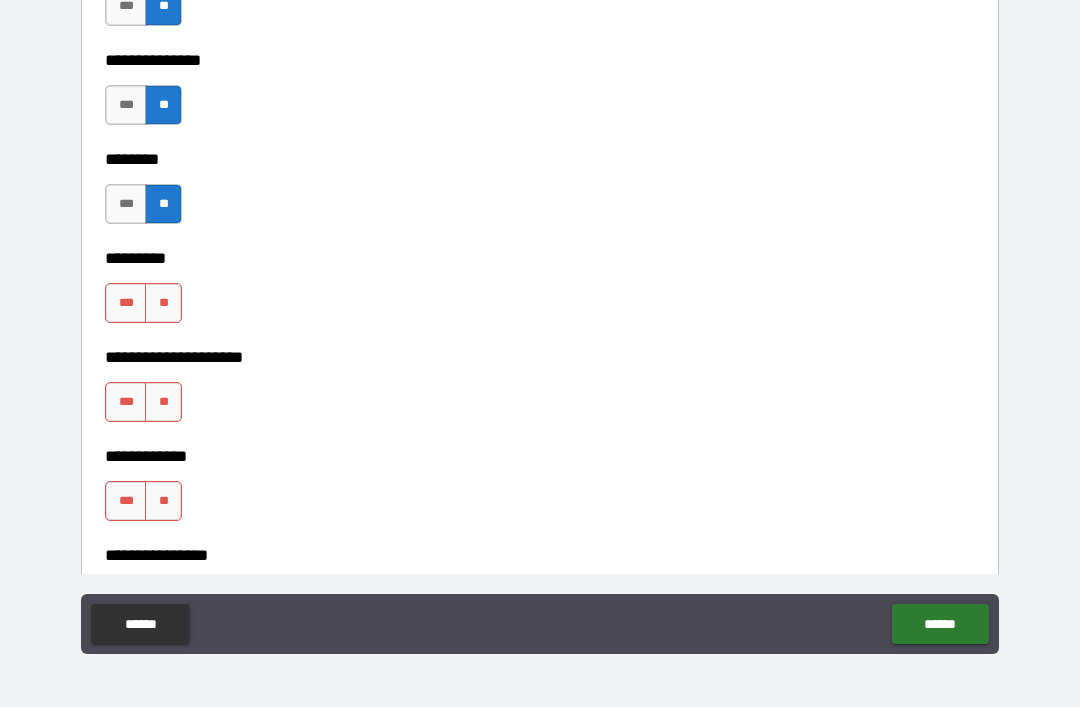 scroll, scrollTop: 5980, scrollLeft: 0, axis: vertical 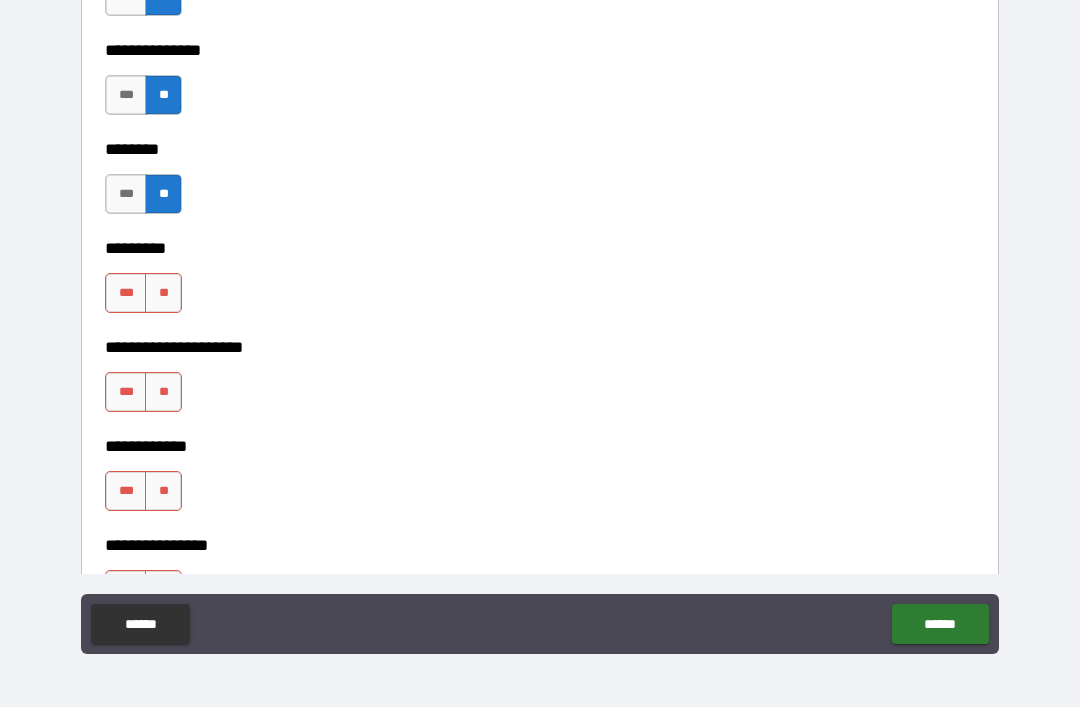 click on "**" at bounding box center [163, 293] 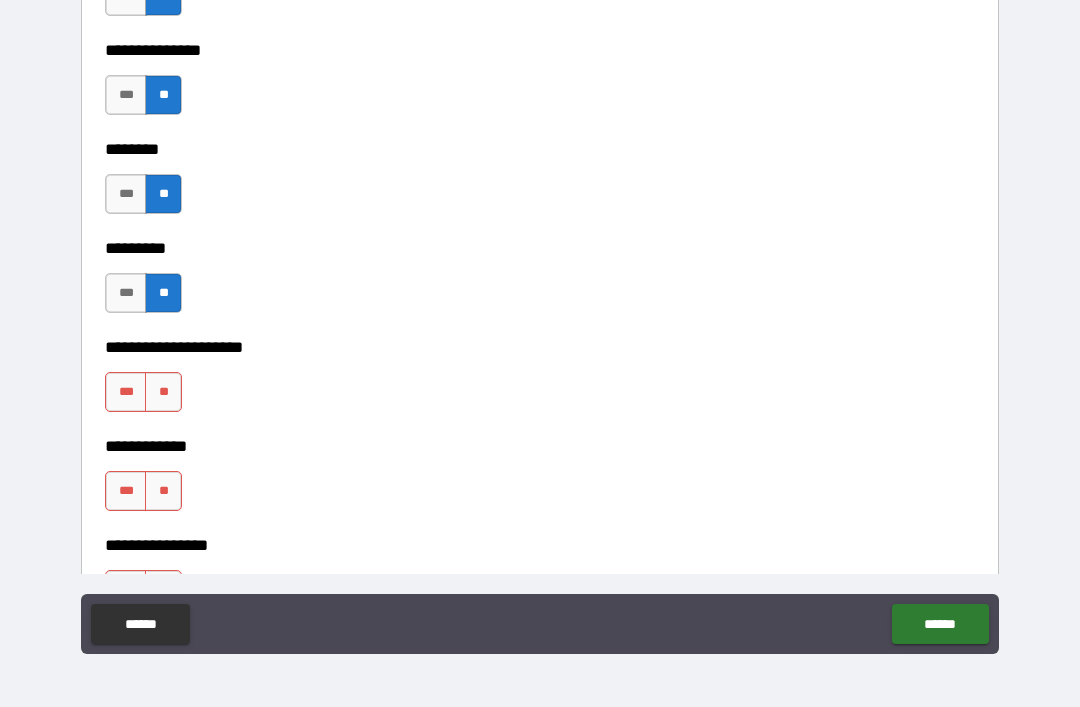 click on "**" at bounding box center [163, 392] 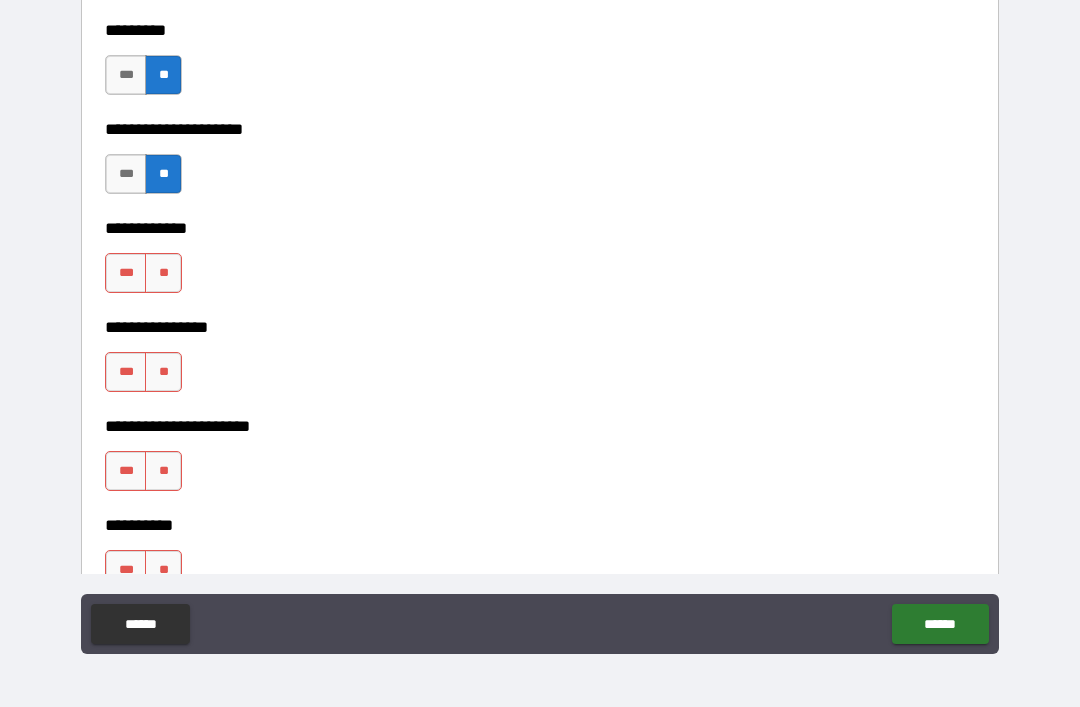 scroll, scrollTop: 6199, scrollLeft: 0, axis: vertical 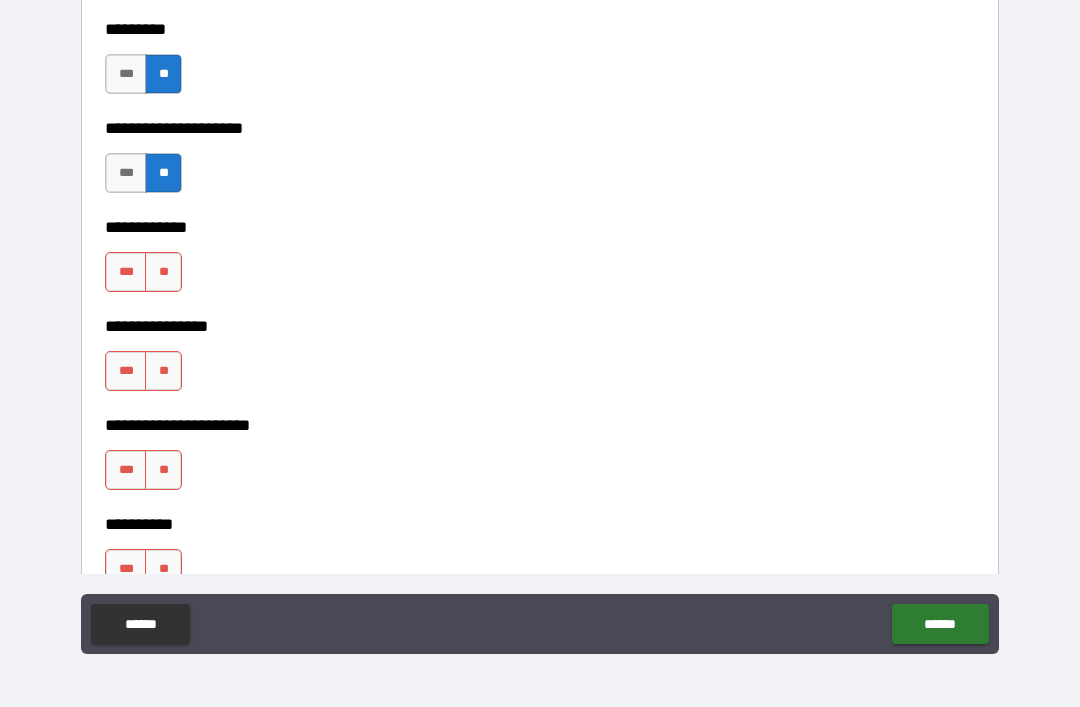 click on "**" at bounding box center [163, 272] 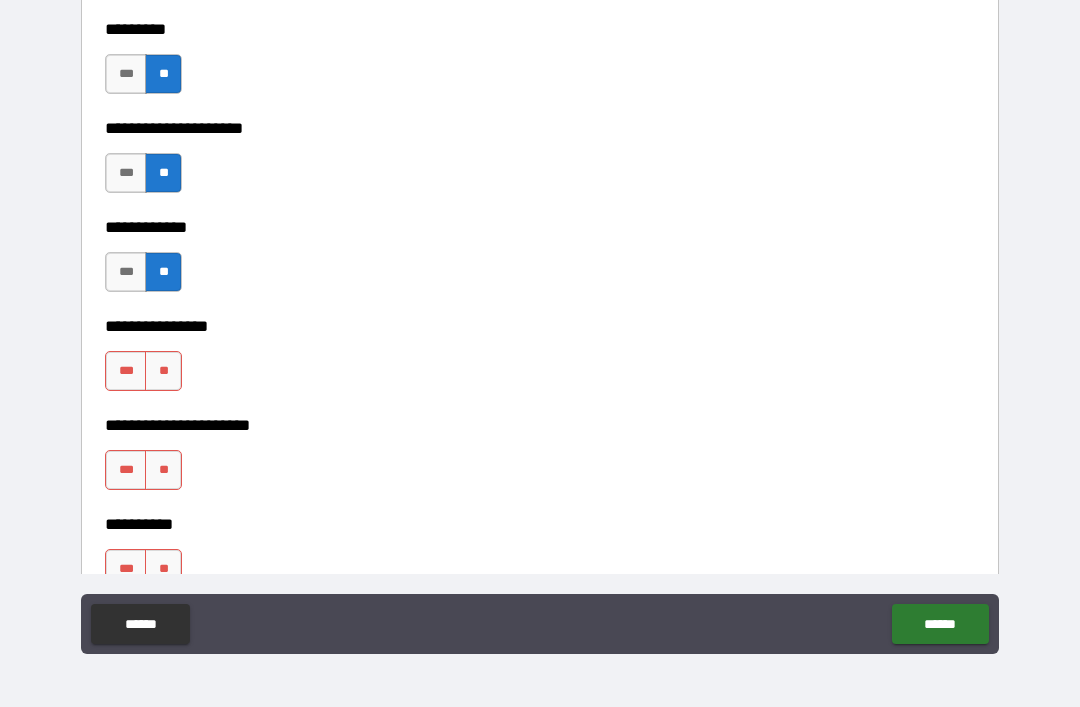 click on "**" at bounding box center (163, 371) 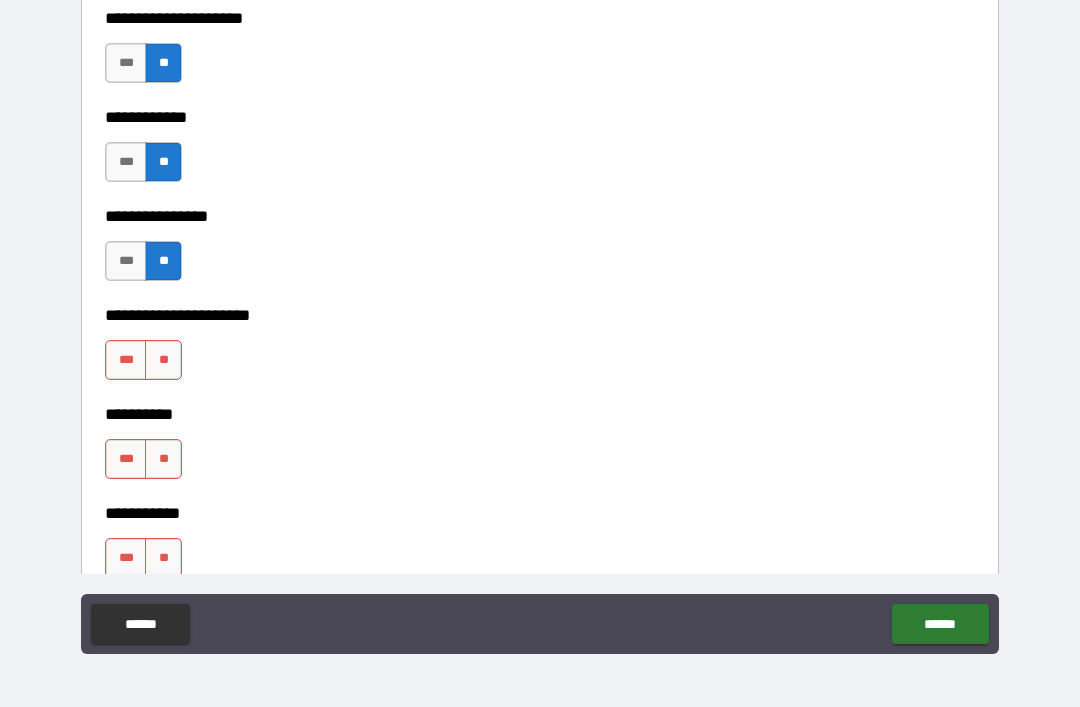 scroll, scrollTop: 6313, scrollLeft: 0, axis: vertical 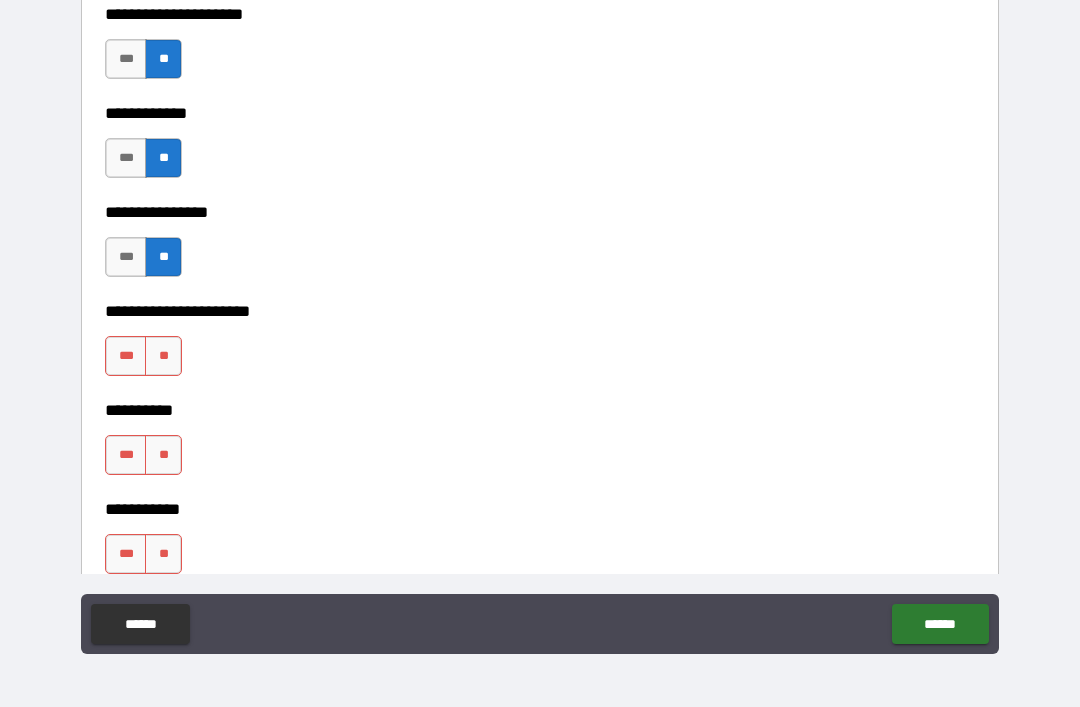 click on "**" at bounding box center (163, 356) 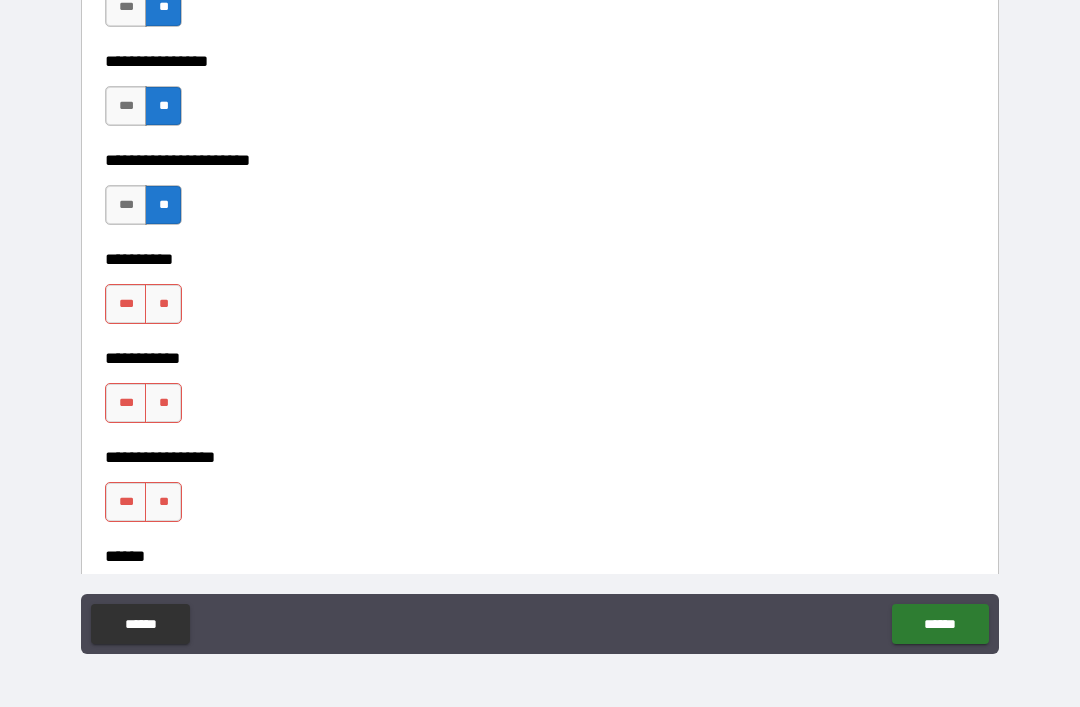scroll, scrollTop: 6472, scrollLeft: 0, axis: vertical 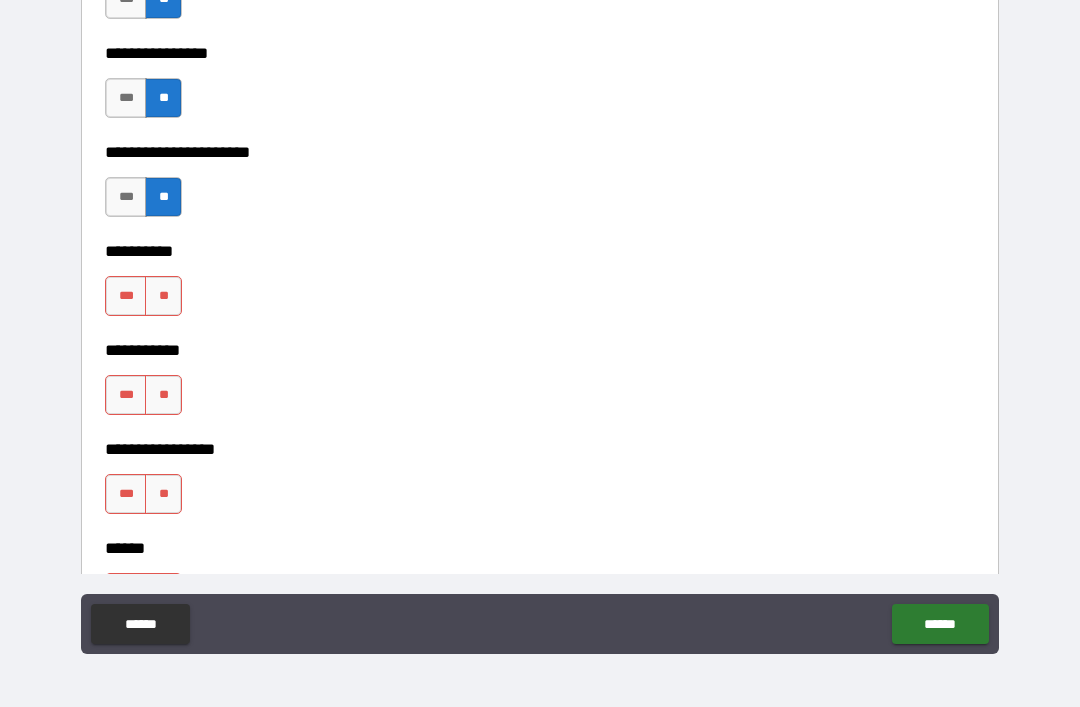 click on "**" at bounding box center [163, 296] 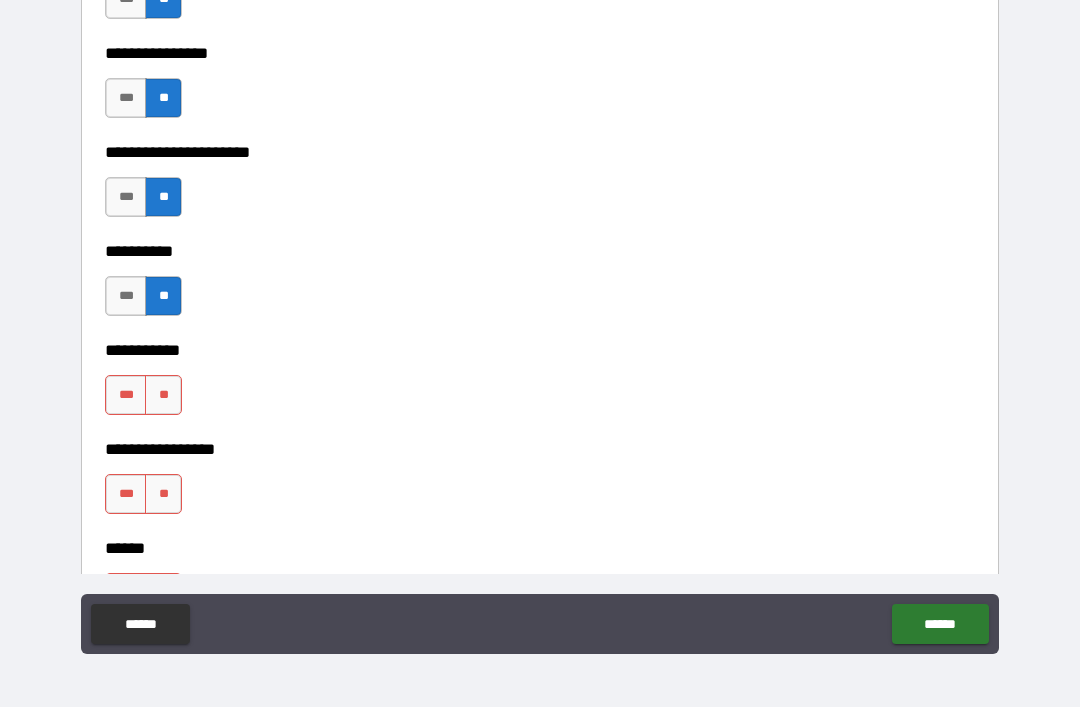 click on "**" at bounding box center (163, 395) 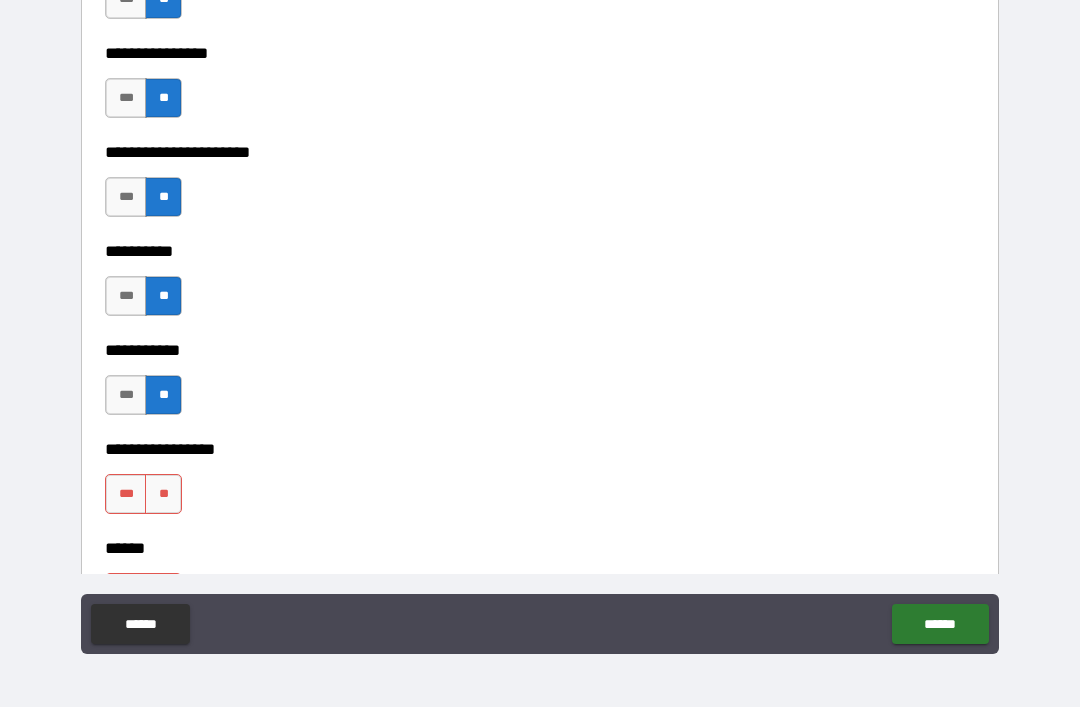 click on "**" at bounding box center (163, 494) 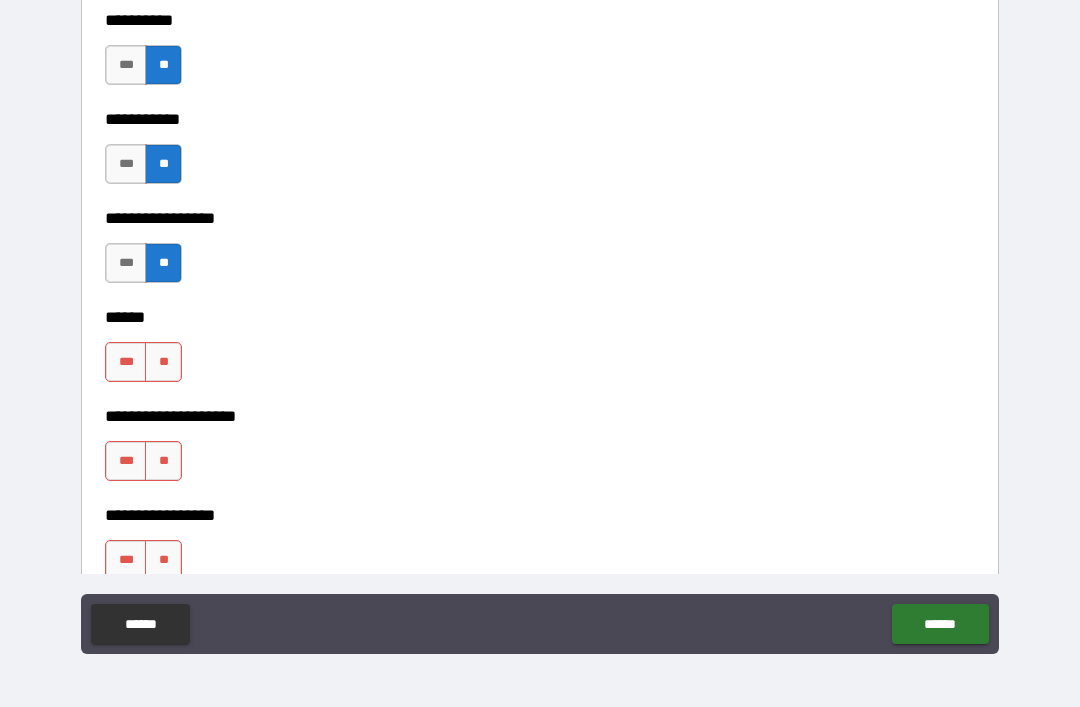 scroll, scrollTop: 6720, scrollLeft: 0, axis: vertical 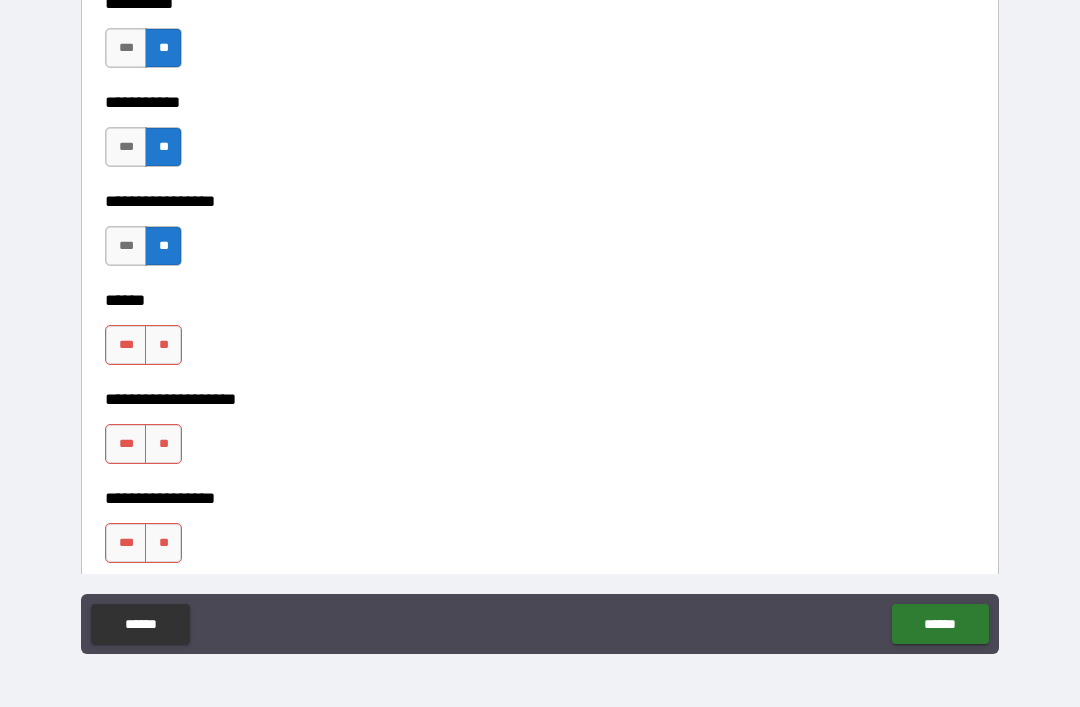 click on "**" at bounding box center [163, 345] 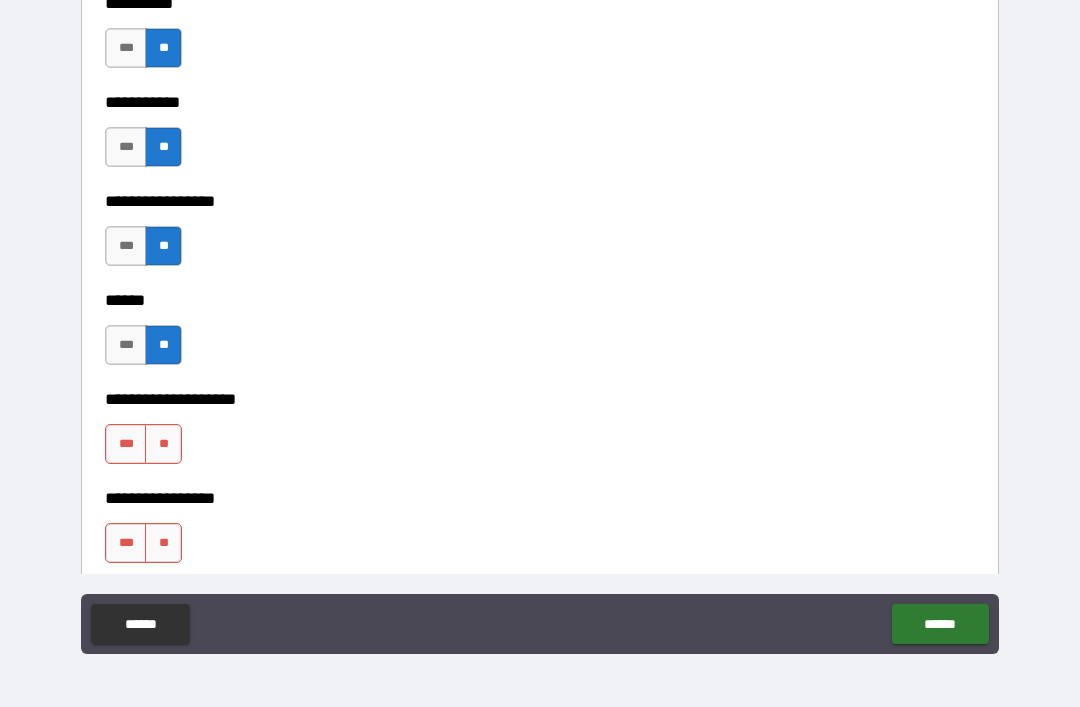 scroll, scrollTop: 6844, scrollLeft: 0, axis: vertical 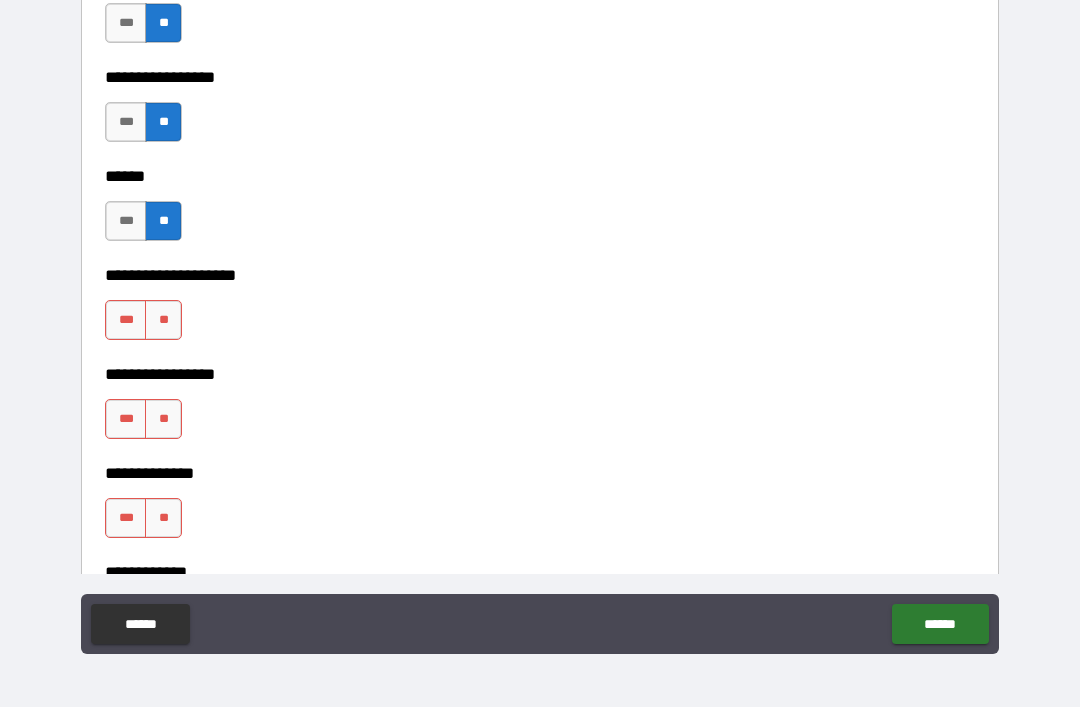 click on "**" at bounding box center (163, 320) 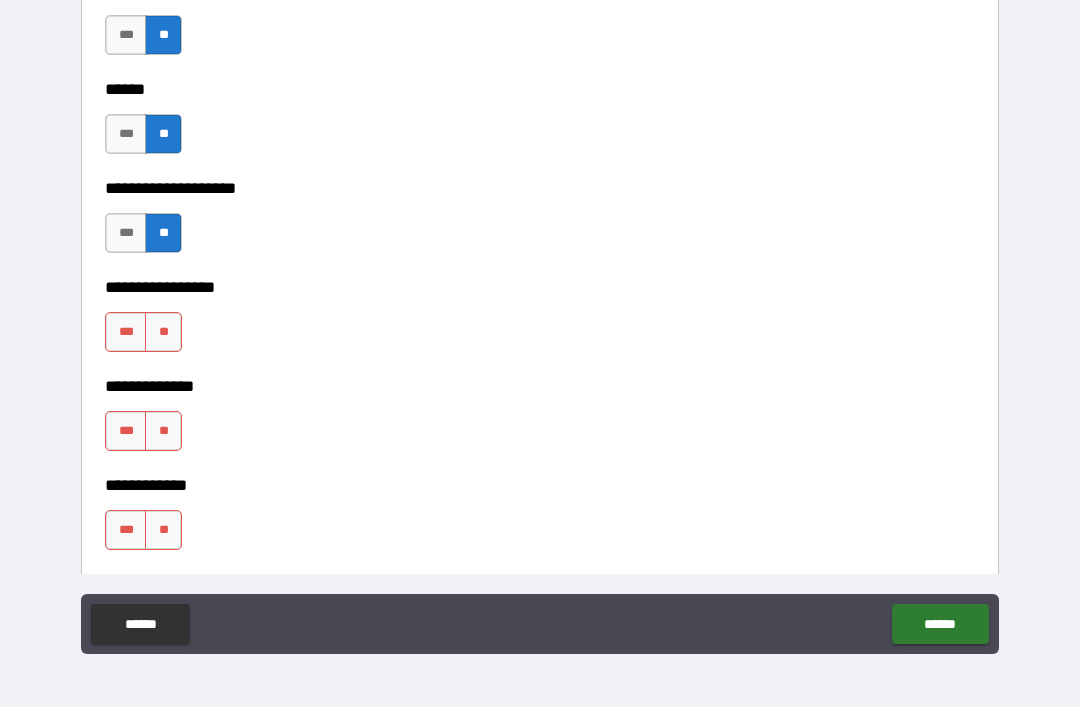 scroll, scrollTop: 6941, scrollLeft: 0, axis: vertical 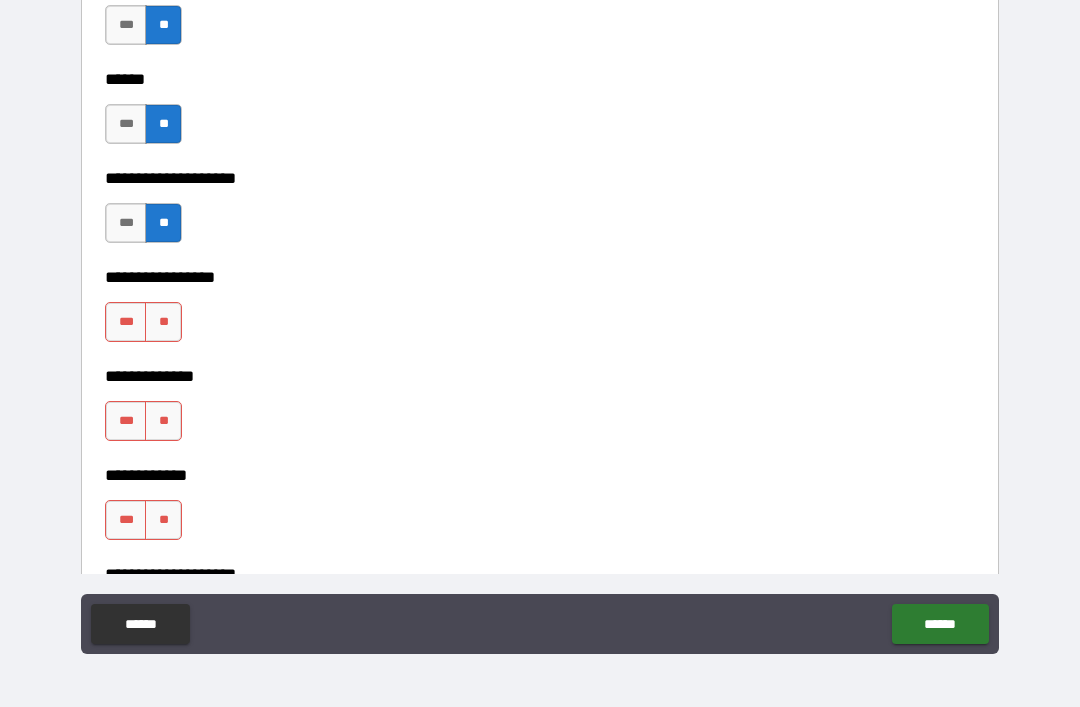 click on "**" at bounding box center (163, 322) 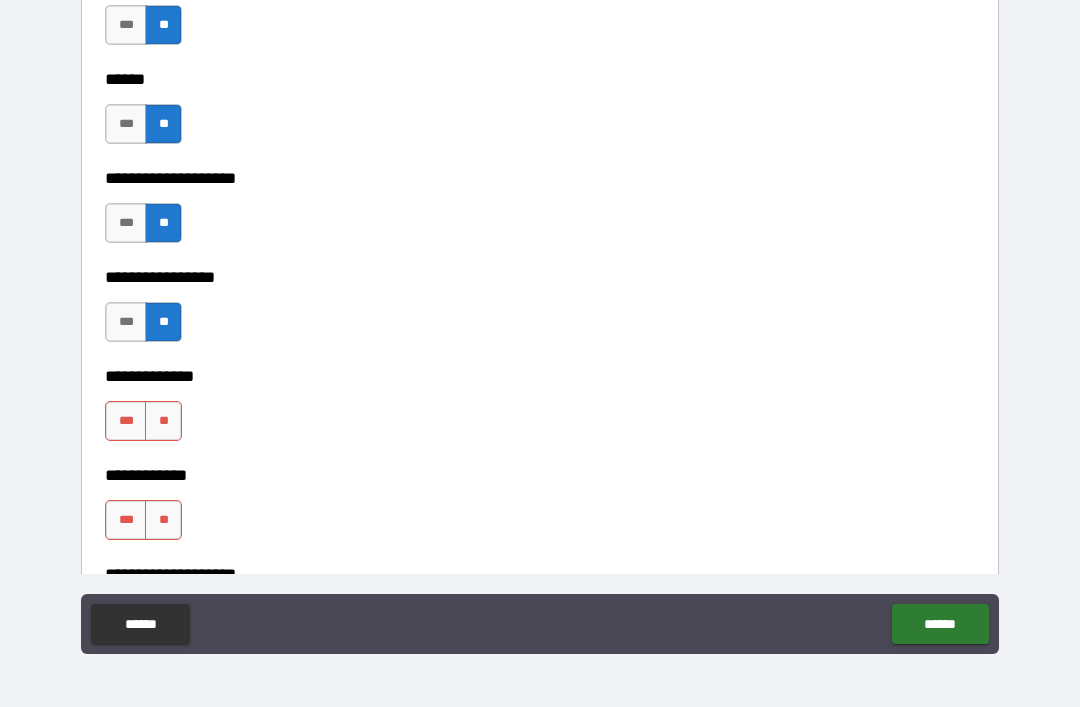 click on "**" at bounding box center [163, 421] 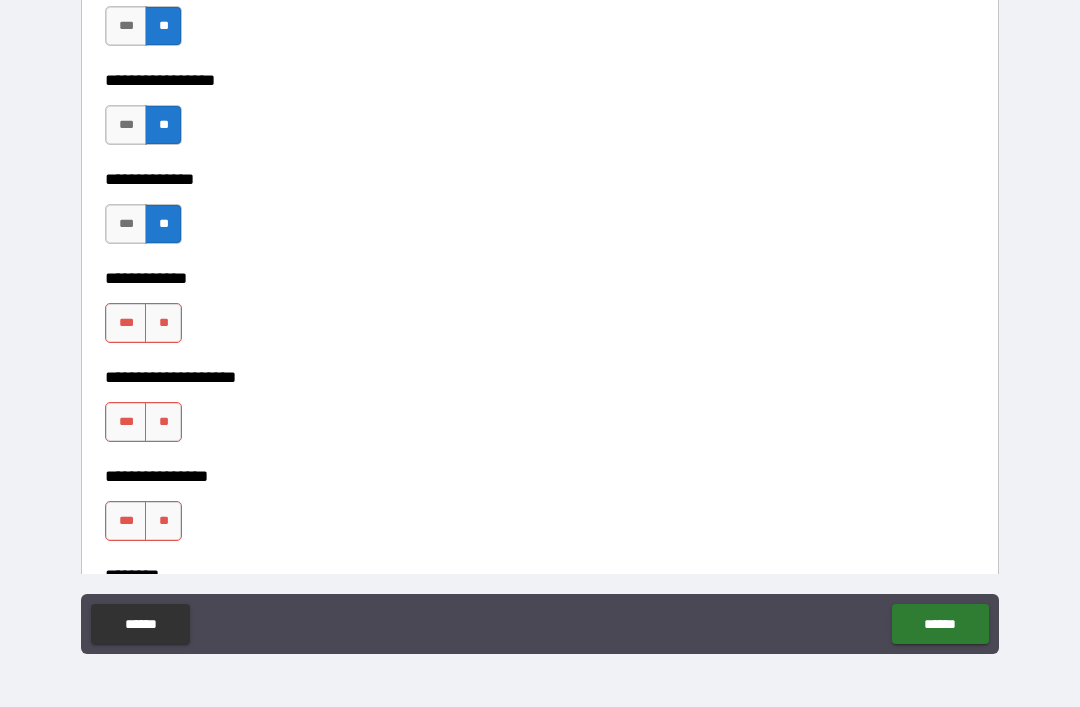 scroll, scrollTop: 7141, scrollLeft: 0, axis: vertical 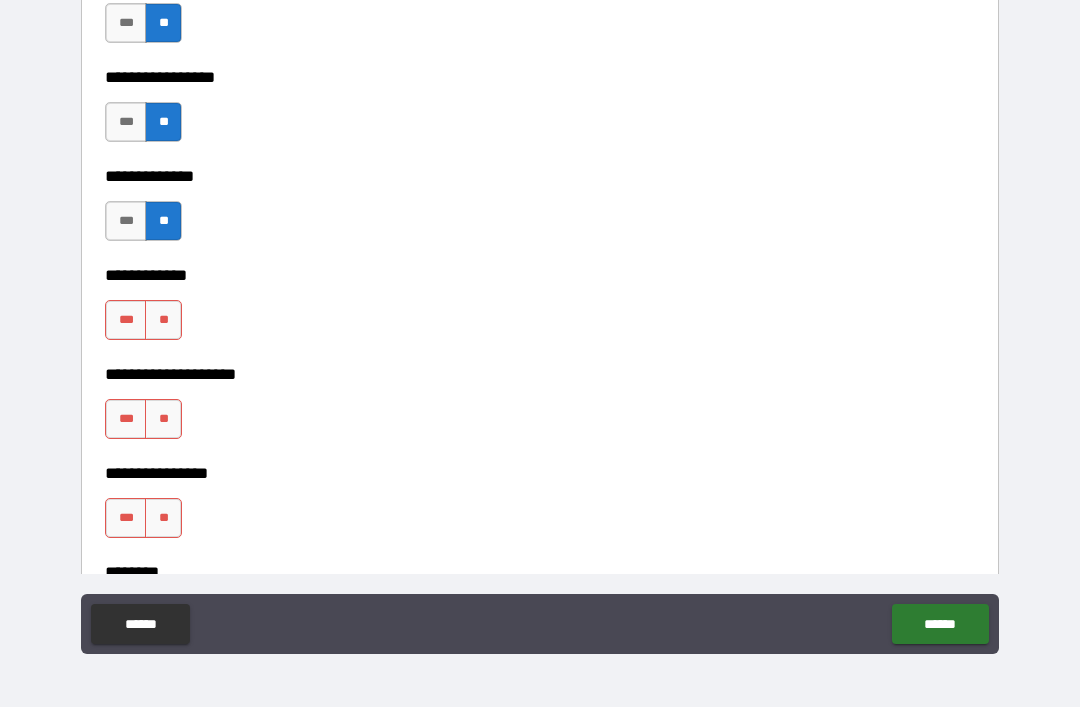 click on "**" at bounding box center [163, 320] 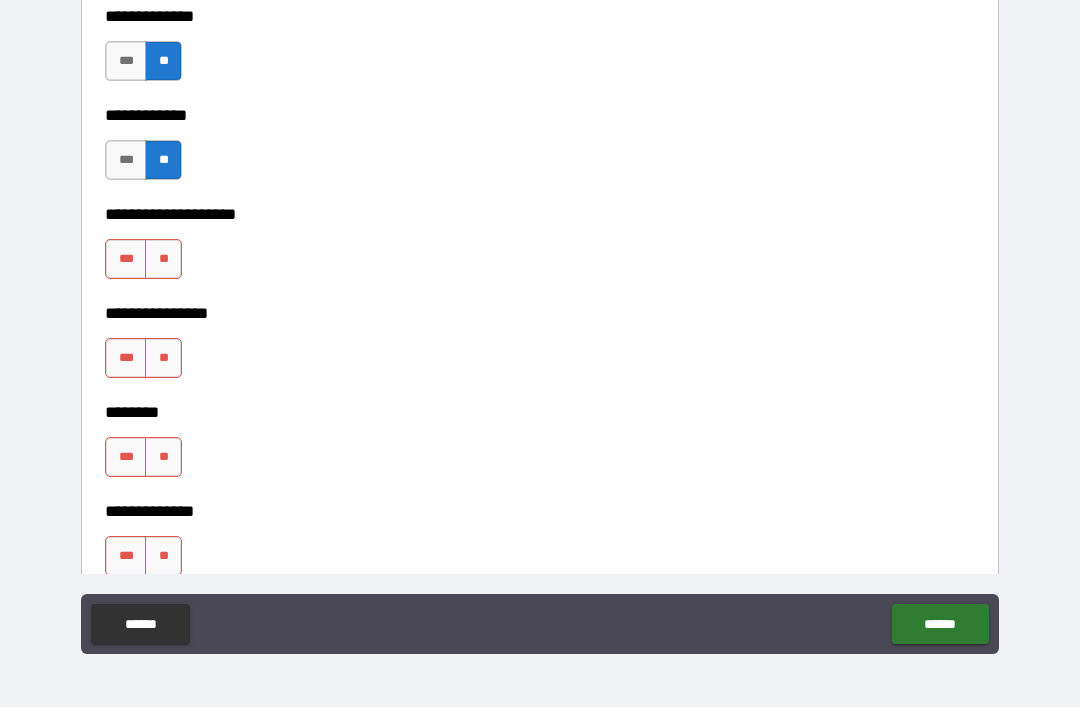 scroll, scrollTop: 7302, scrollLeft: 0, axis: vertical 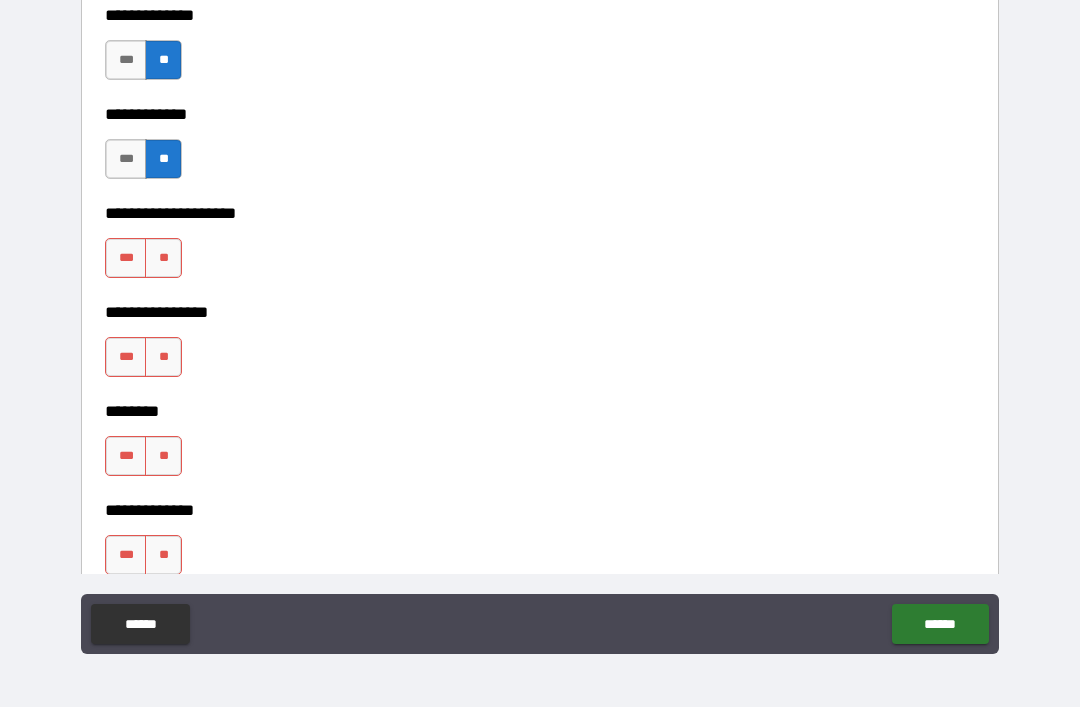 click on "**" at bounding box center (163, 258) 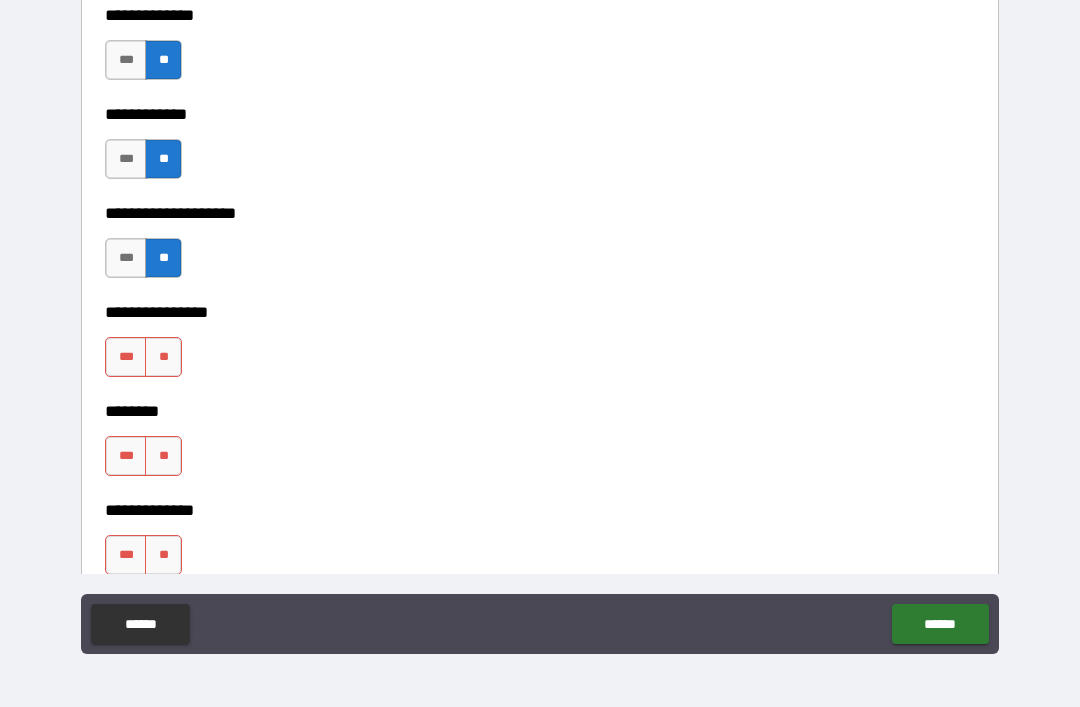 click on "**" at bounding box center [163, 357] 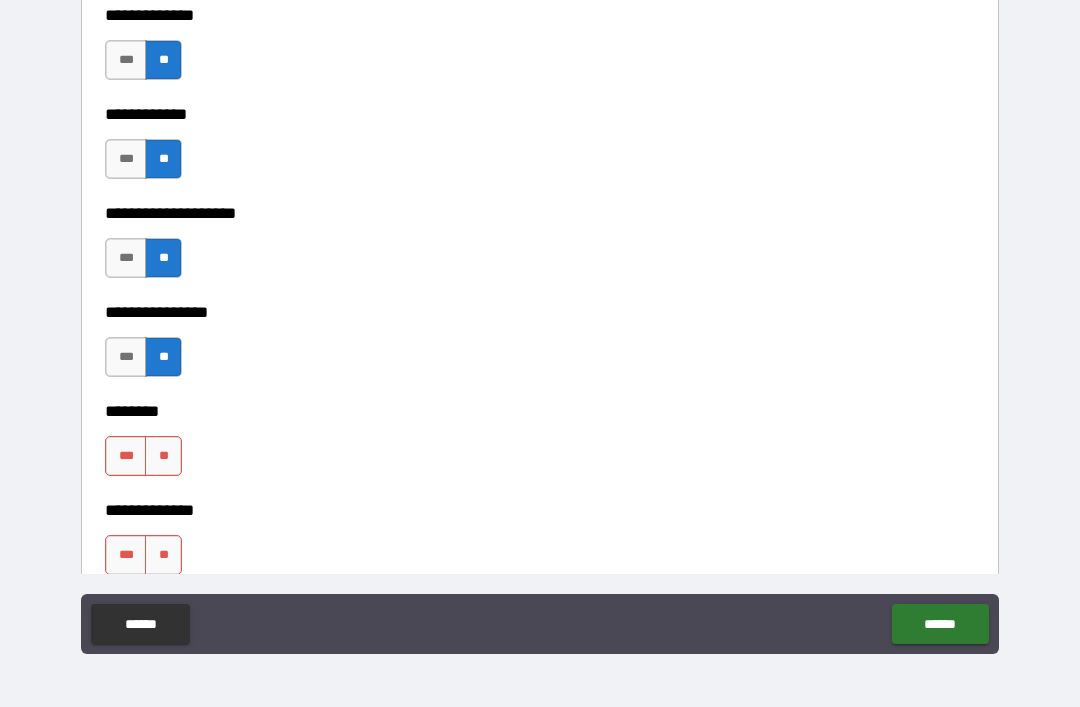 click on "**" at bounding box center (163, 456) 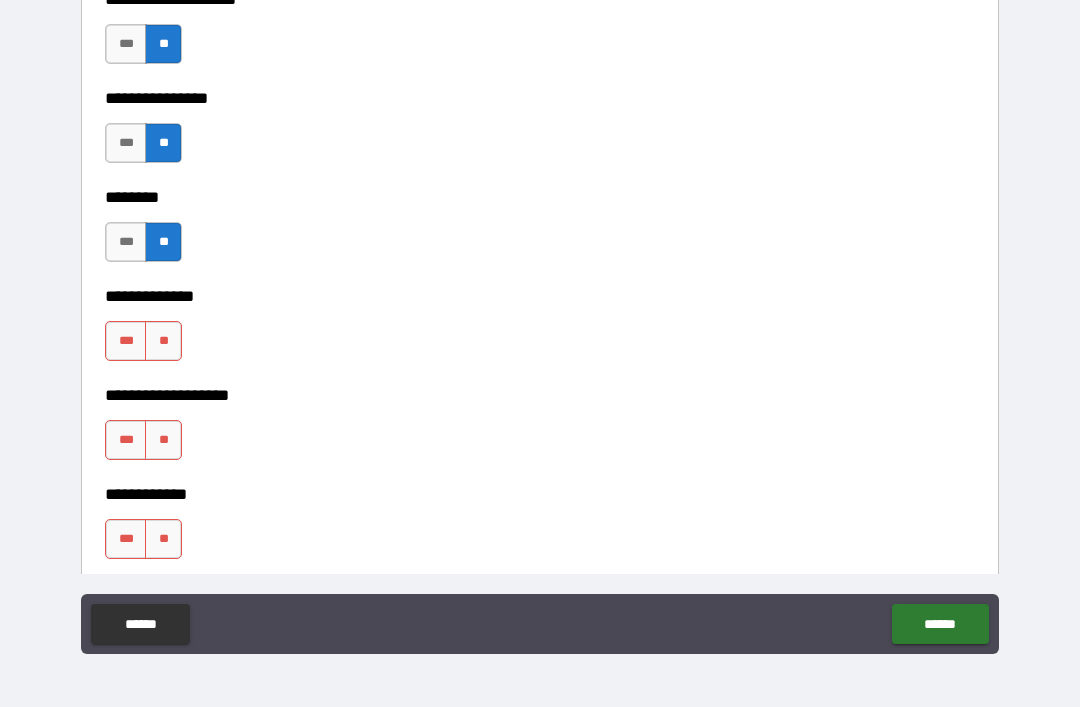 scroll, scrollTop: 7516, scrollLeft: 0, axis: vertical 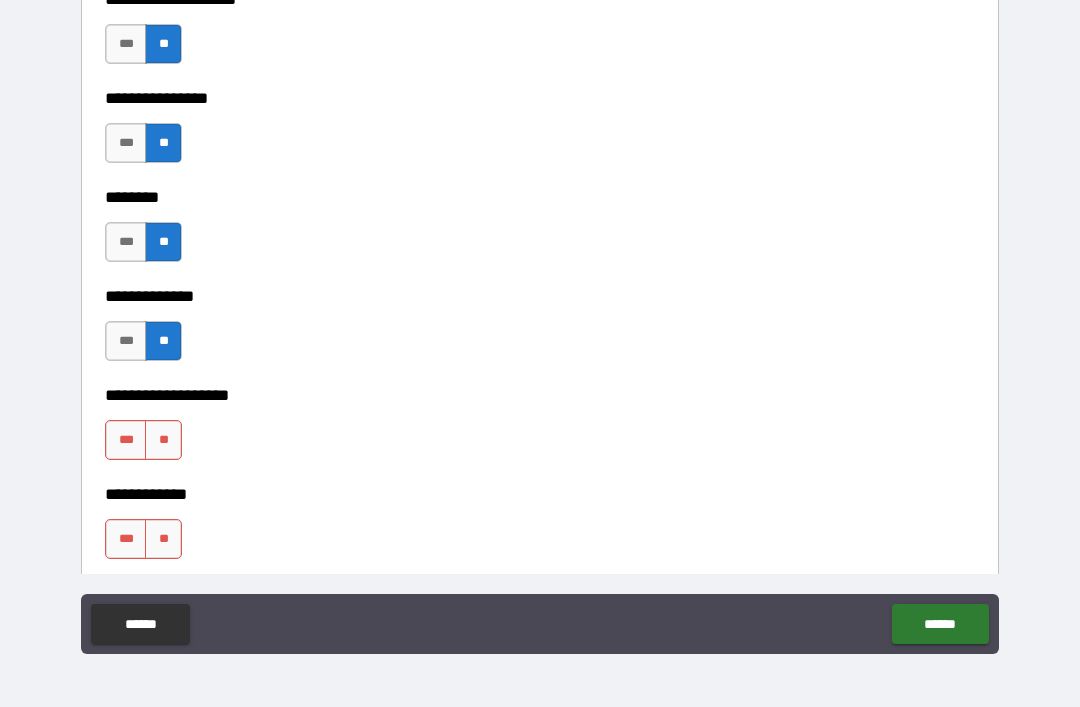 click on "**" at bounding box center (163, 440) 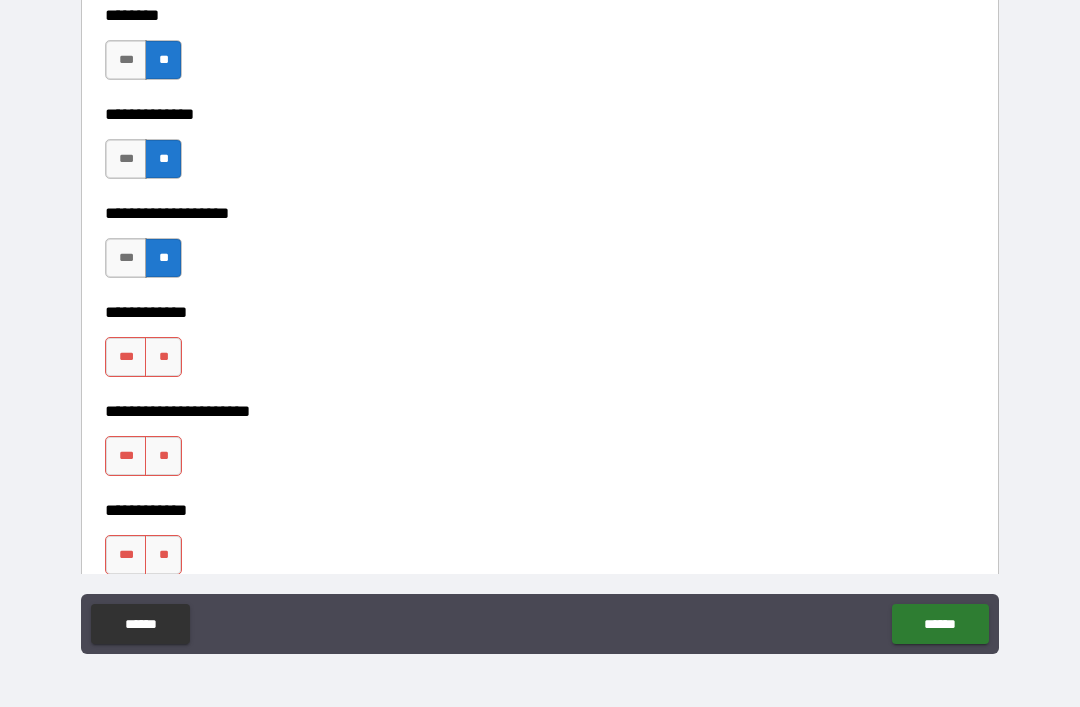 scroll, scrollTop: 7700, scrollLeft: 0, axis: vertical 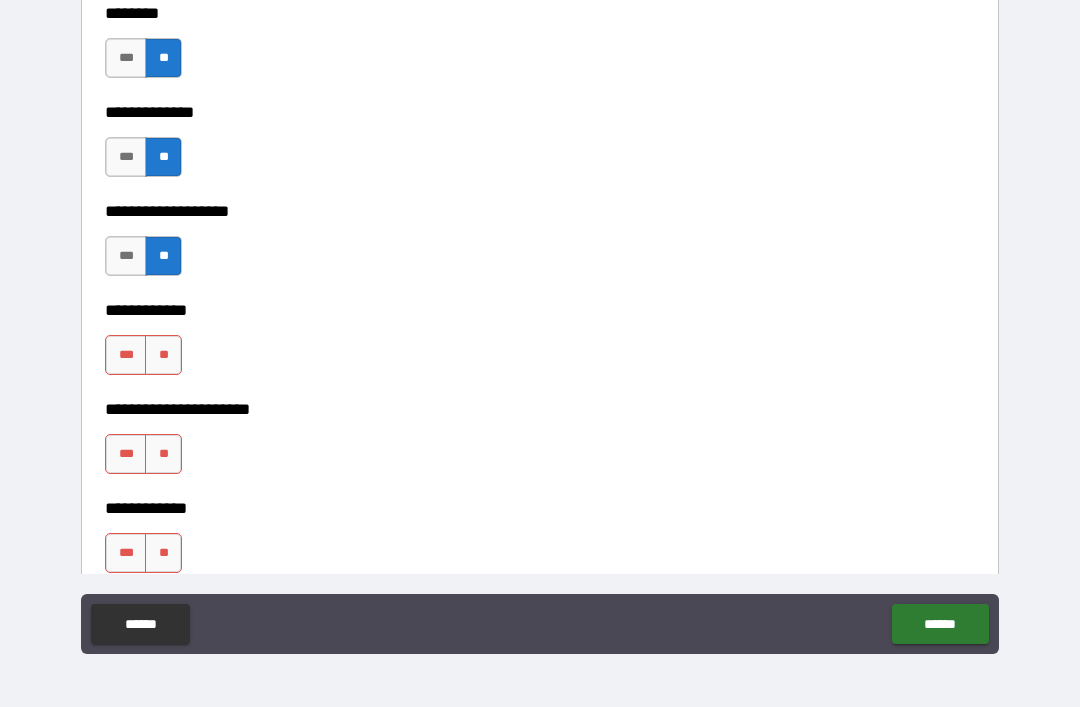 click on "**" at bounding box center (163, 355) 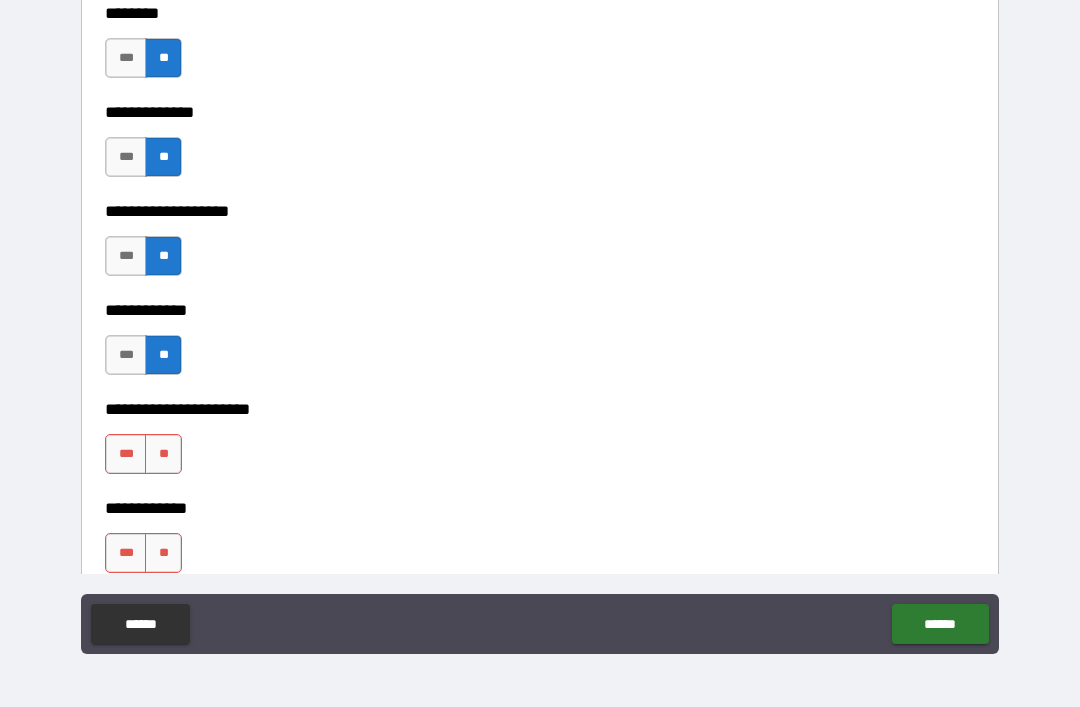 click on "**" at bounding box center (163, 454) 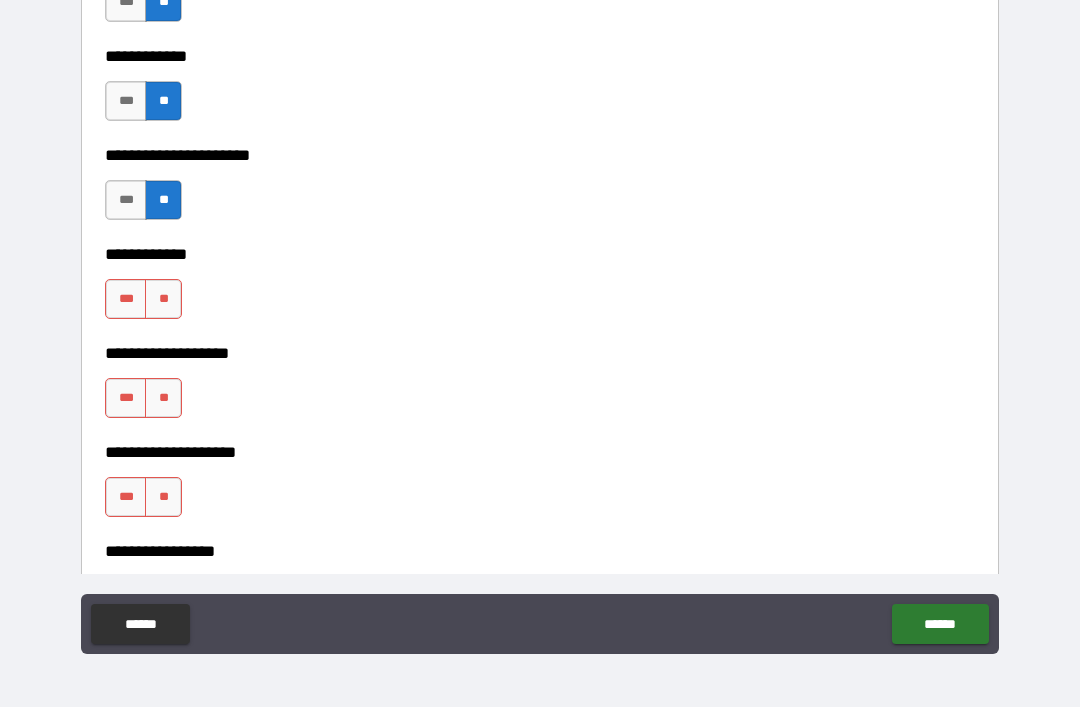 scroll, scrollTop: 7969, scrollLeft: 0, axis: vertical 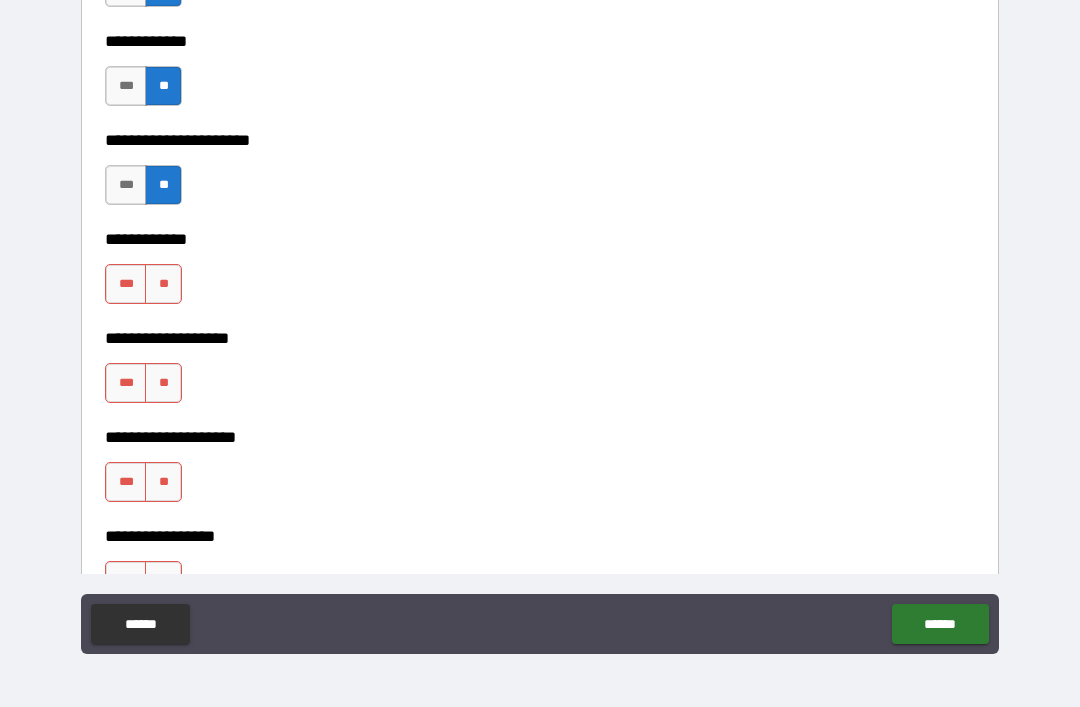 click on "**" at bounding box center [163, 284] 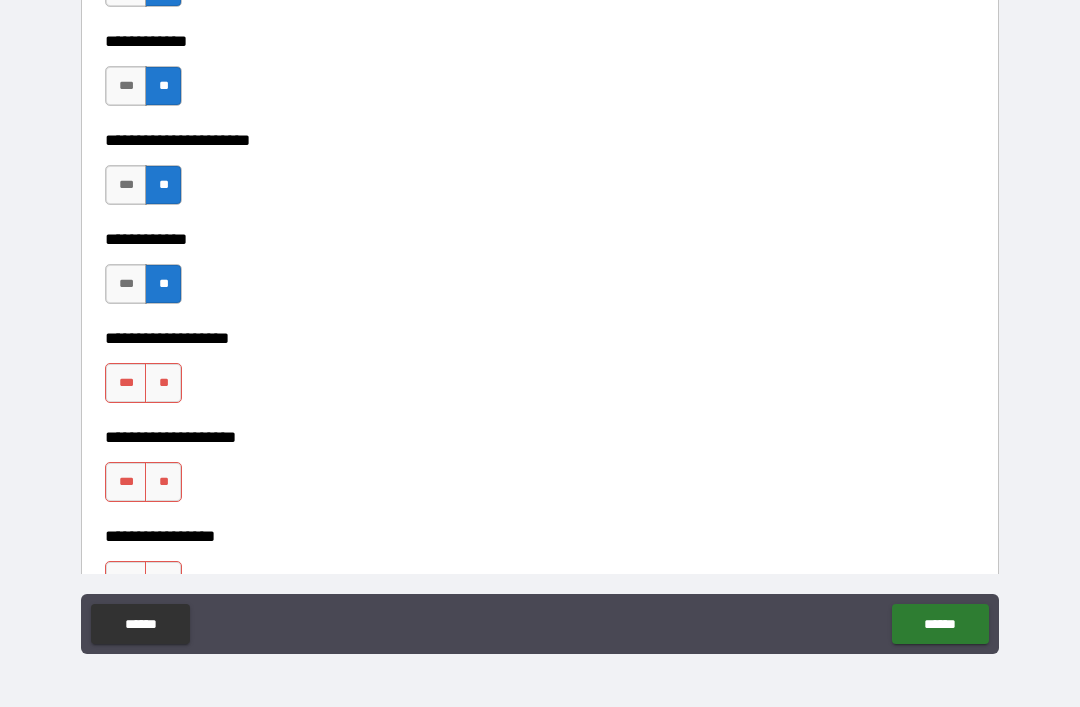 click on "**" at bounding box center [163, 383] 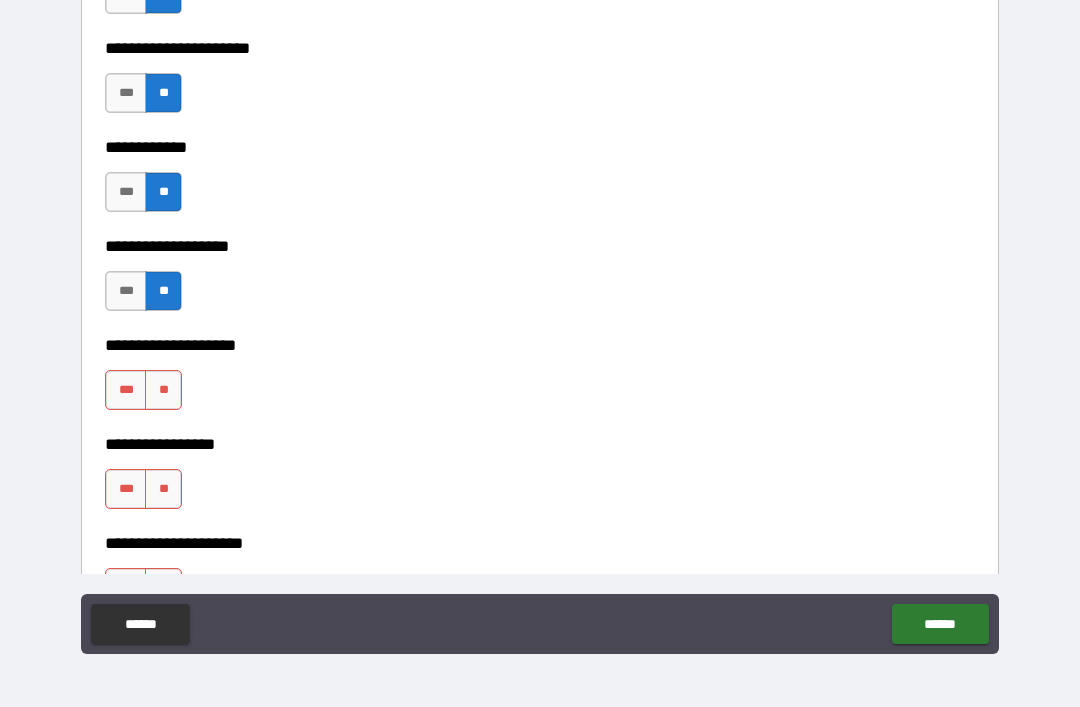 scroll, scrollTop: 8121, scrollLeft: 0, axis: vertical 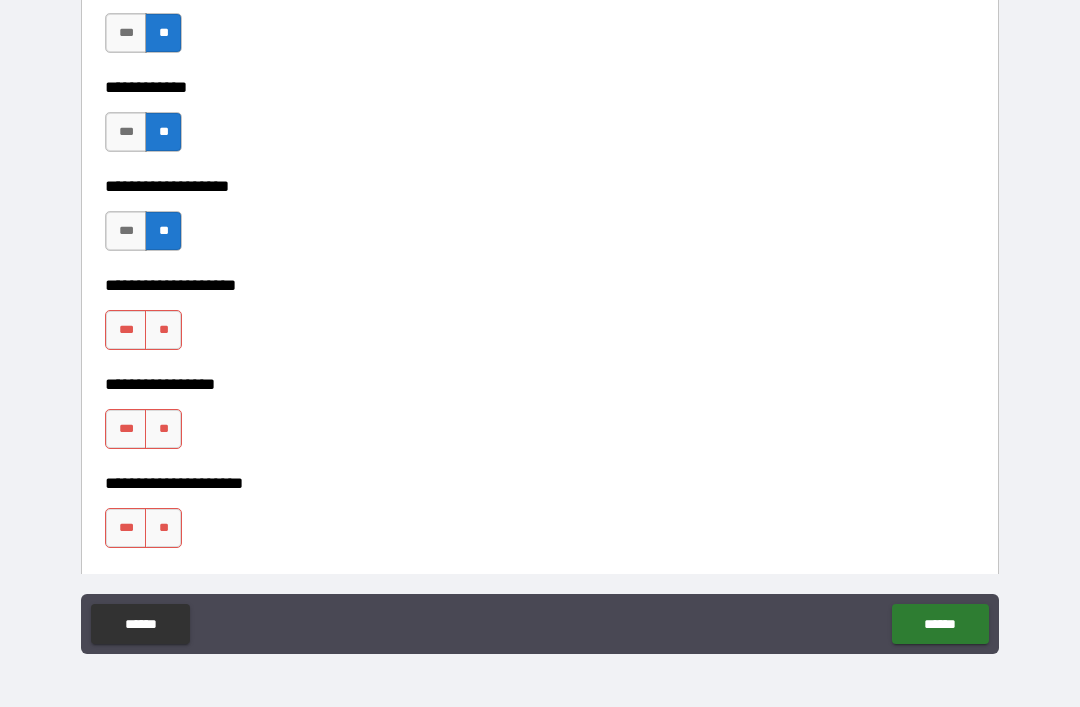 click on "**" at bounding box center (163, 330) 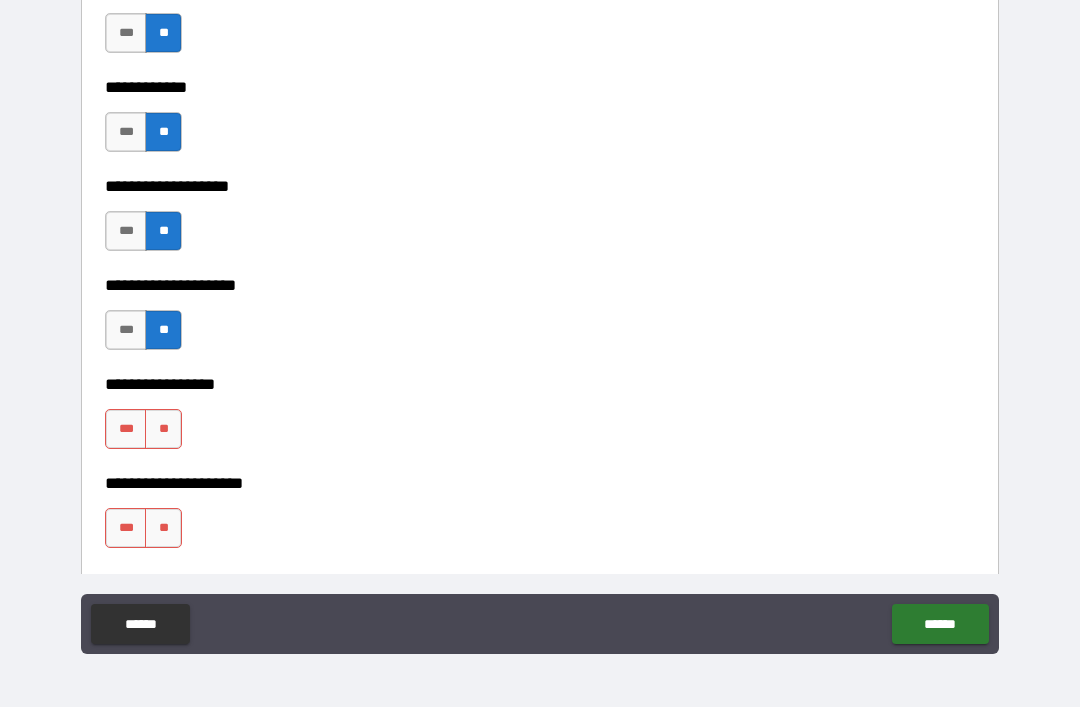 click on "**" at bounding box center [163, 429] 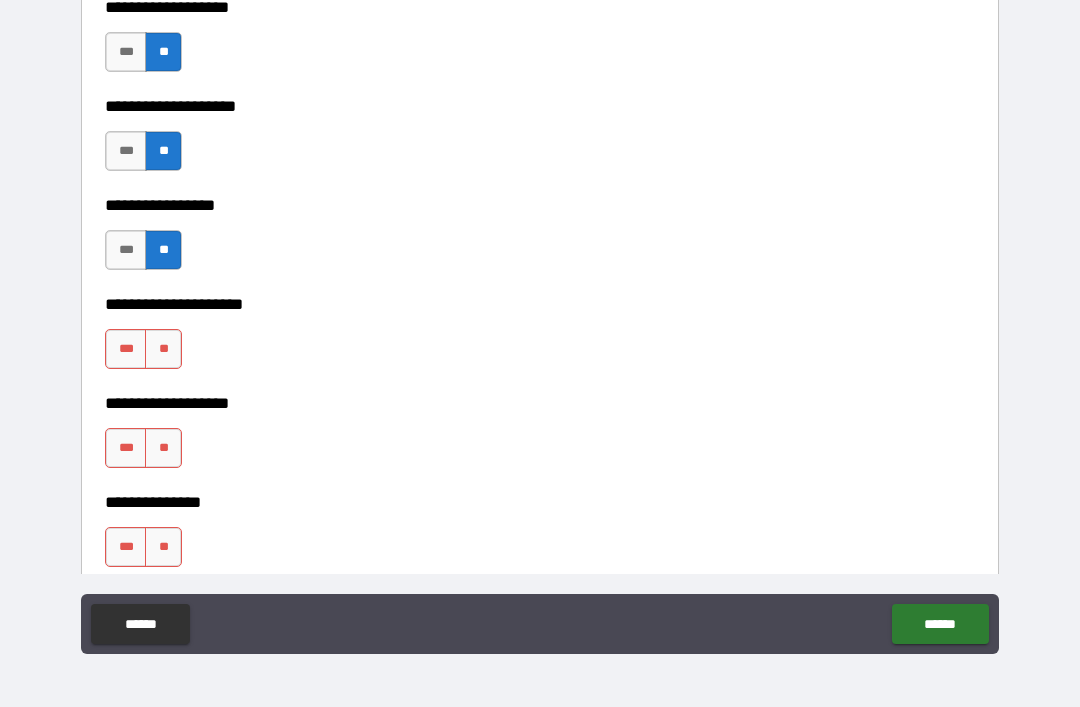 scroll, scrollTop: 8303, scrollLeft: 0, axis: vertical 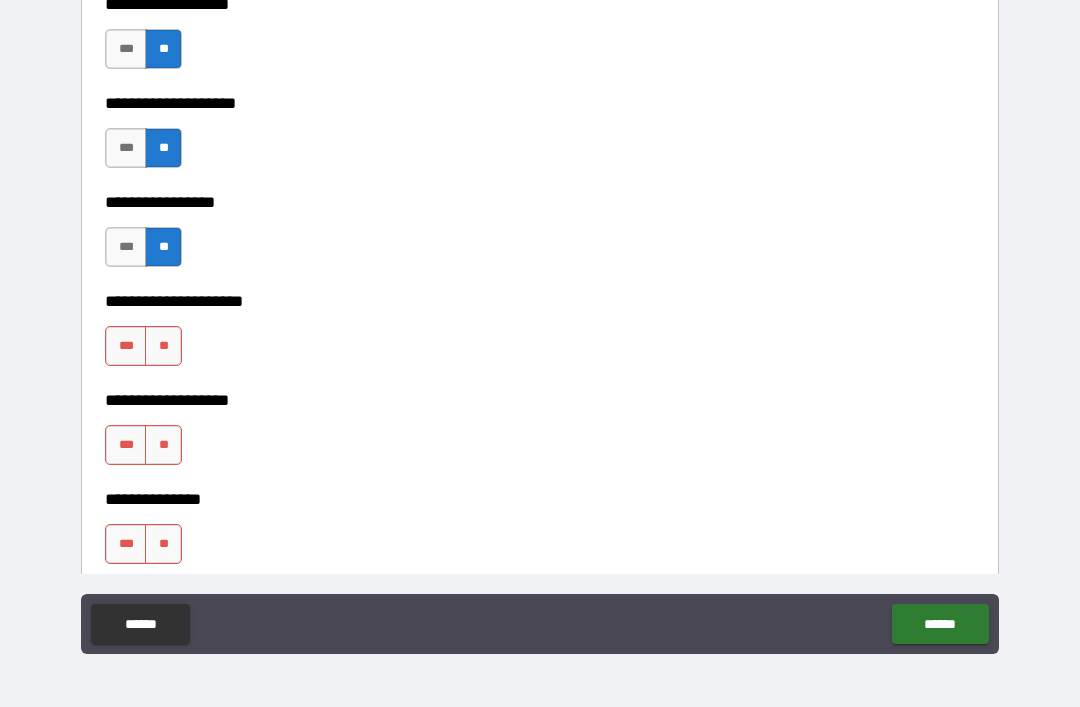 click on "**" at bounding box center [163, 346] 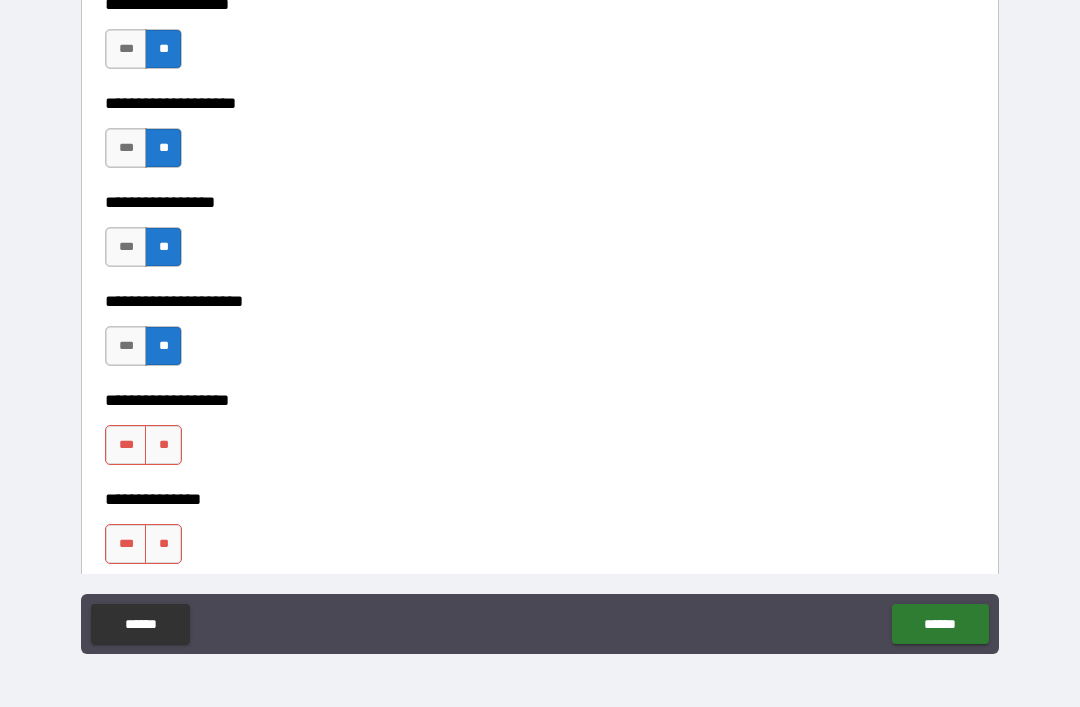 click on "**" at bounding box center [163, 445] 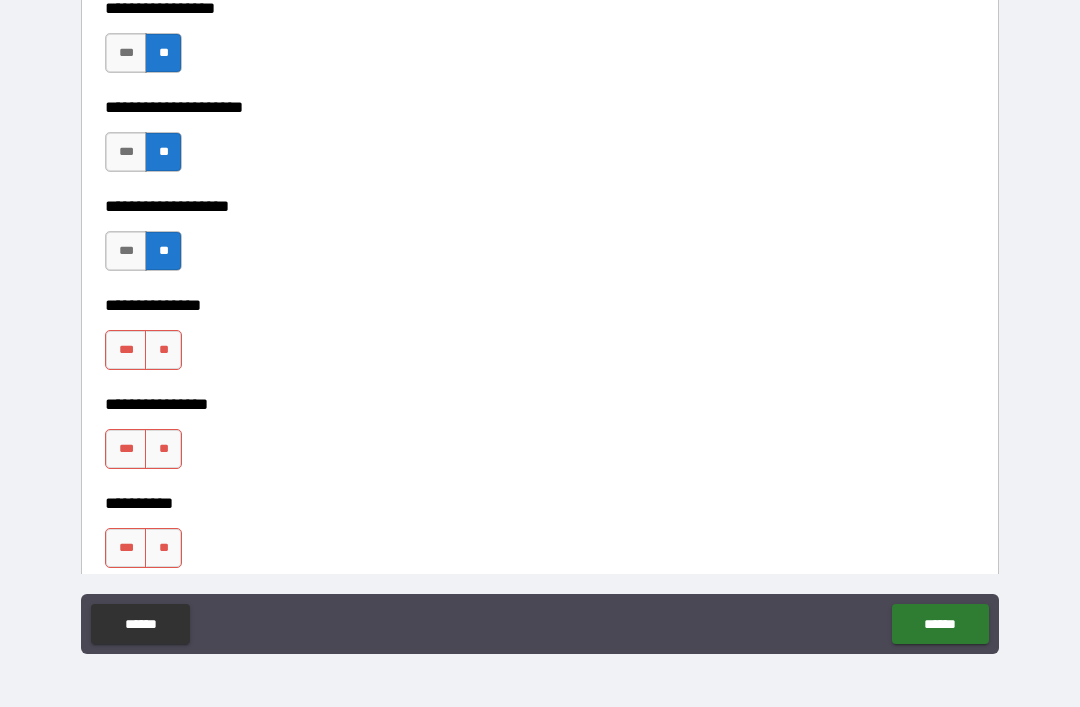 scroll, scrollTop: 8511, scrollLeft: 0, axis: vertical 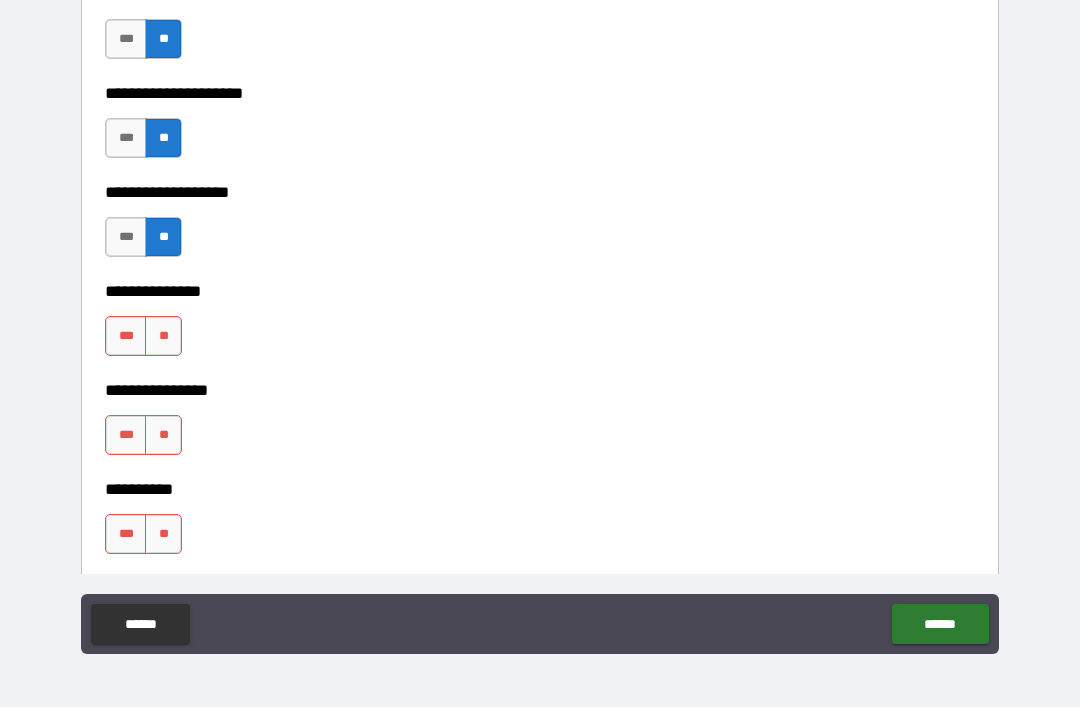click on "**" at bounding box center (163, 336) 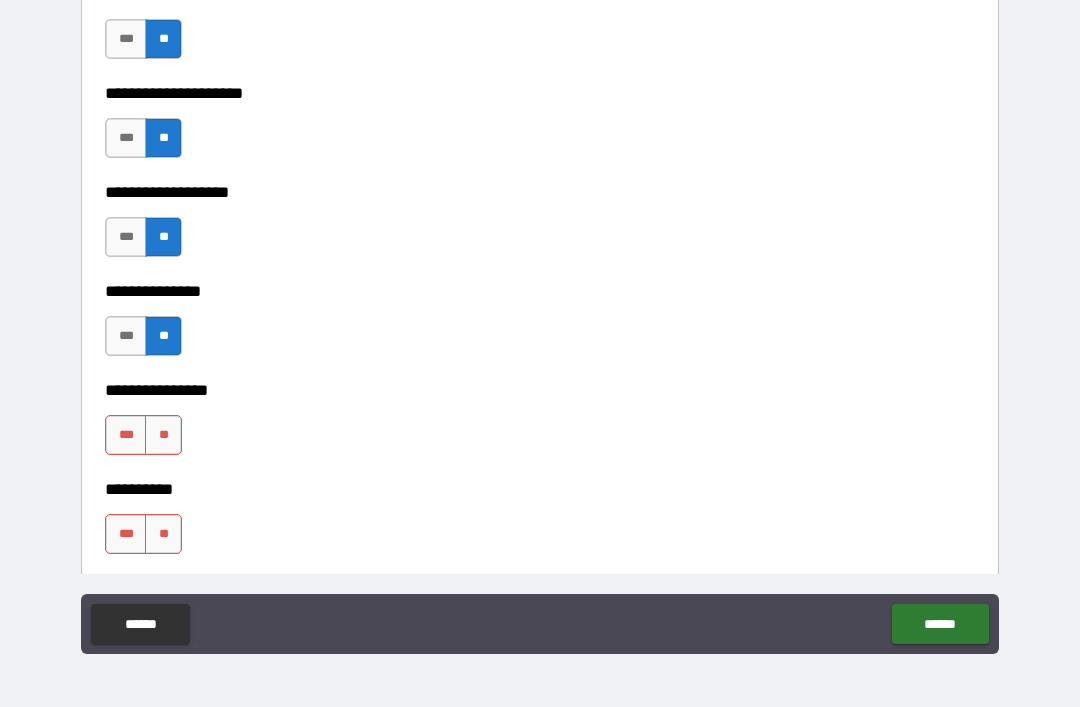 click on "**" at bounding box center (163, 435) 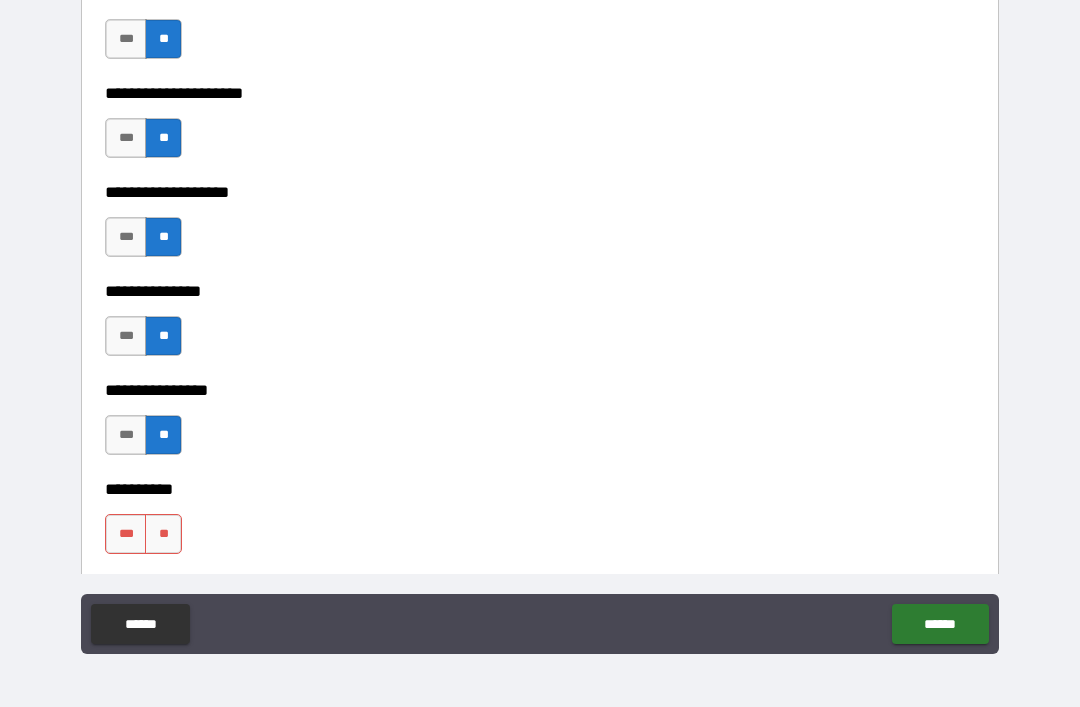 click on "**" at bounding box center [163, 534] 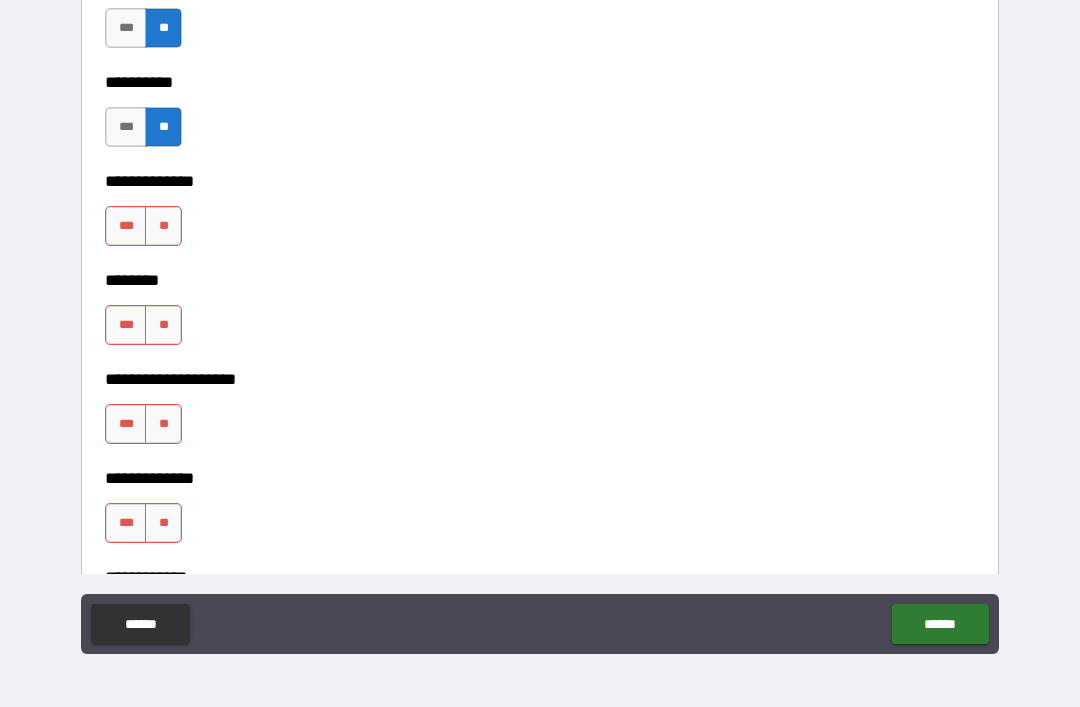 scroll, scrollTop: 8929, scrollLeft: 0, axis: vertical 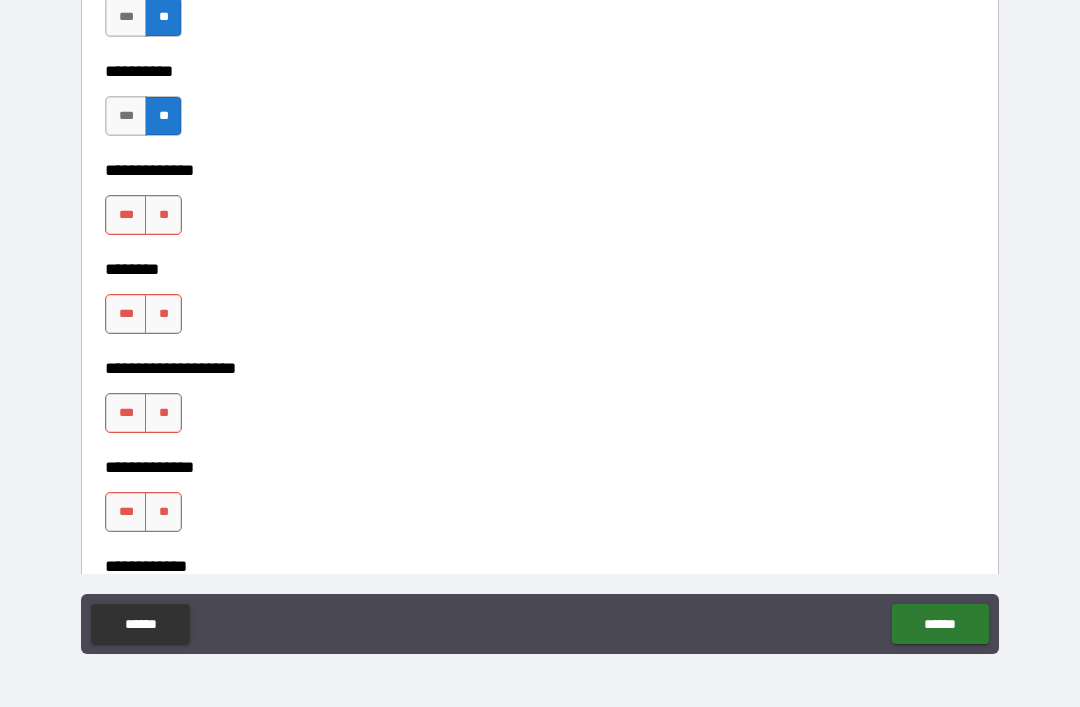 click on "**" at bounding box center (163, 215) 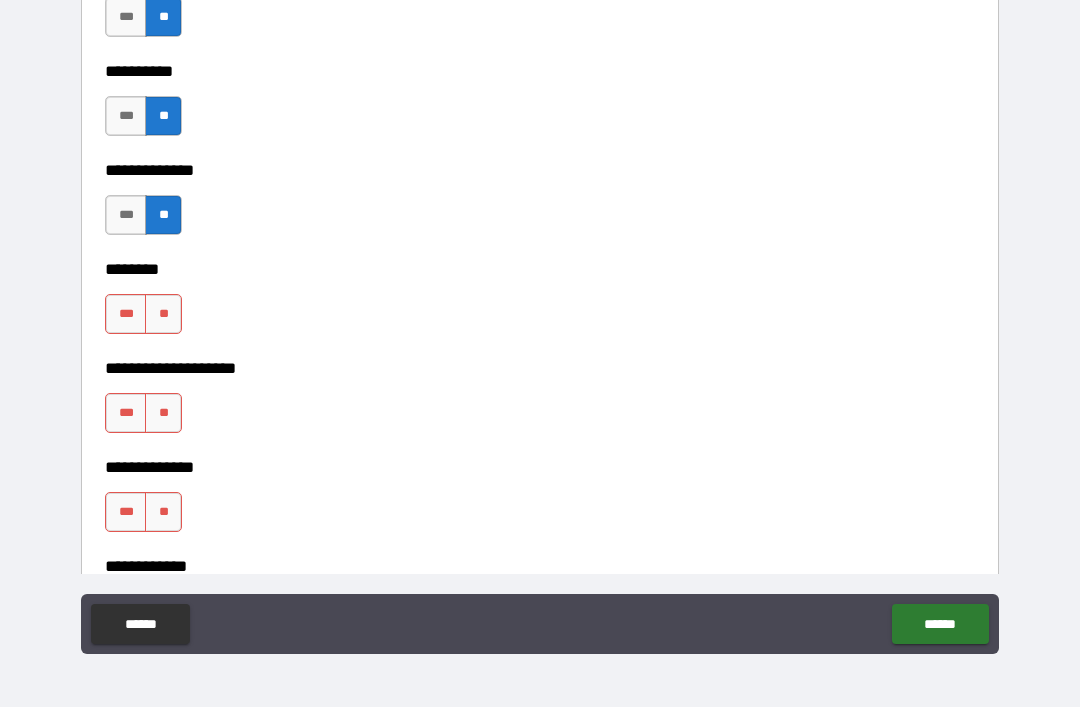 click on "**" at bounding box center [163, 314] 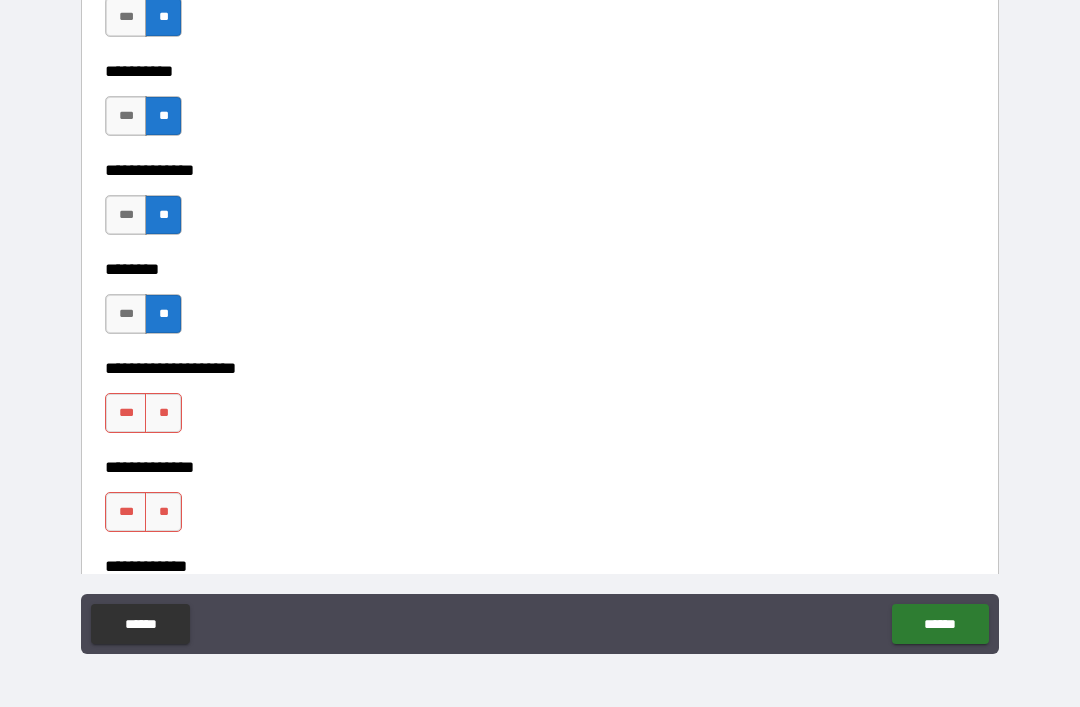 click on "**" at bounding box center (163, 413) 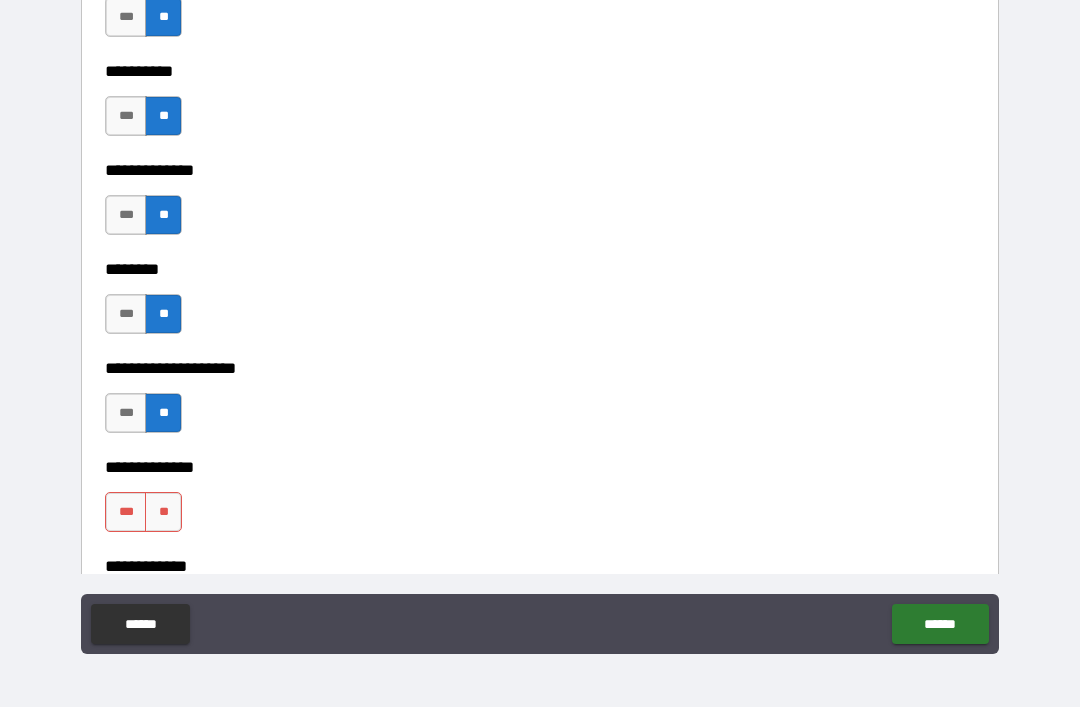 click on "**********" at bounding box center [540, 453] 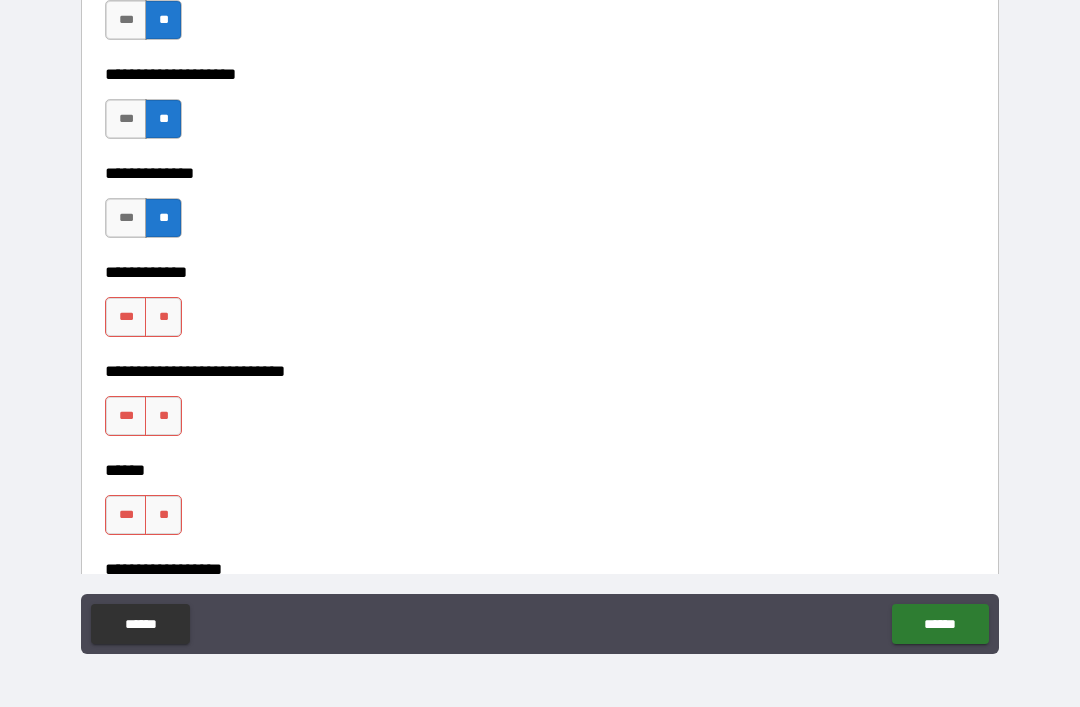 scroll, scrollTop: 9270, scrollLeft: 0, axis: vertical 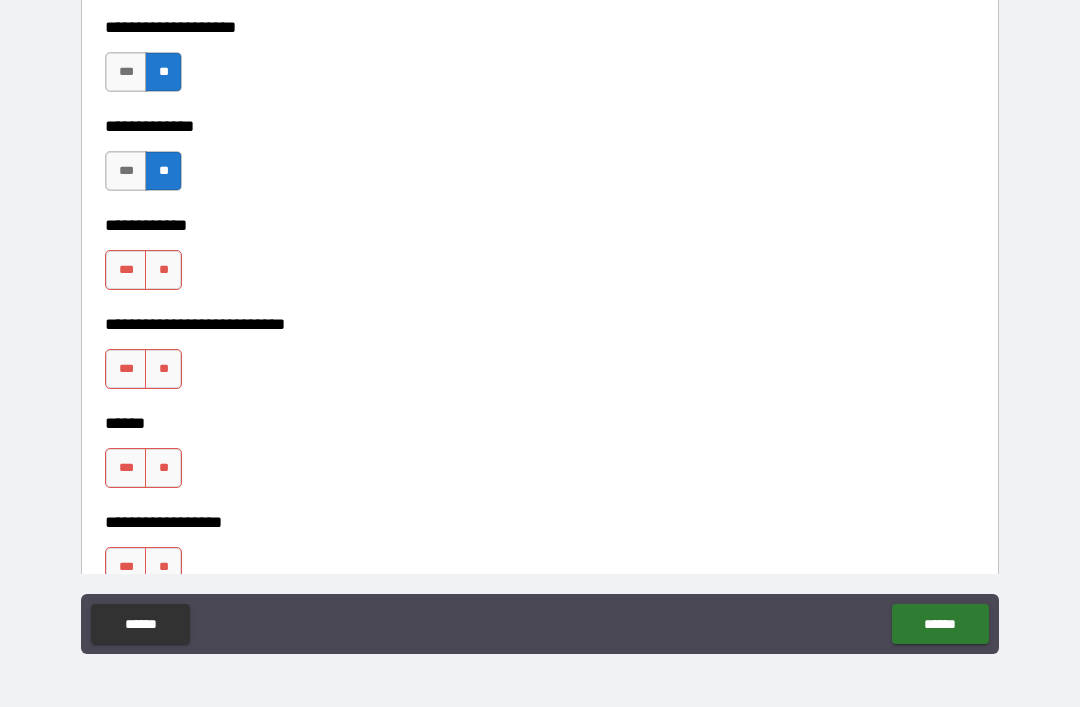 click on "***" at bounding box center (126, 171) 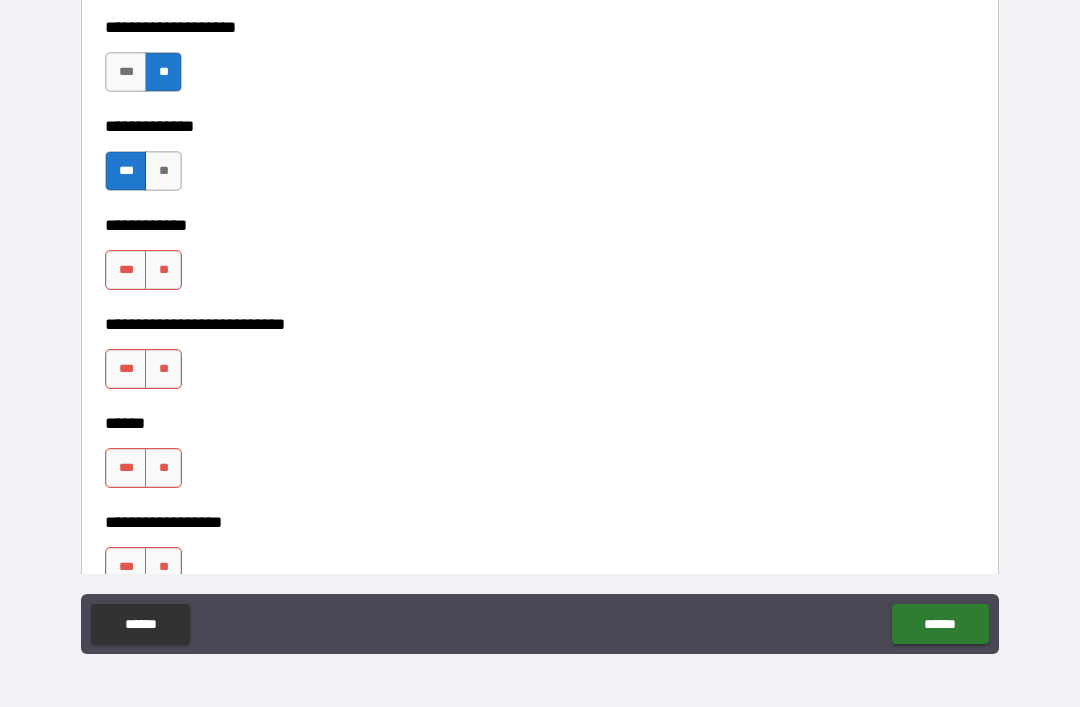 click on "**" at bounding box center (163, 270) 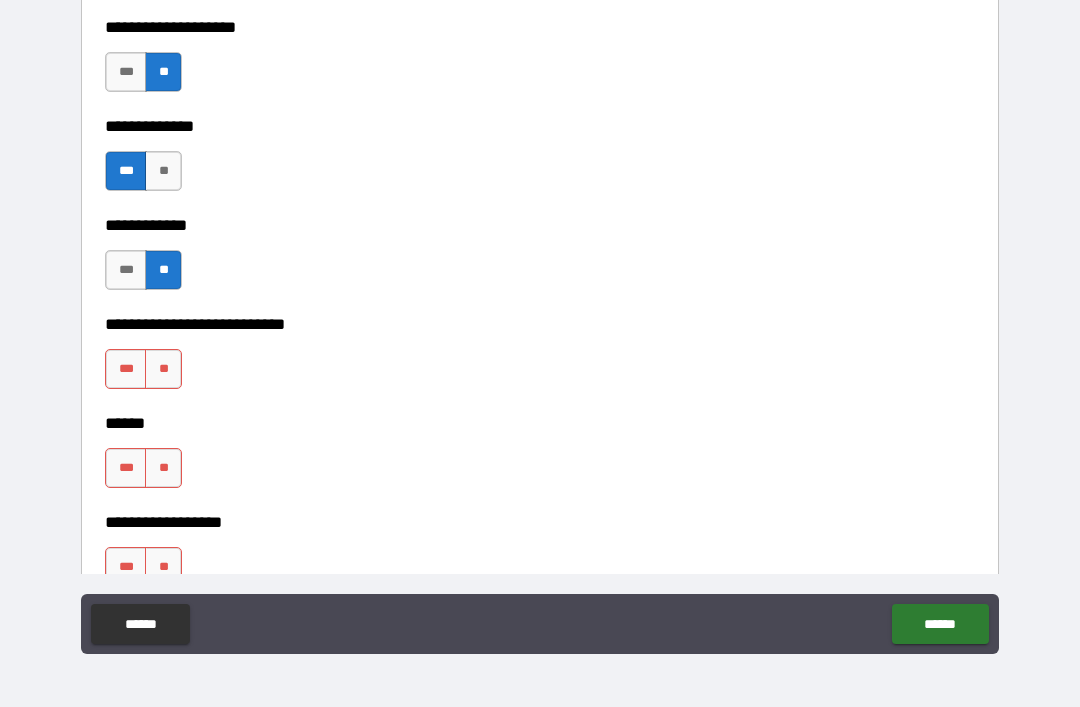 click on "**" at bounding box center [163, 369] 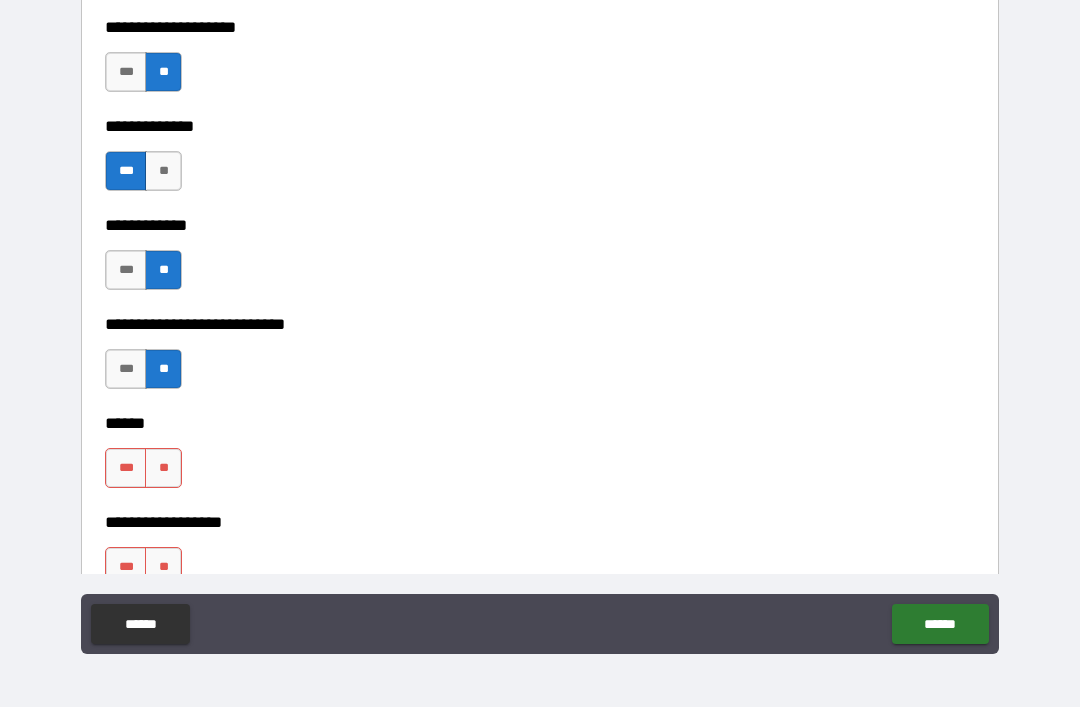 click on "**" at bounding box center [163, 468] 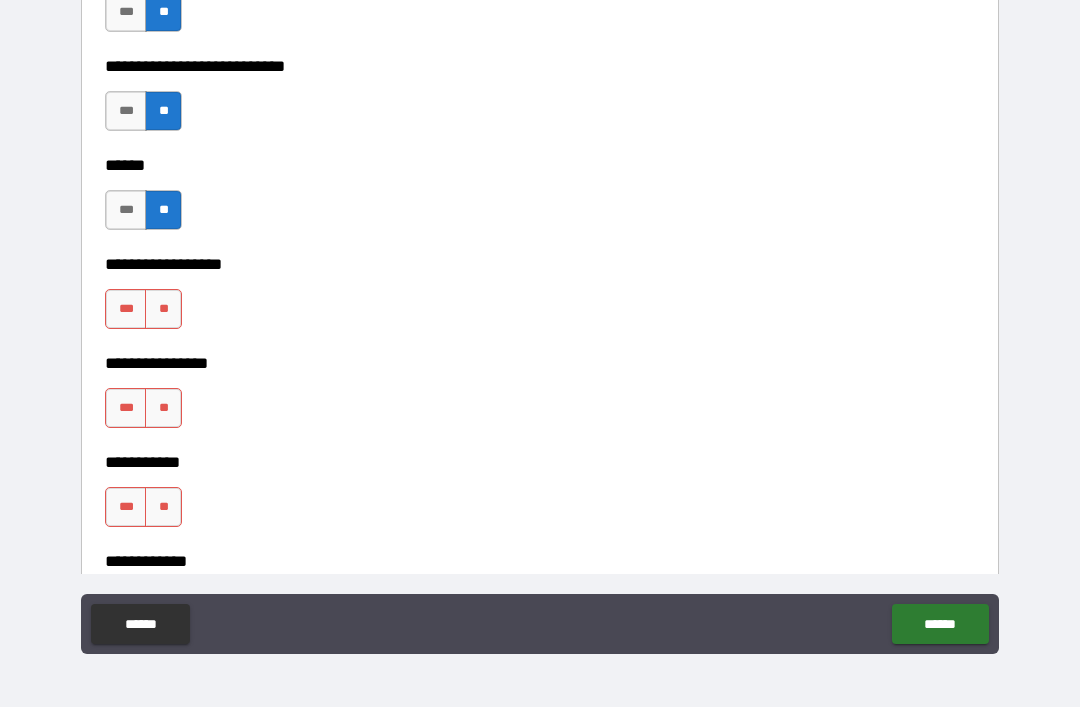 scroll, scrollTop: 9528, scrollLeft: 0, axis: vertical 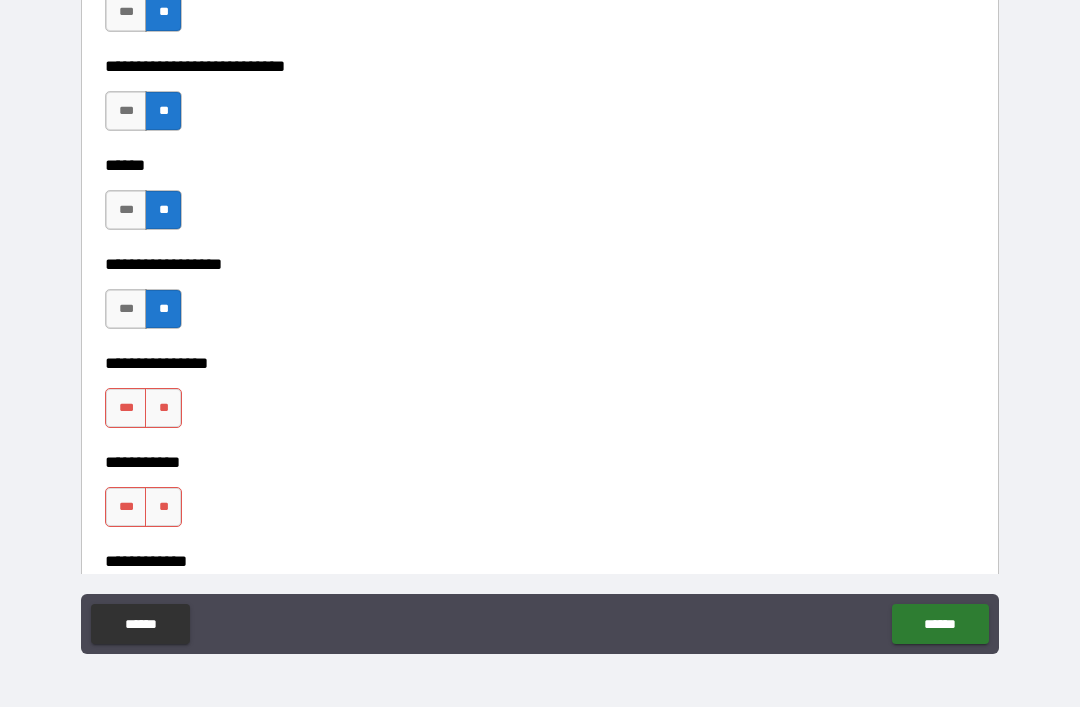 click on "**" at bounding box center (163, 408) 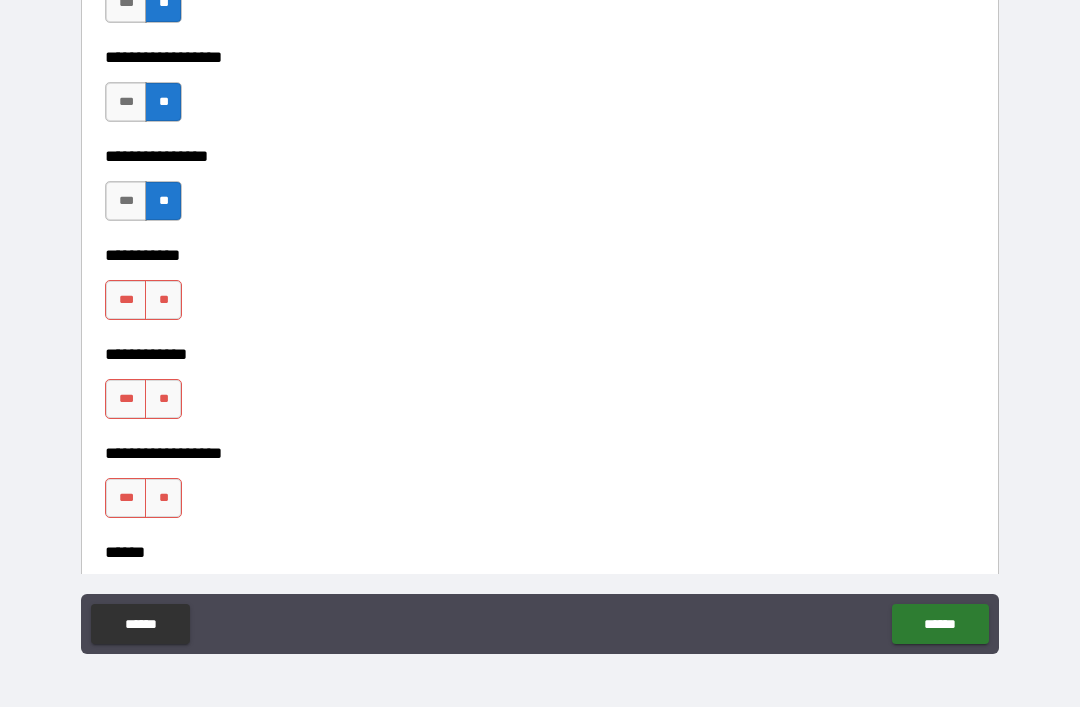 scroll, scrollTop: 9744, scrollLeft: 0, axis: vertical 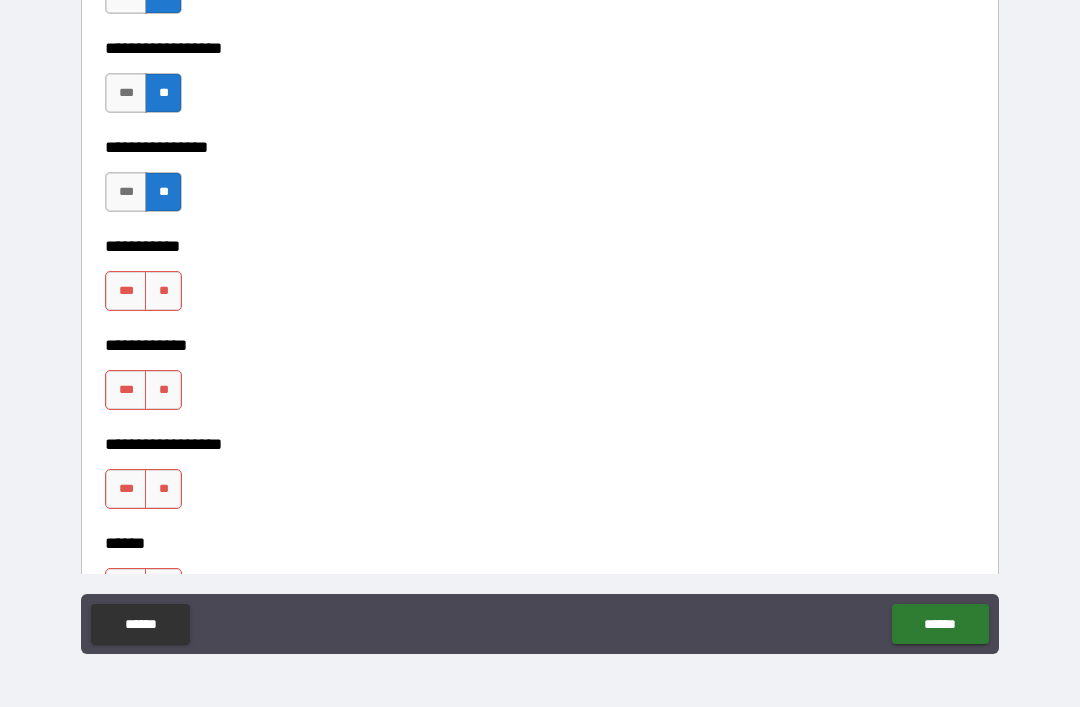 click on "**" at bounding box center (163, 291) 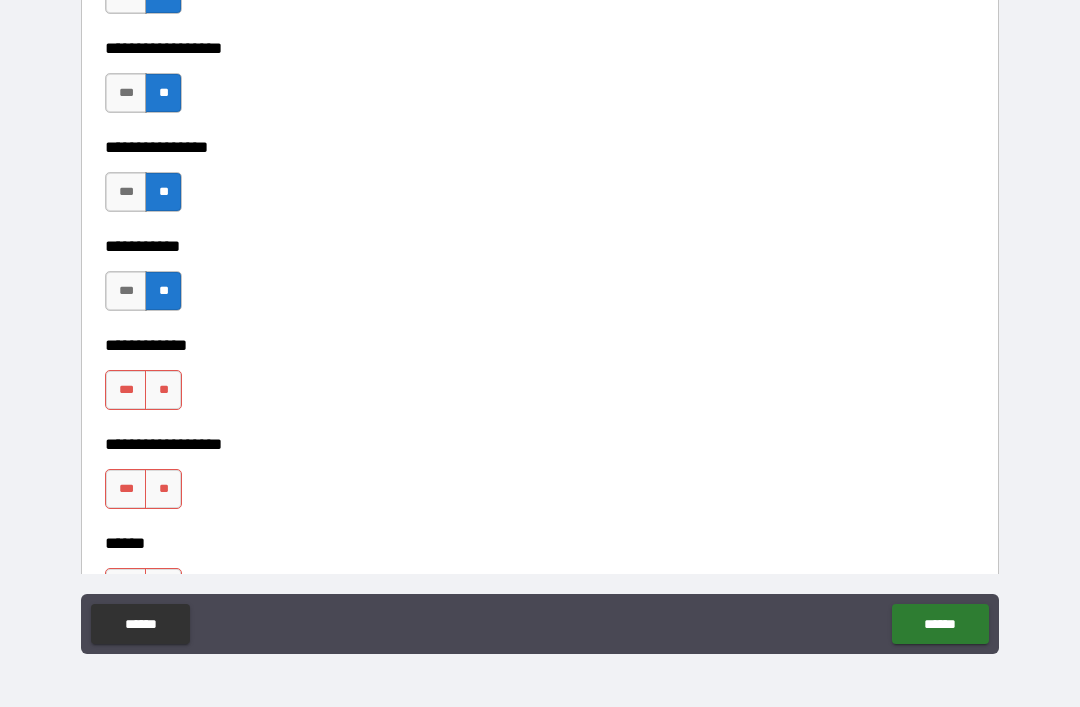 click on "**********" at bounding box center (540, 430) 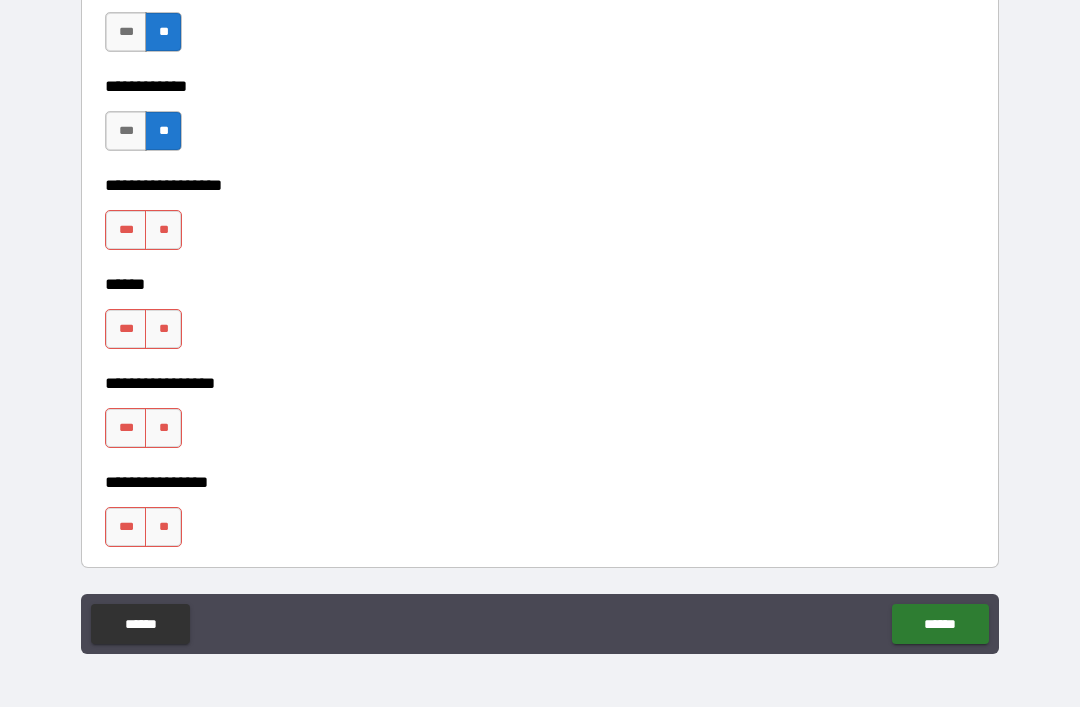 scroll, scrollTop: 10005, scrollLeft: 0, axis: vertical 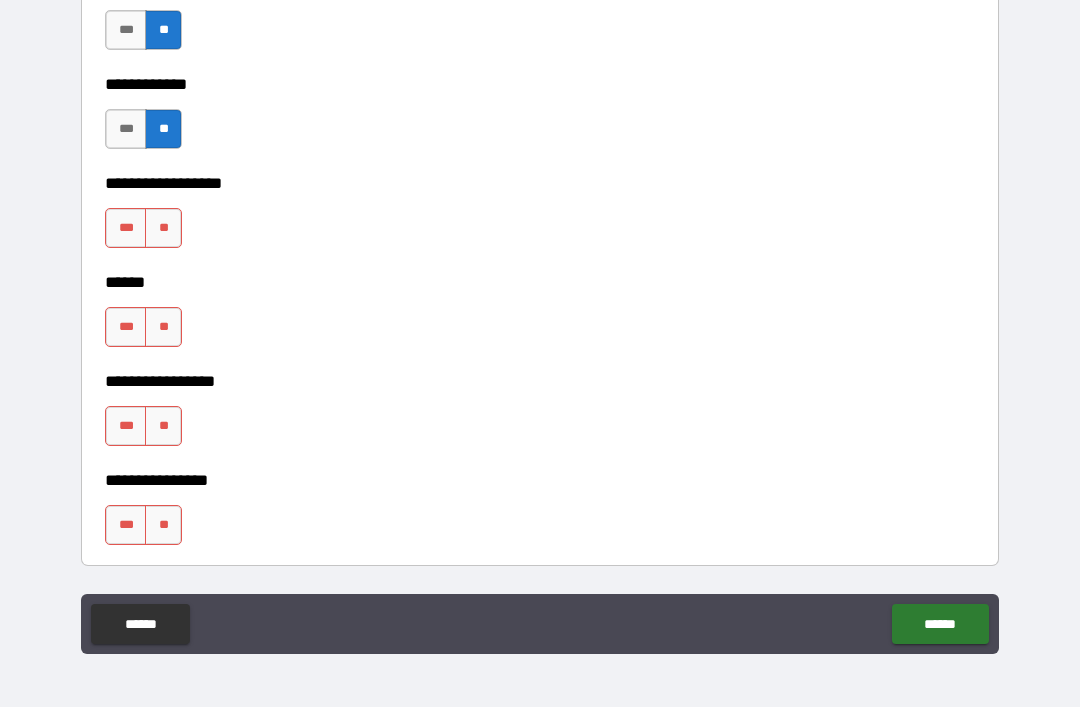click on "**" at bounding box center [163, 228] 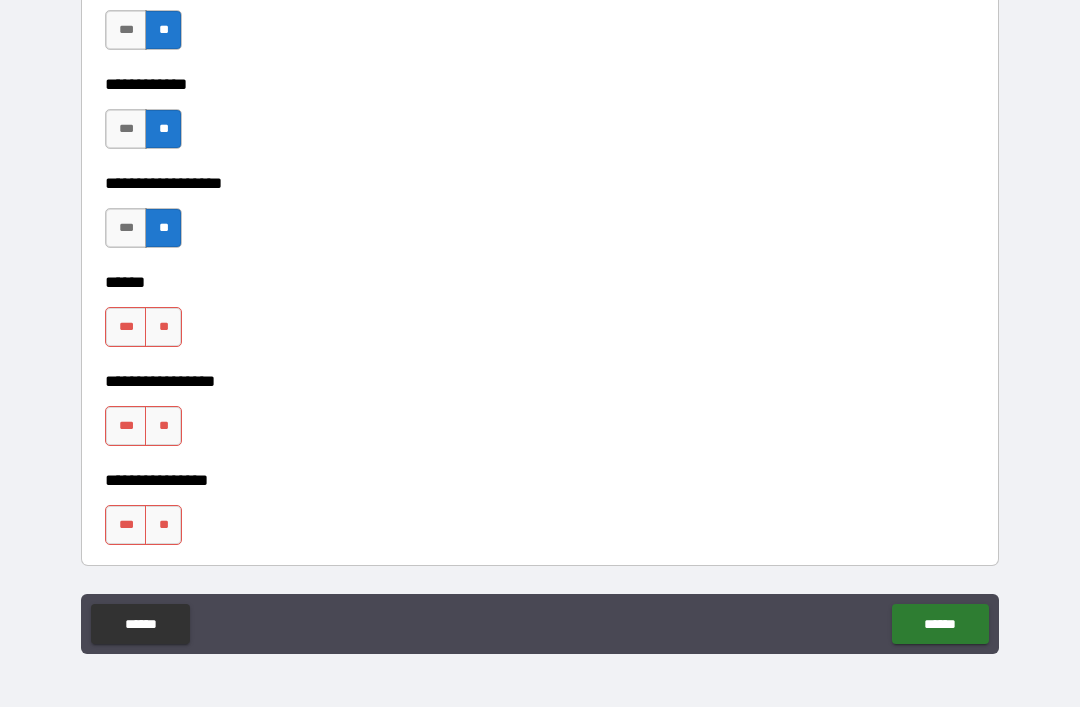 click on "**" at bounding box center (163, 327) 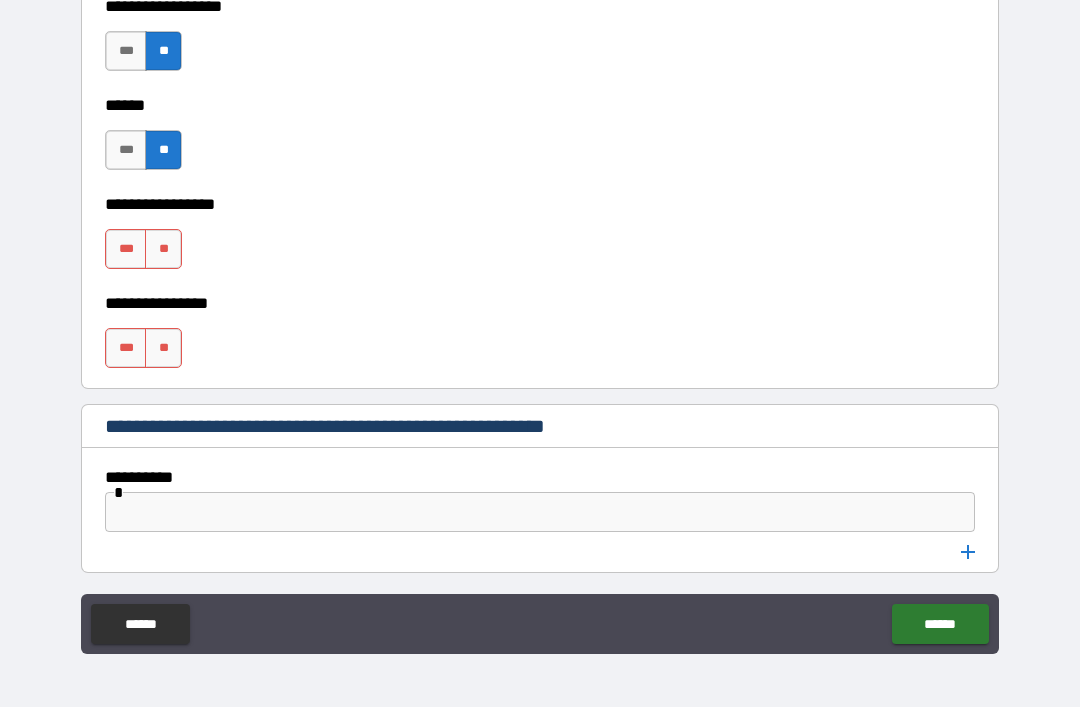 scroll, scrollTop: 10183, scrollLeft: 0, axis: vertical 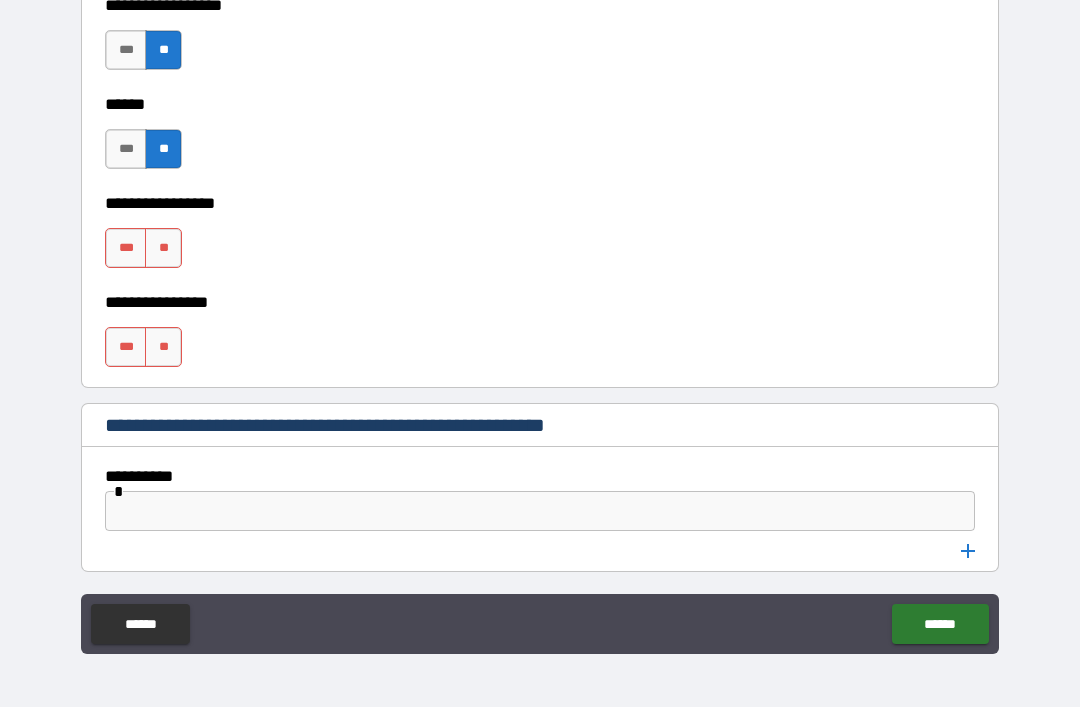 click on "**" at bounding box center [163, 248] 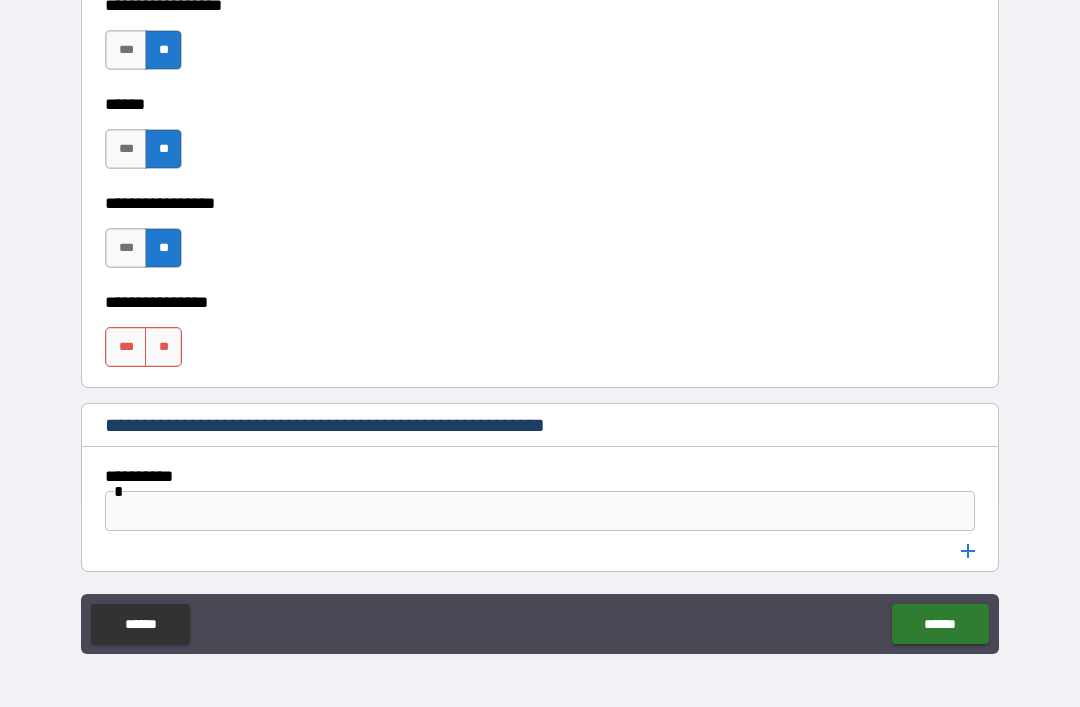 click on "**" at bounding box center (163, 347) 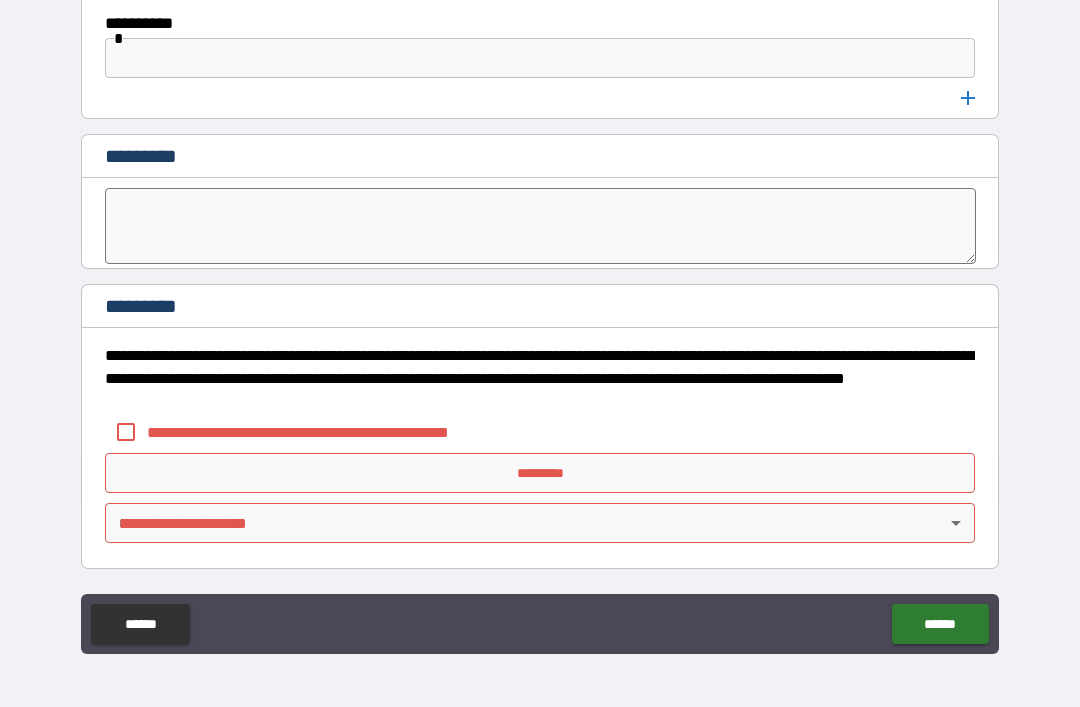 scroll, scrollTop: 10636, scrollLeft: 0, axis: vertical 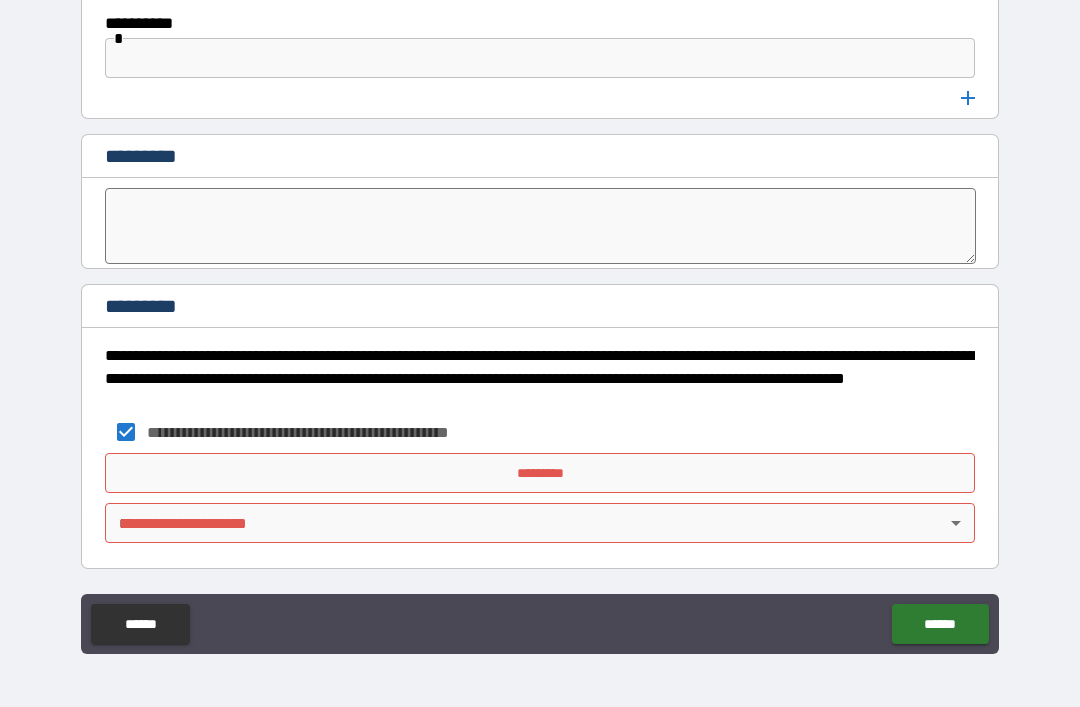 click on "*********" at bounding box center (540, 473) 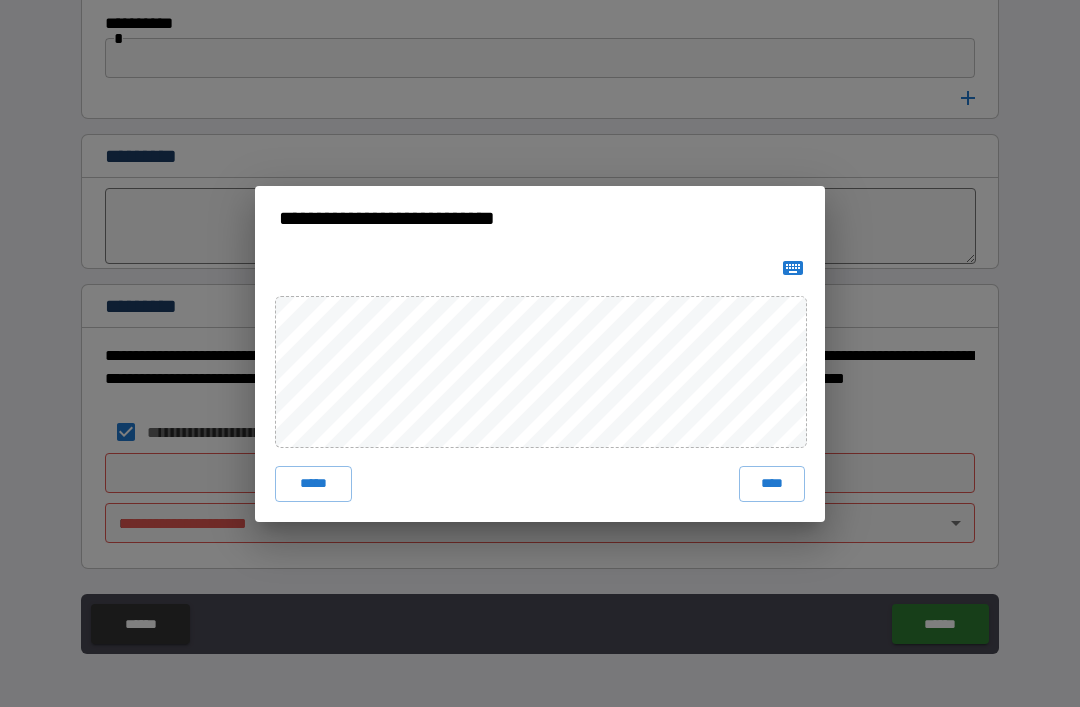 click on "****" at bounding box center (772, 484) 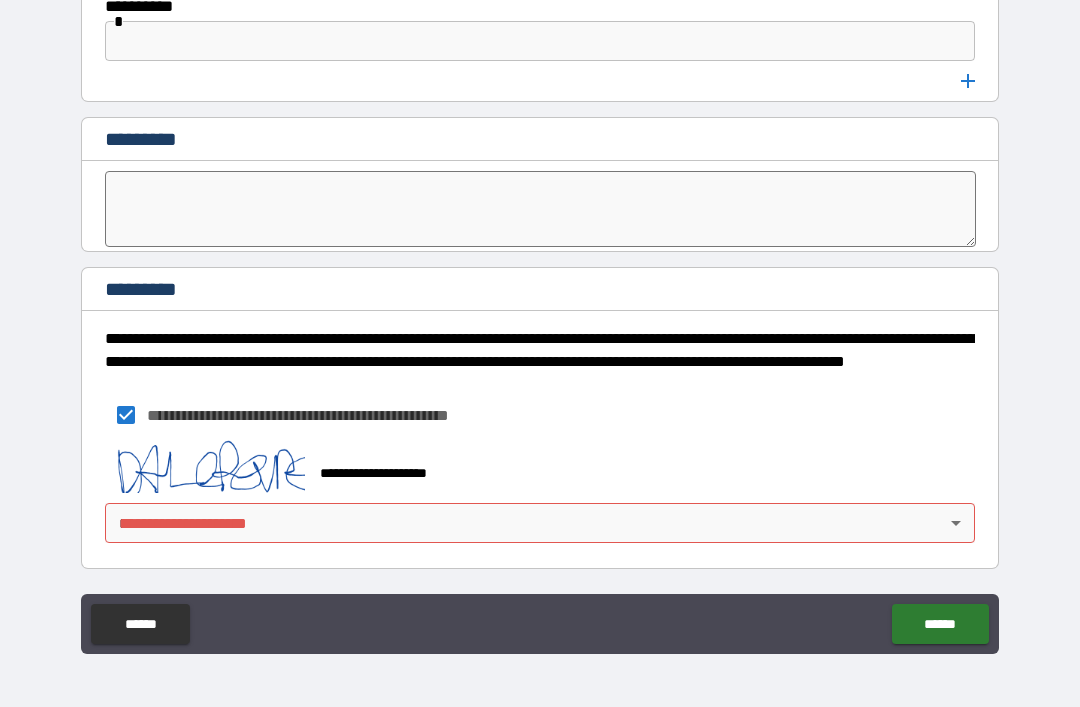 scroll, scrollTop: 10653, scrollLeft: 0, axis: vertical 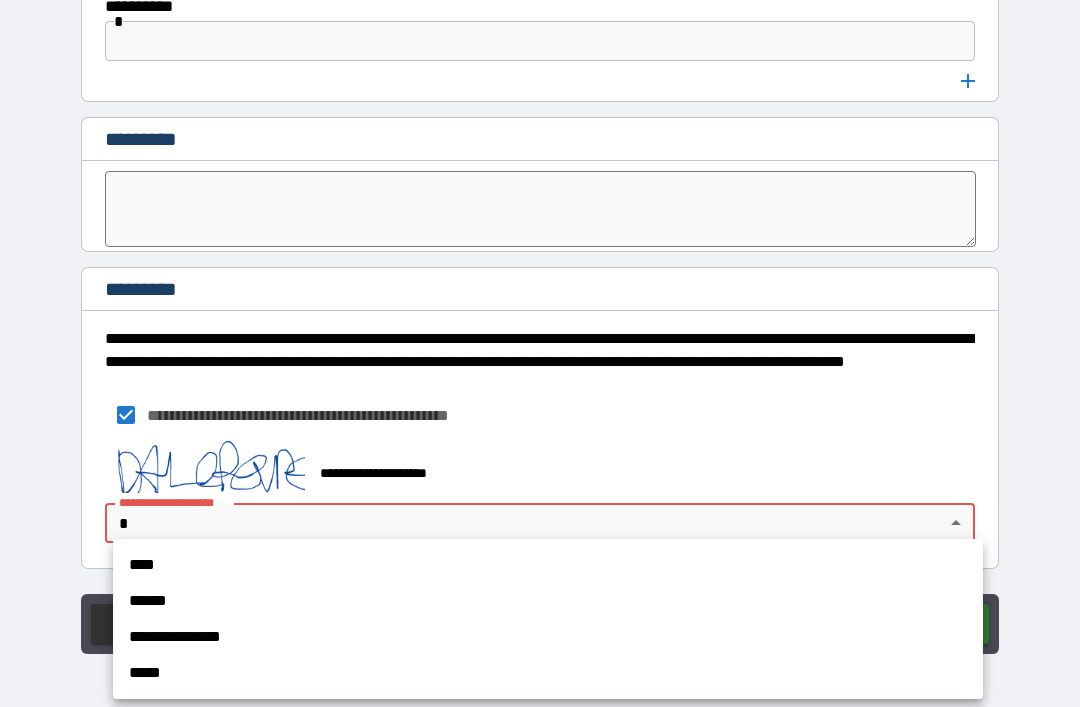 click on "****" at bounding box center (548, 565) 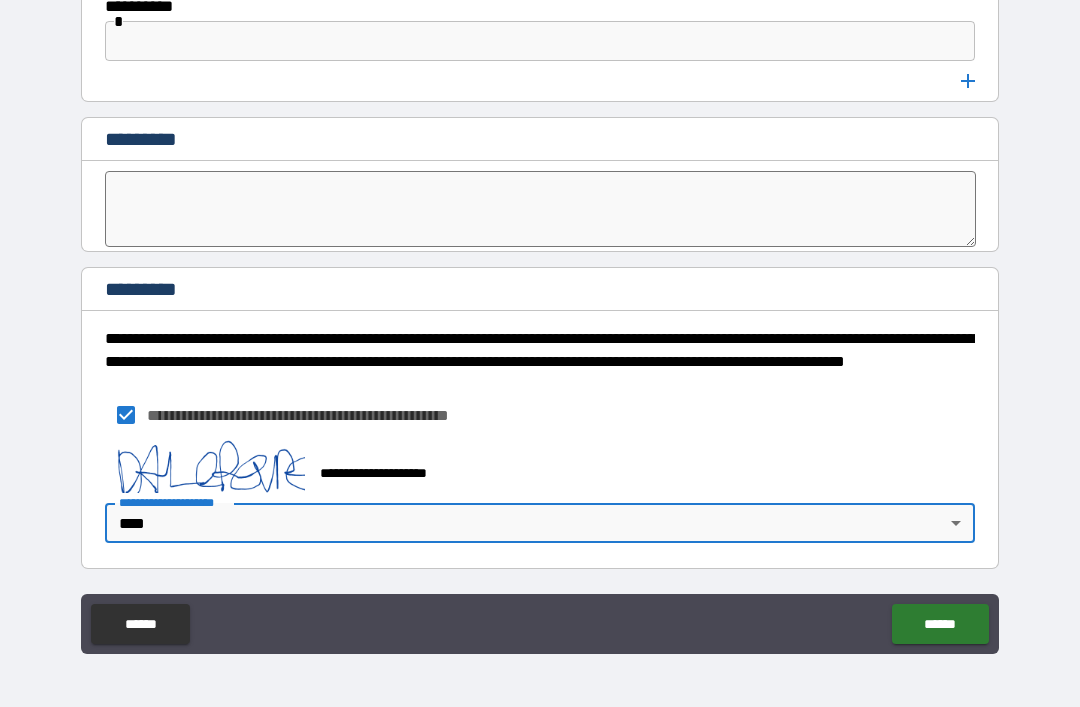 click on "******" at bounding box center [940, 624] 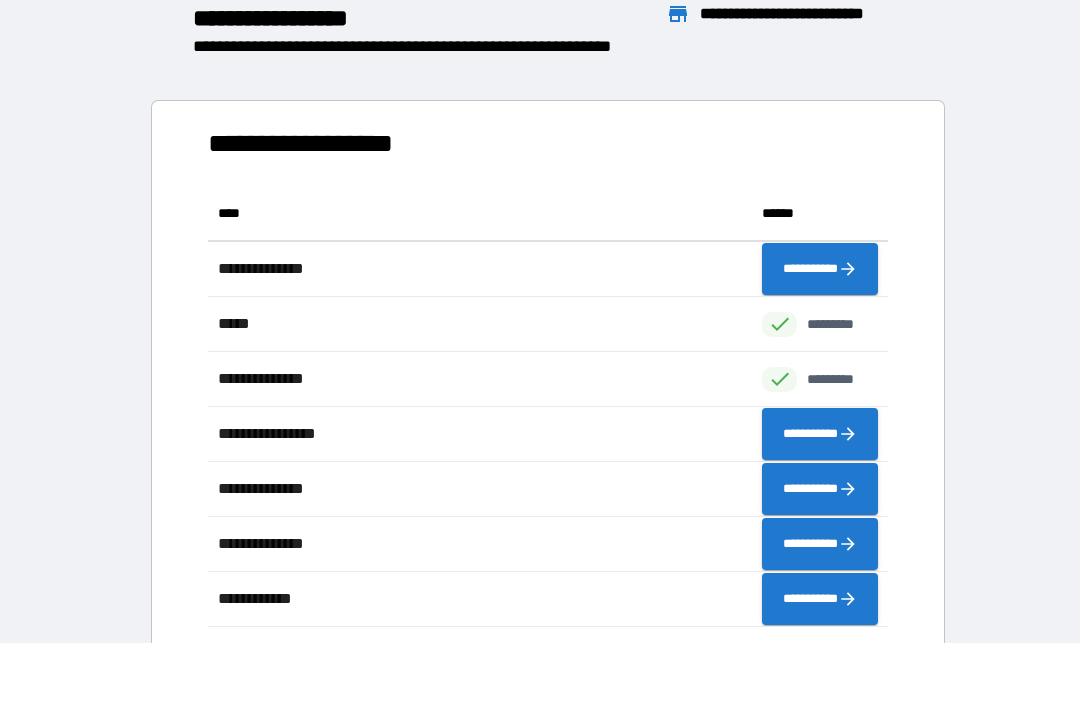 scroll, scrollTop: 441, scrollLeft: 680, axis: both 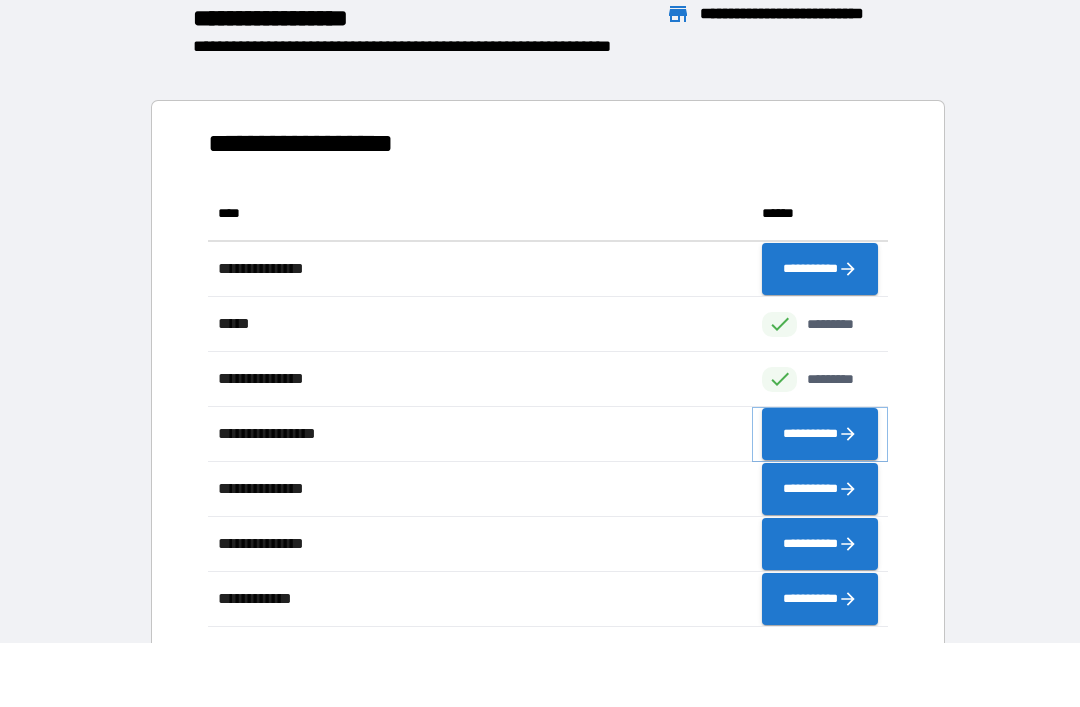 click on "**********" at bounding box center [820, 434] 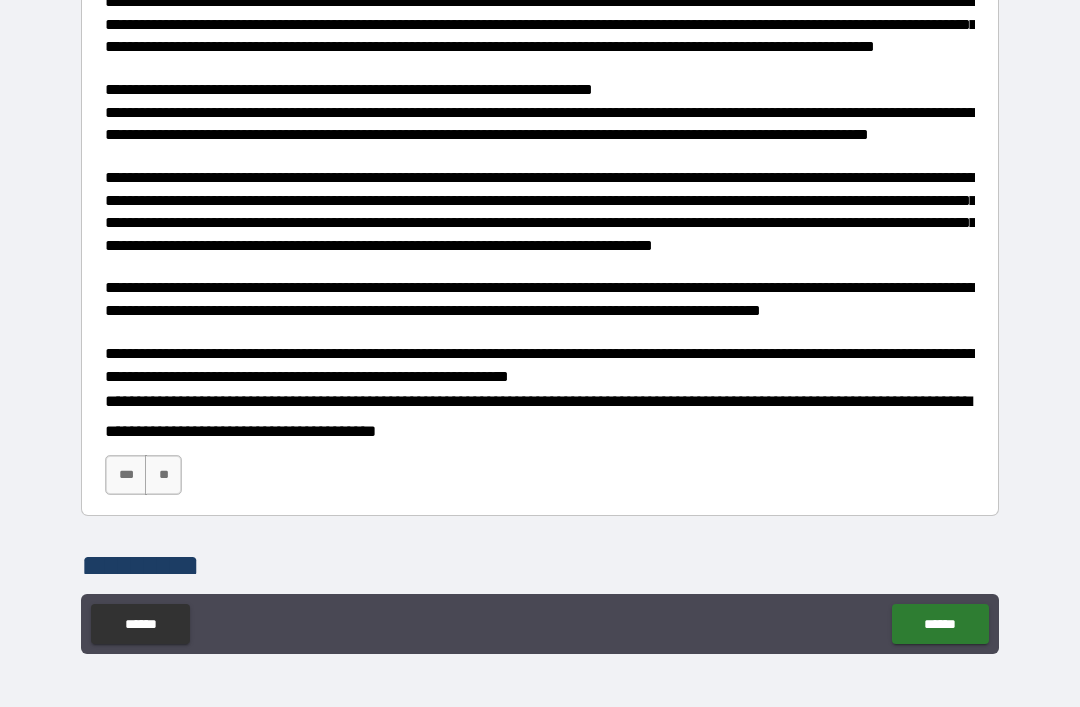 scroll, scrollTop: 335, scrollLeft: 0, axis: vertical 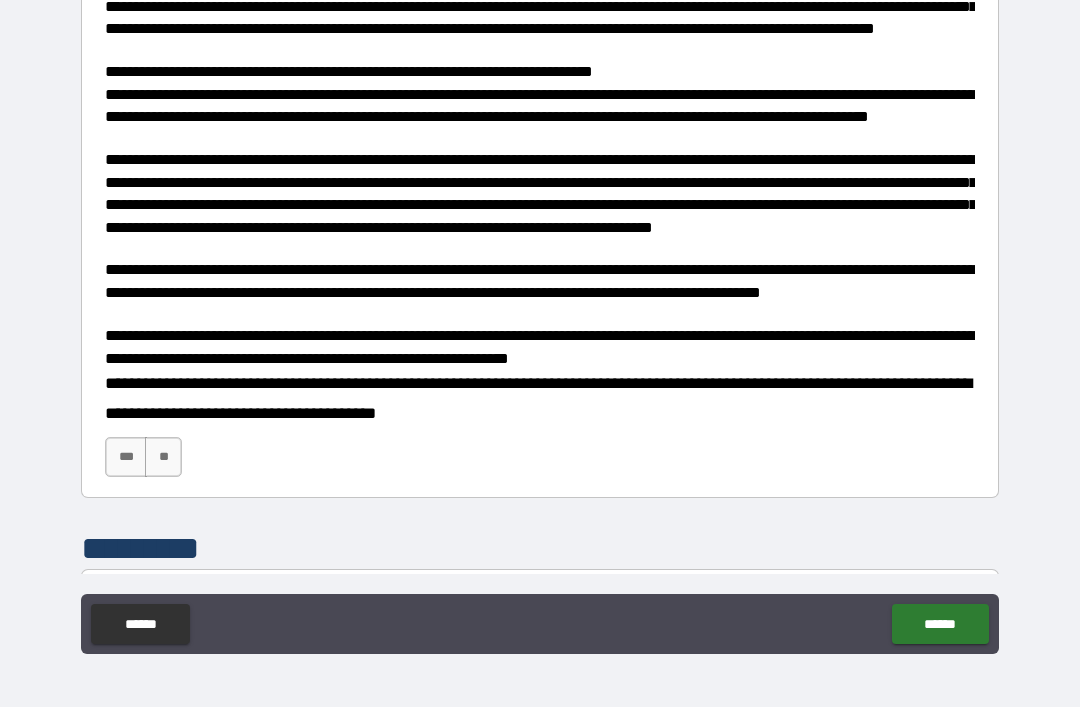 click on "***" at bounding box center [126, 457] 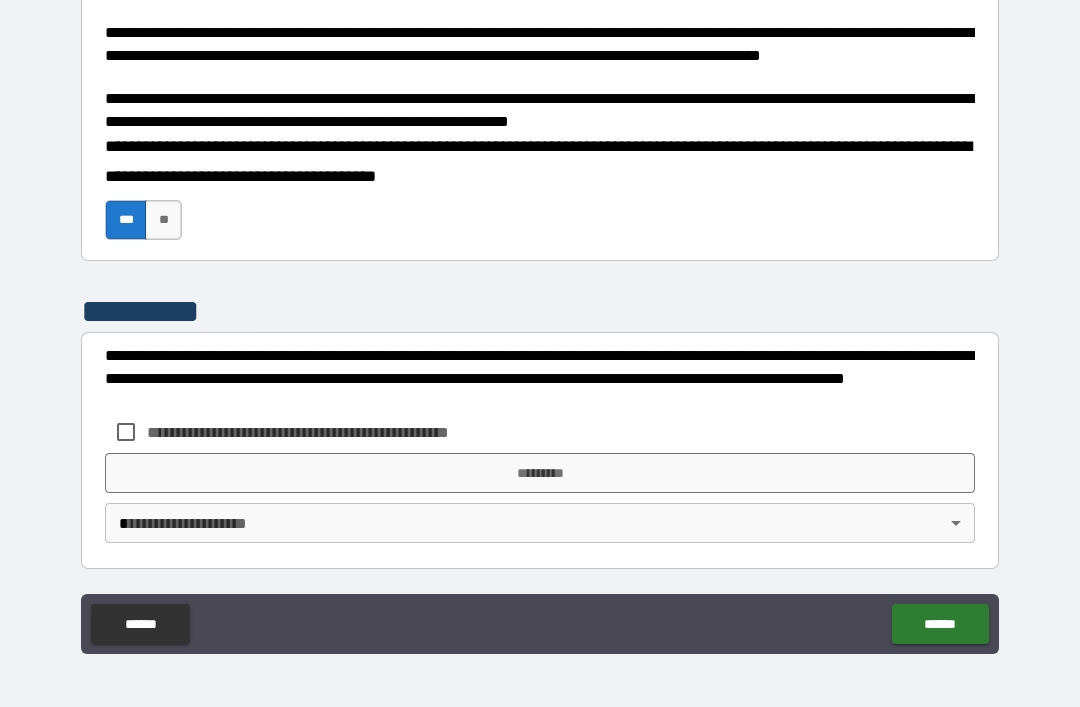 scroll, scrollTop: 572, scrollLeft: 0, axis: vertical 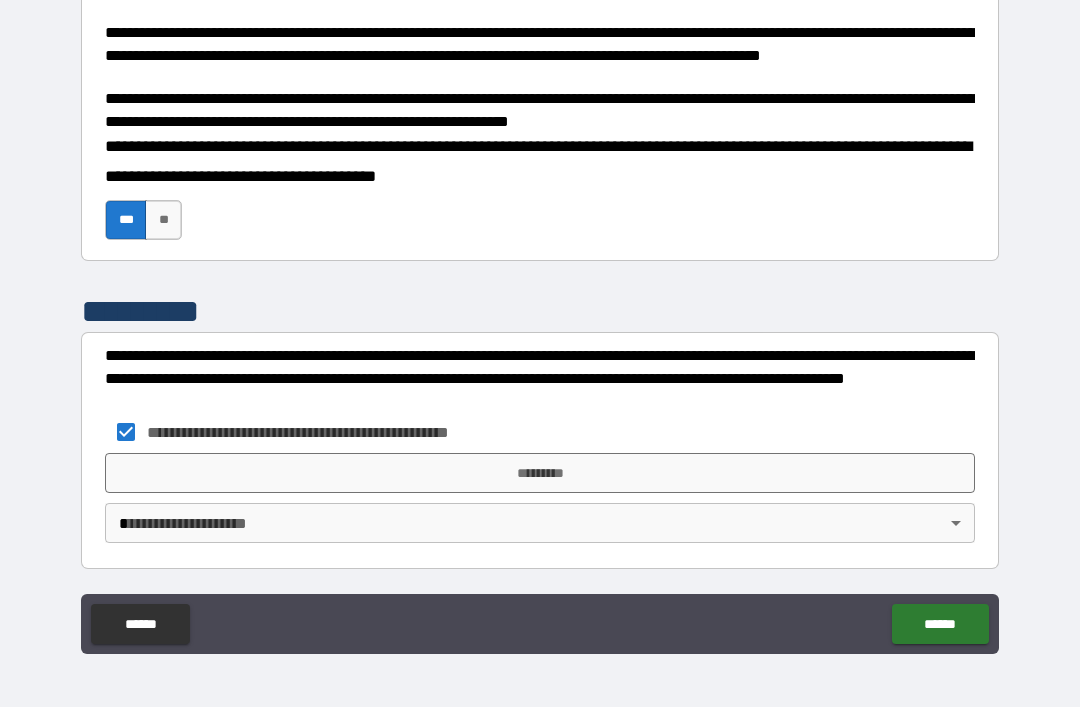 click on "*********" at bounding box center [540, 473] 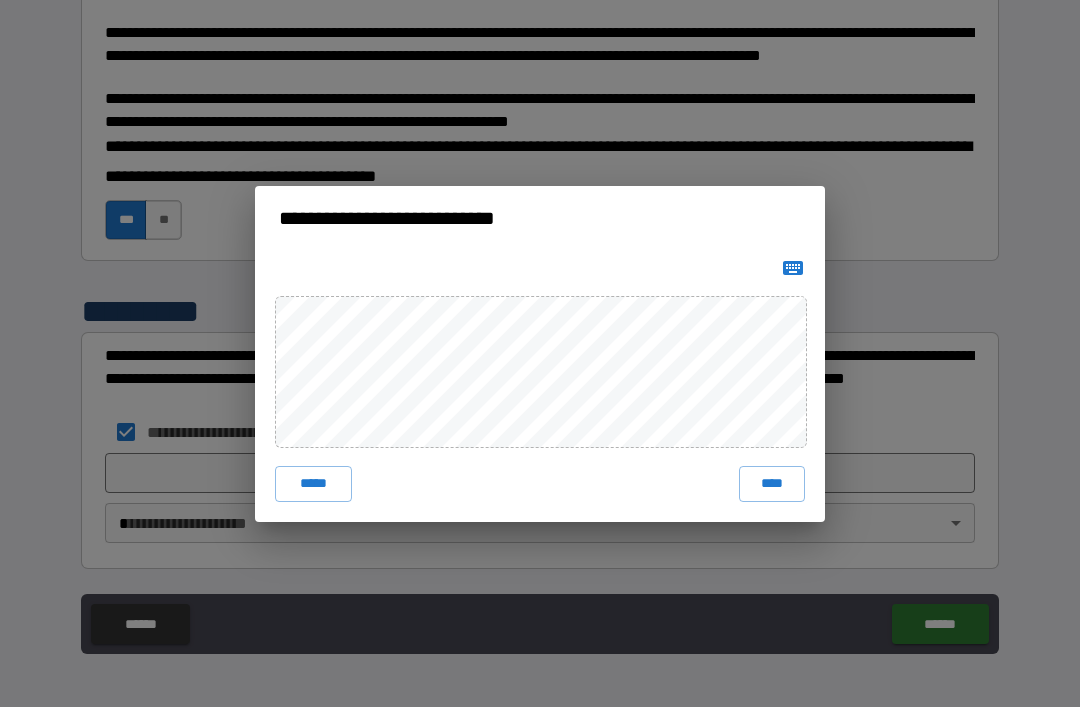 click on "**********" at bounding box center (540, 353) 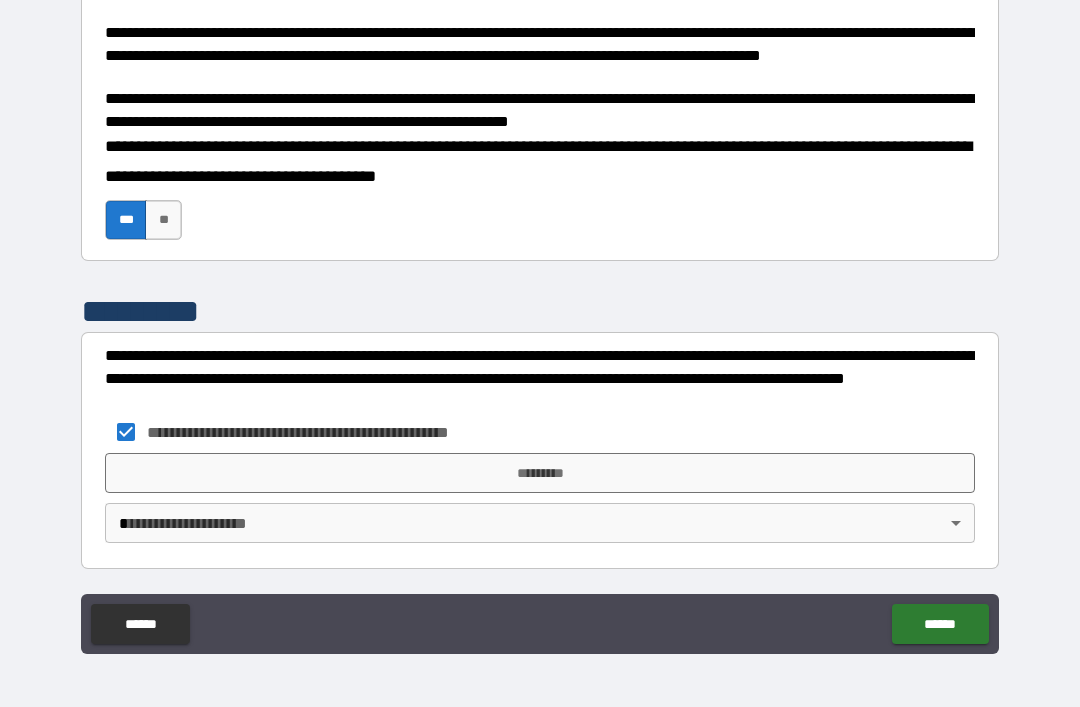 scroll, scrollTop: 572, scrollLeft: 0, axis: vertical 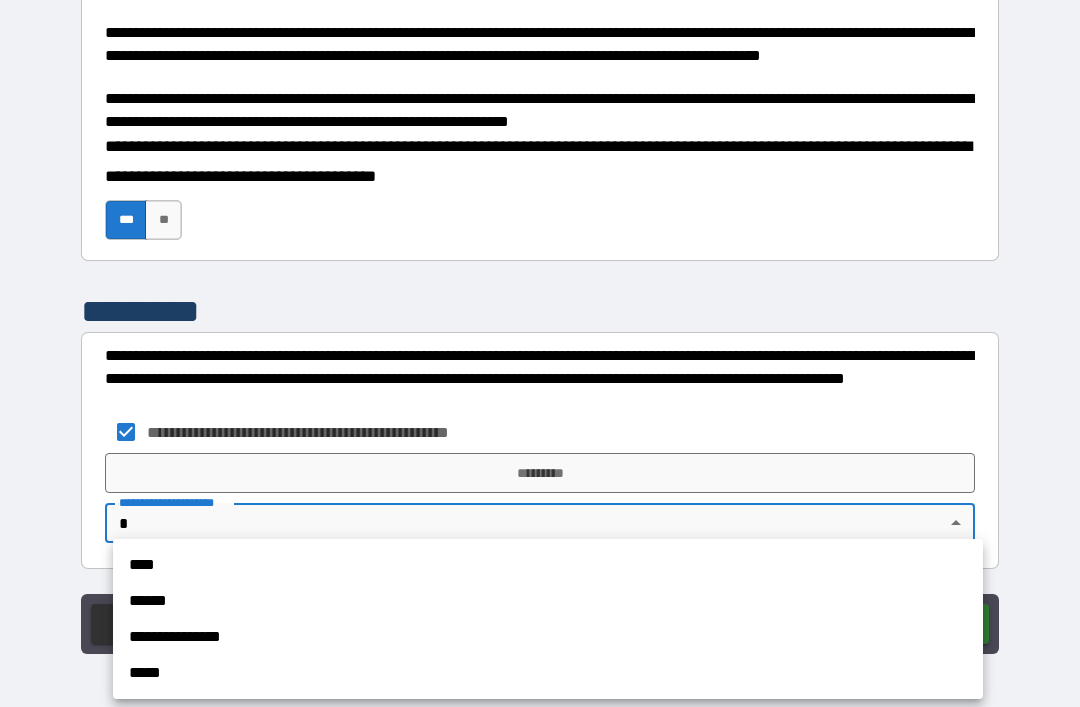 click on "**********" at bounding box center (548, 637) 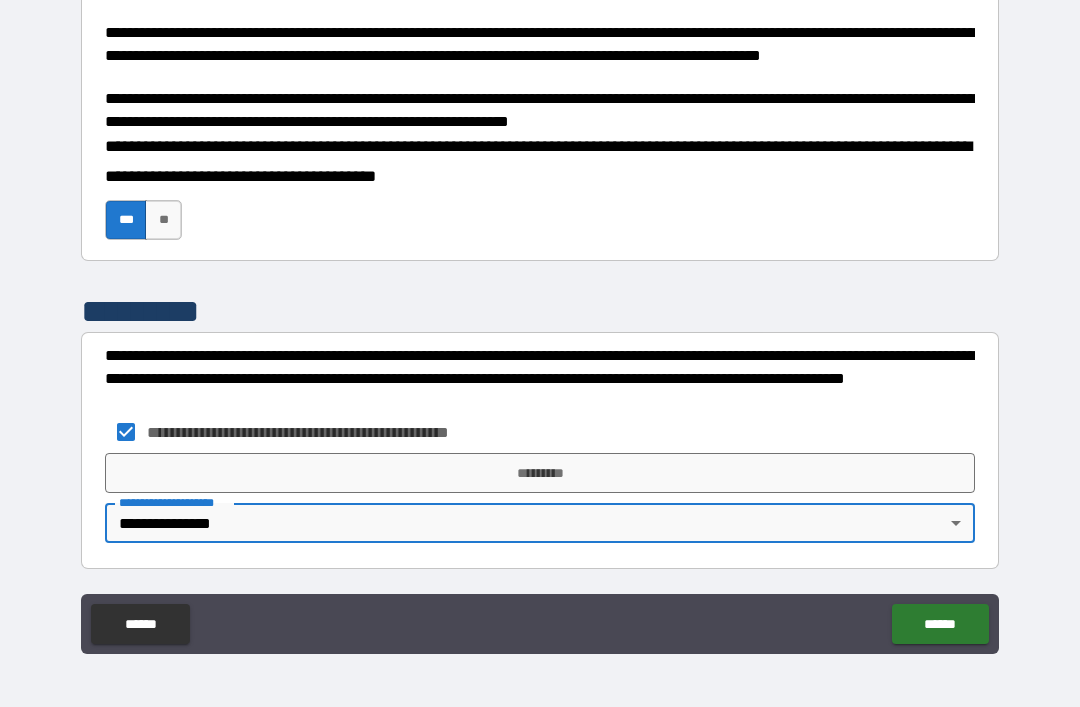 click on "*********" at bounding box center [540, 473] 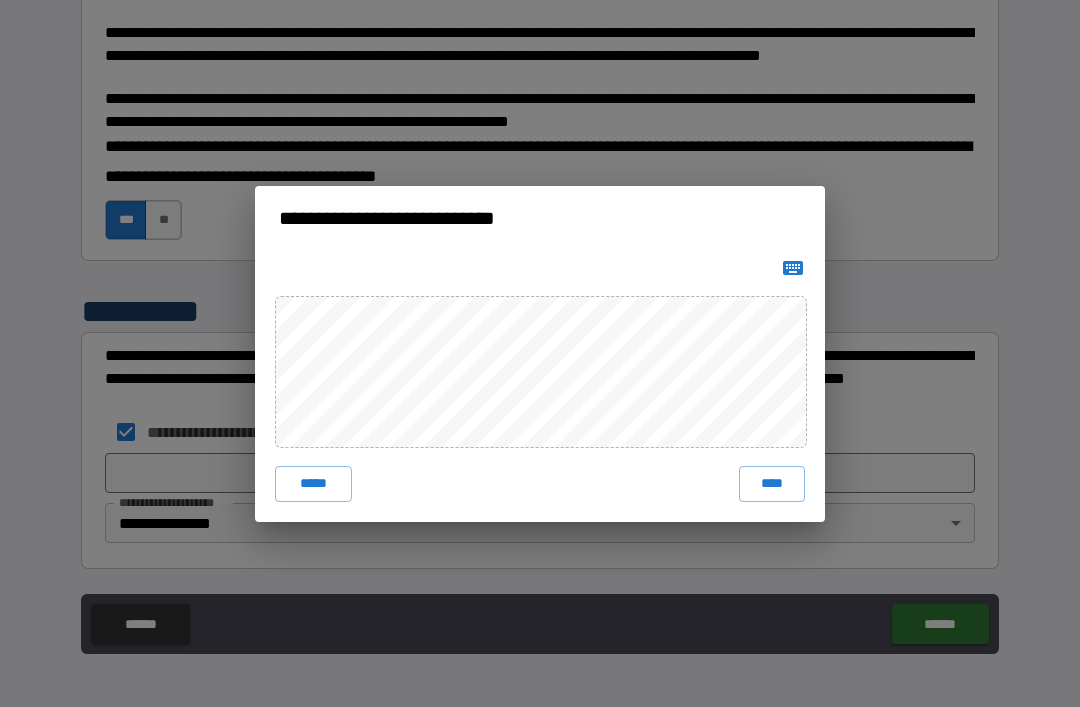 click on "****" at bounding box center (772, 484) 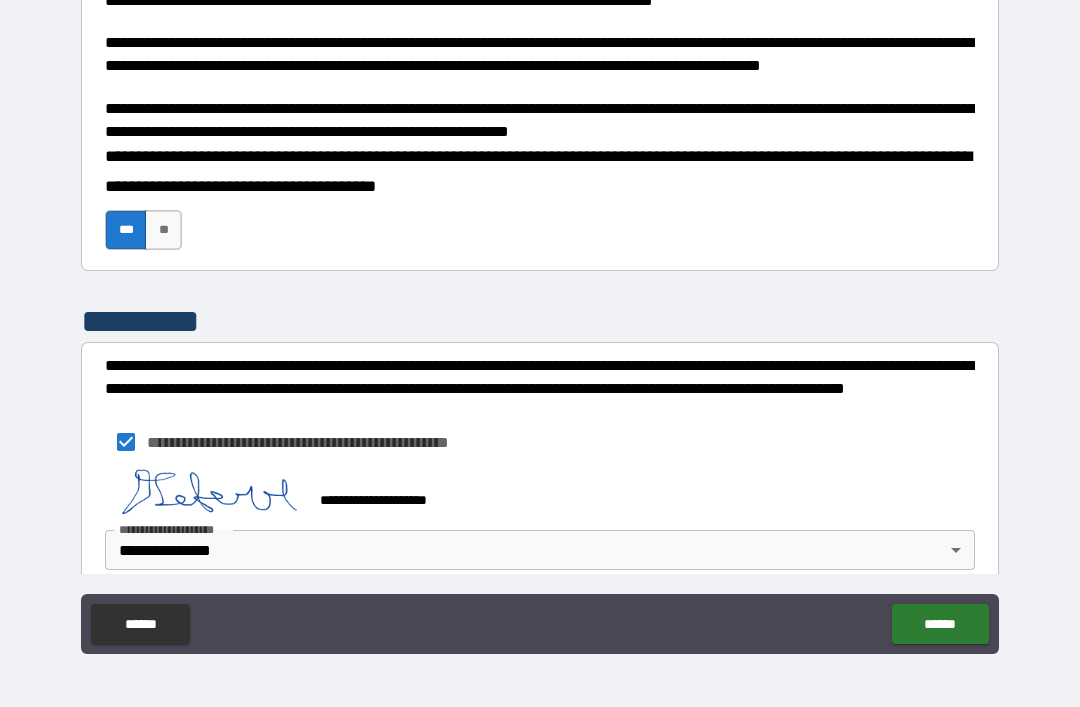 click on "******" at bounding box center [940, 624] 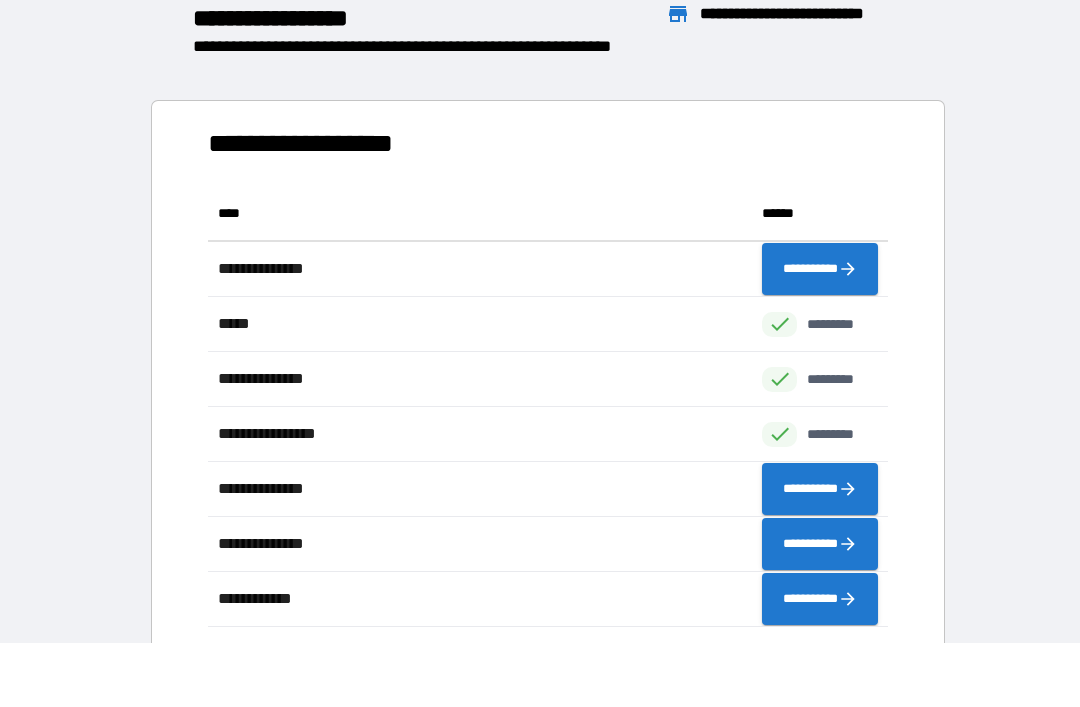 scroll, scrollTop: 1, scrollLeft: 1, axis: both 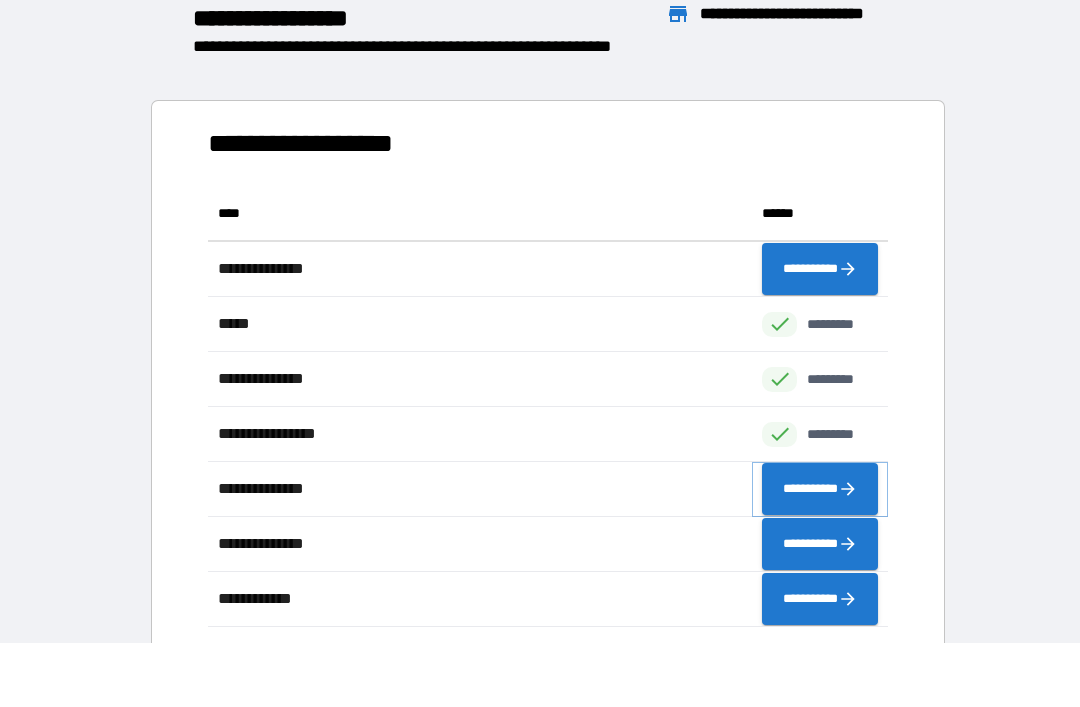 click on "**********" at bounding box center (820, 489) 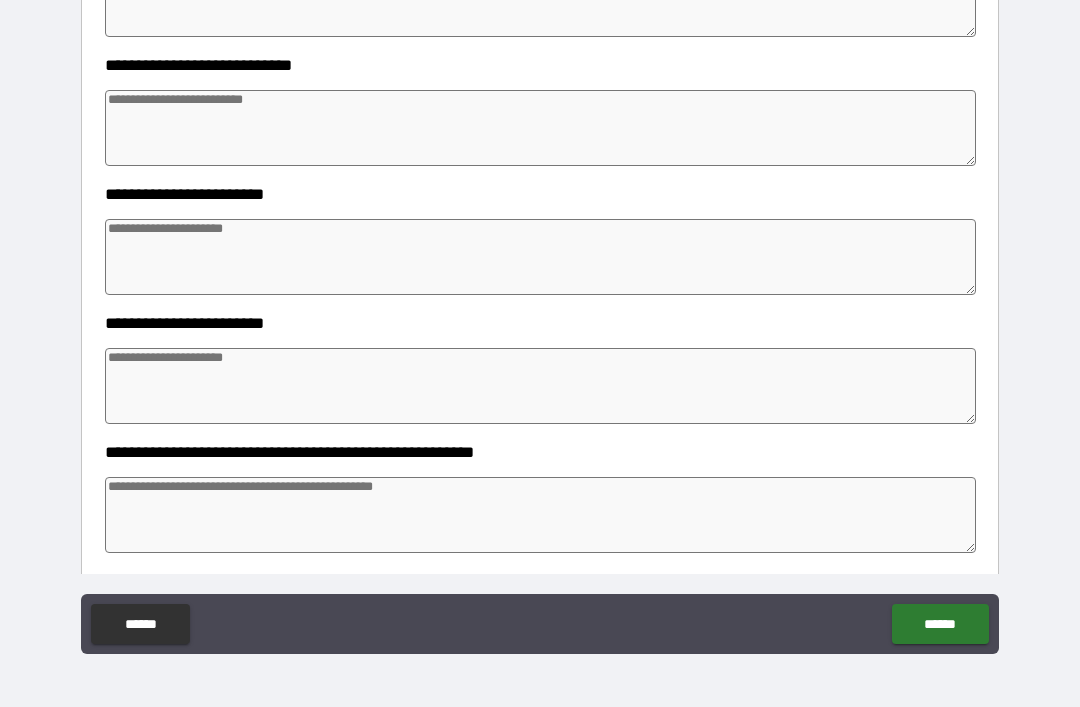 scroll, scrollTop: 432, scrollLeft: 0, axis: vertical 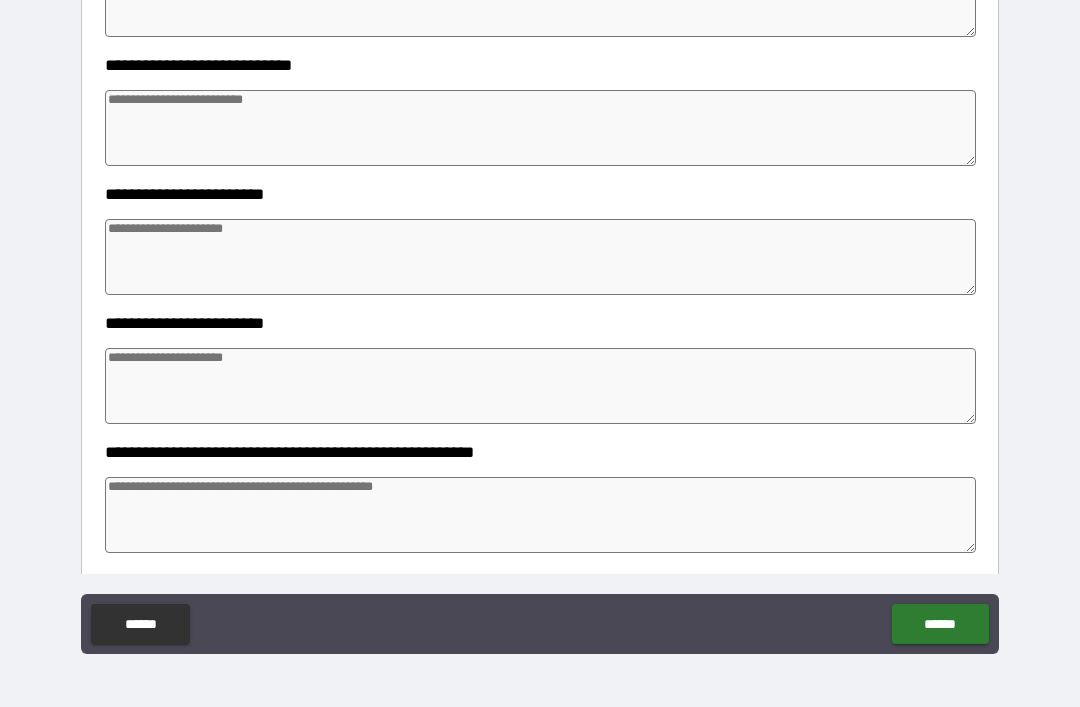 click at bounding box center (540, 257) 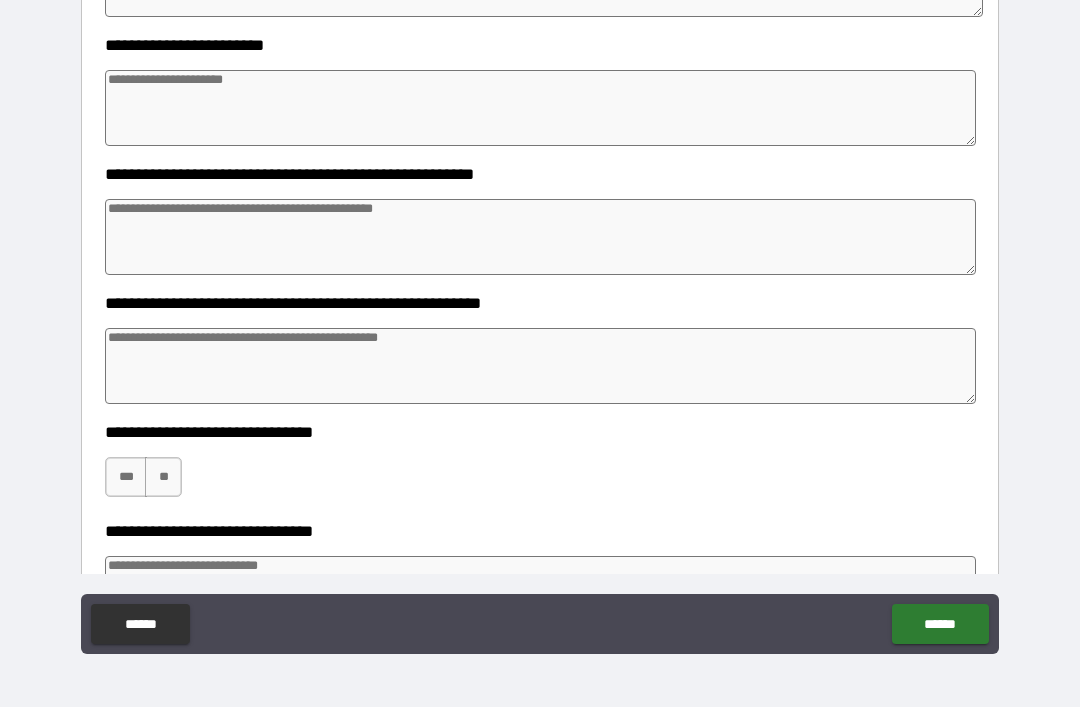 scroll, scrollTop: 710, scrollLeft: 0, axis: vertical 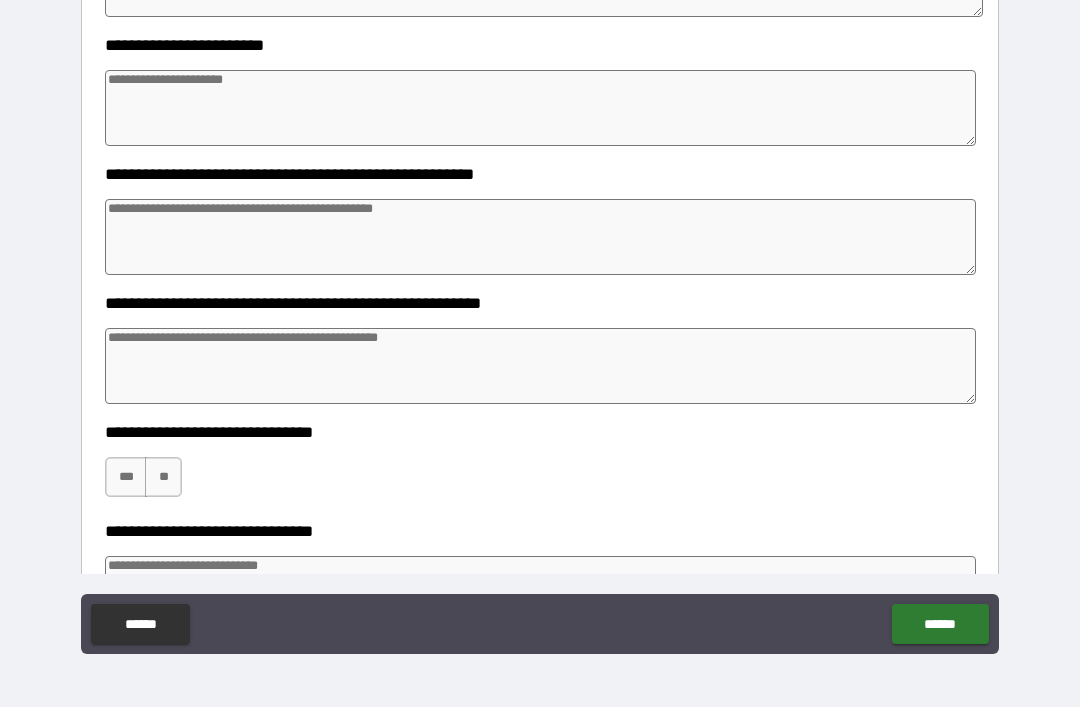click at bounding box center (540, 108) 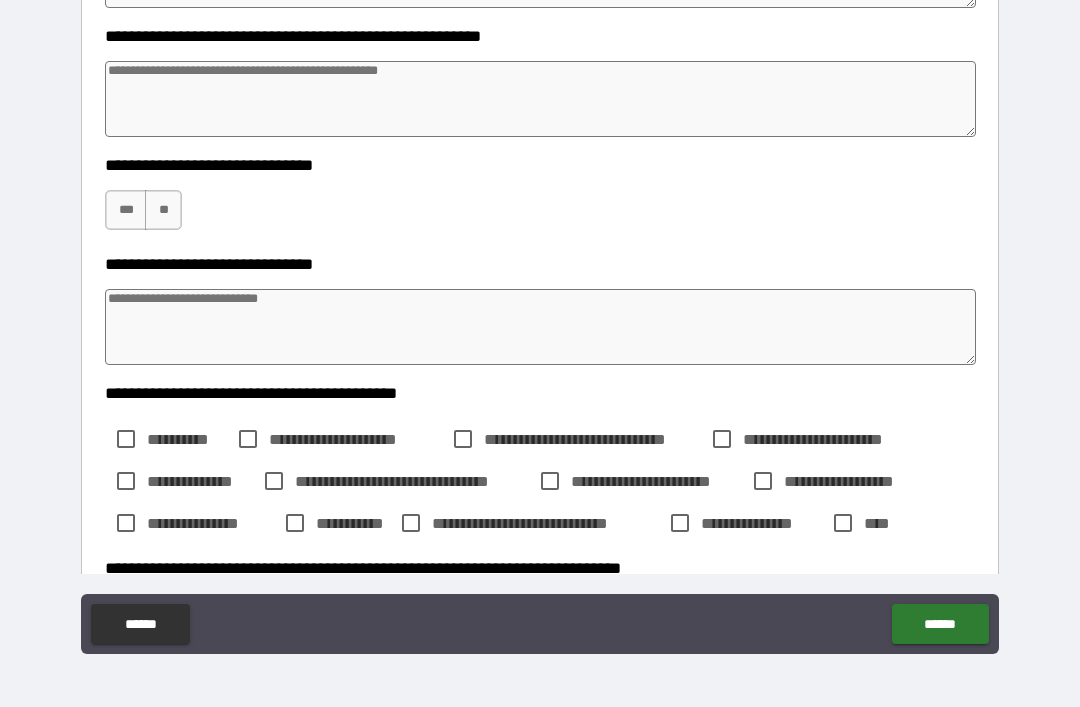 scroll, scrollTop: 970, scrollLeft: 0, axis: vertical 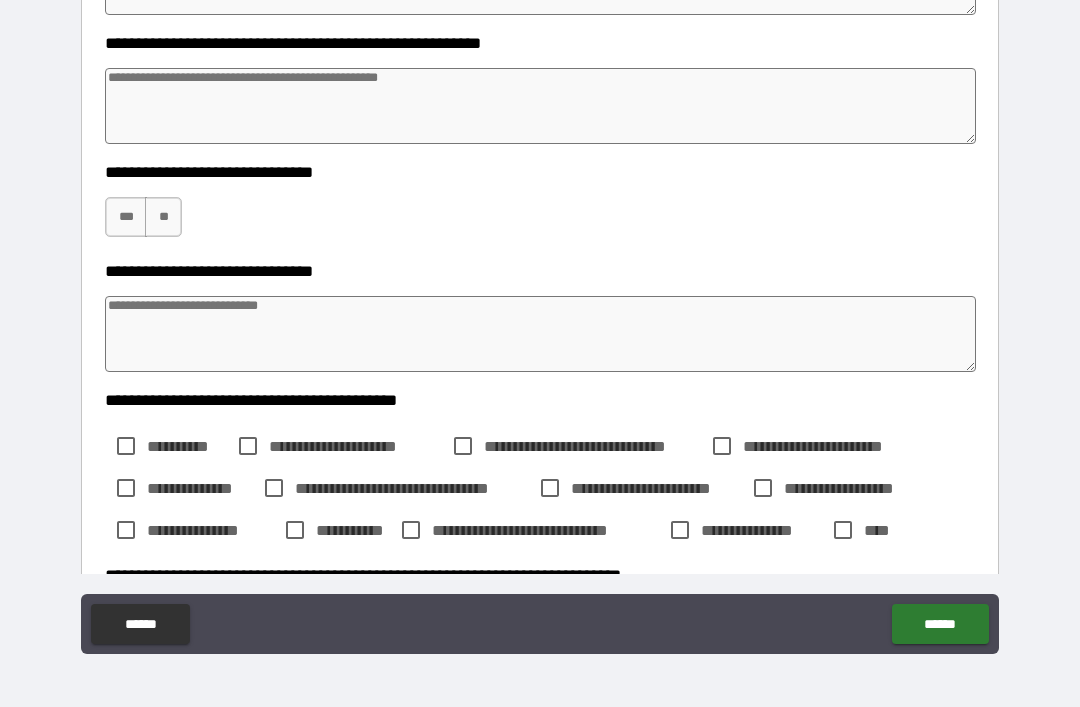 click on "**" at bounding box center [163, 217] 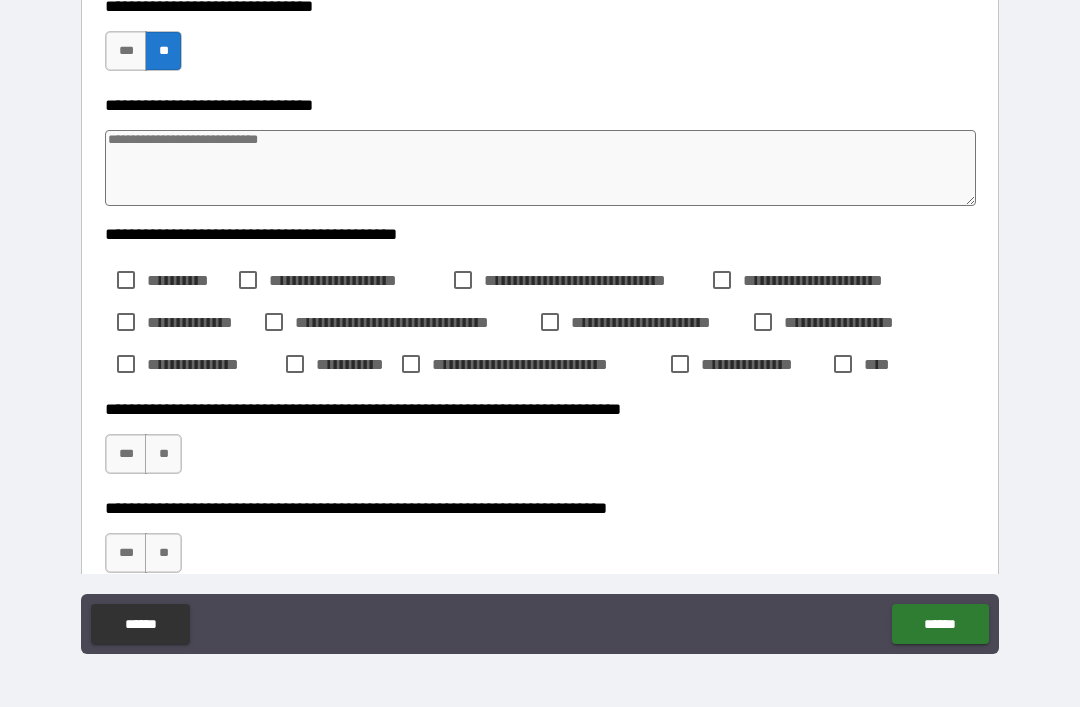 scroll, scrollTop: 1134, scrollLeft: 0, axis: vertical 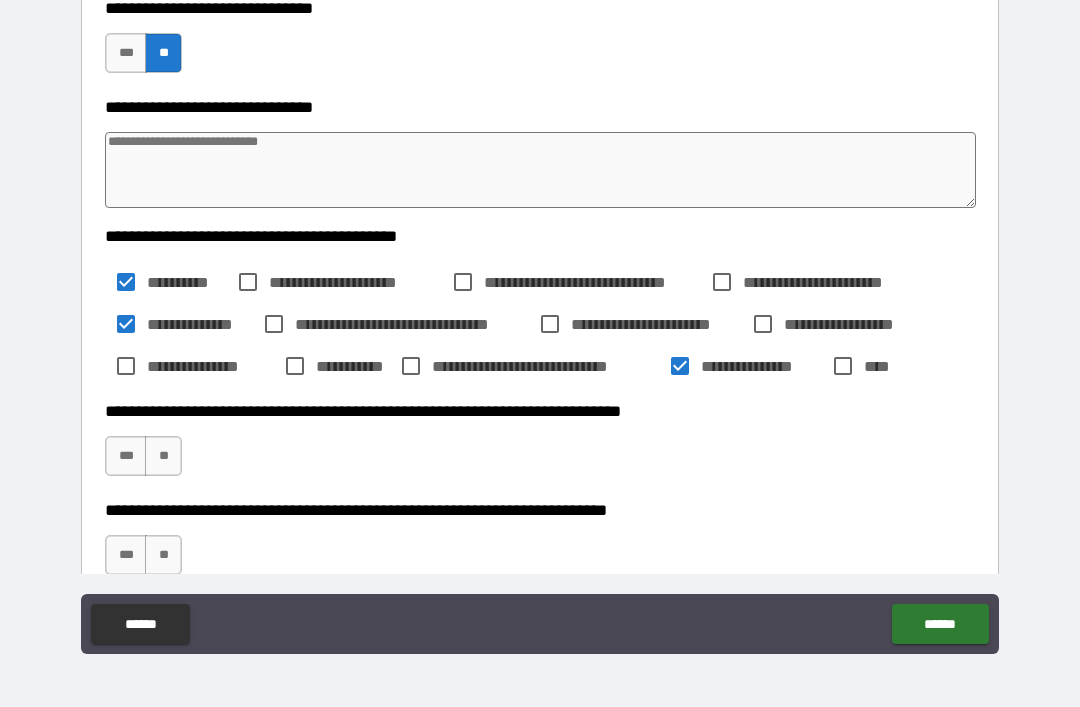 click on "**" at bounding box center [163, 456] 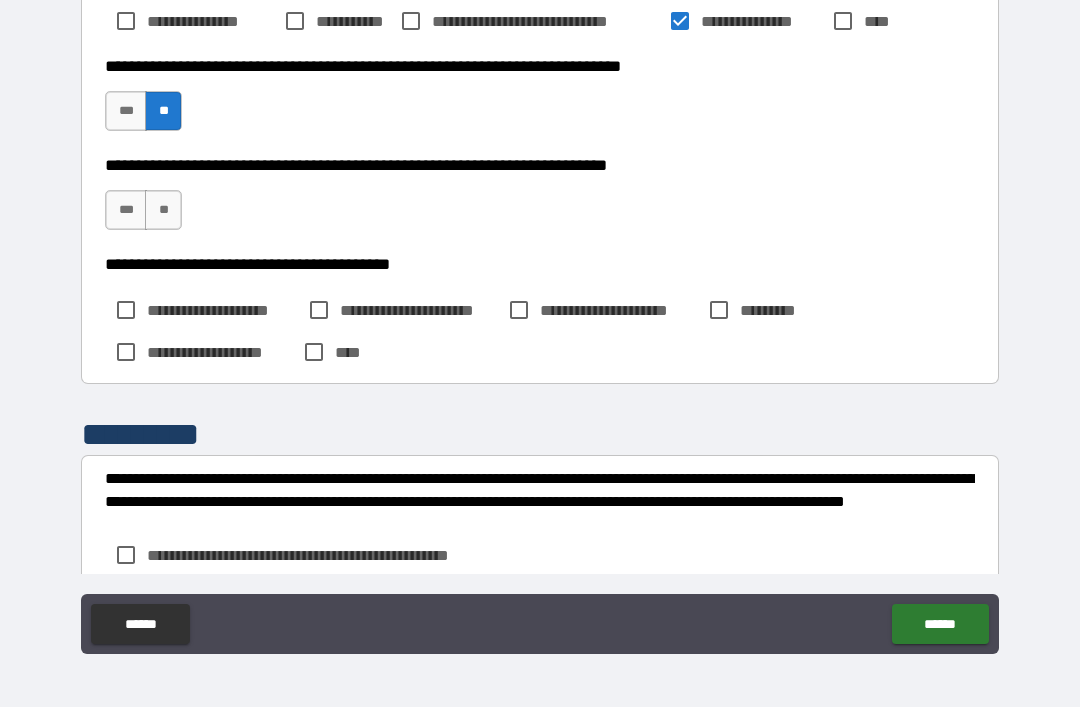 scroll, scrollTop: 1480, scrollLeft: 0, axis: vertical 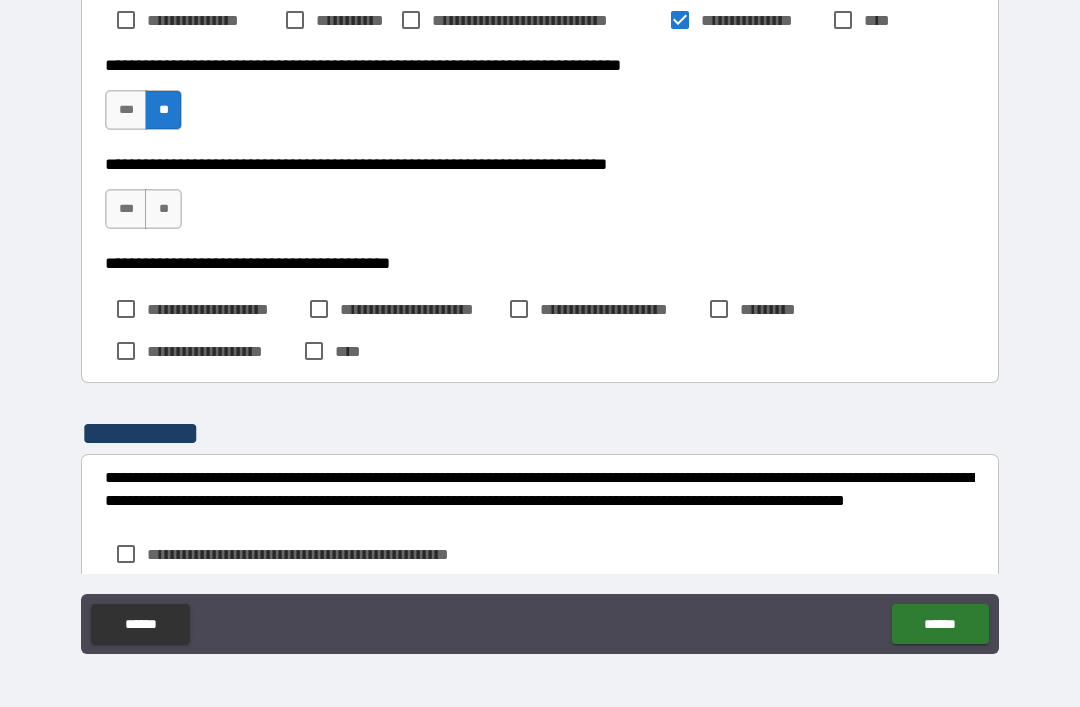 click on "***" at bounding box center (126, 209) 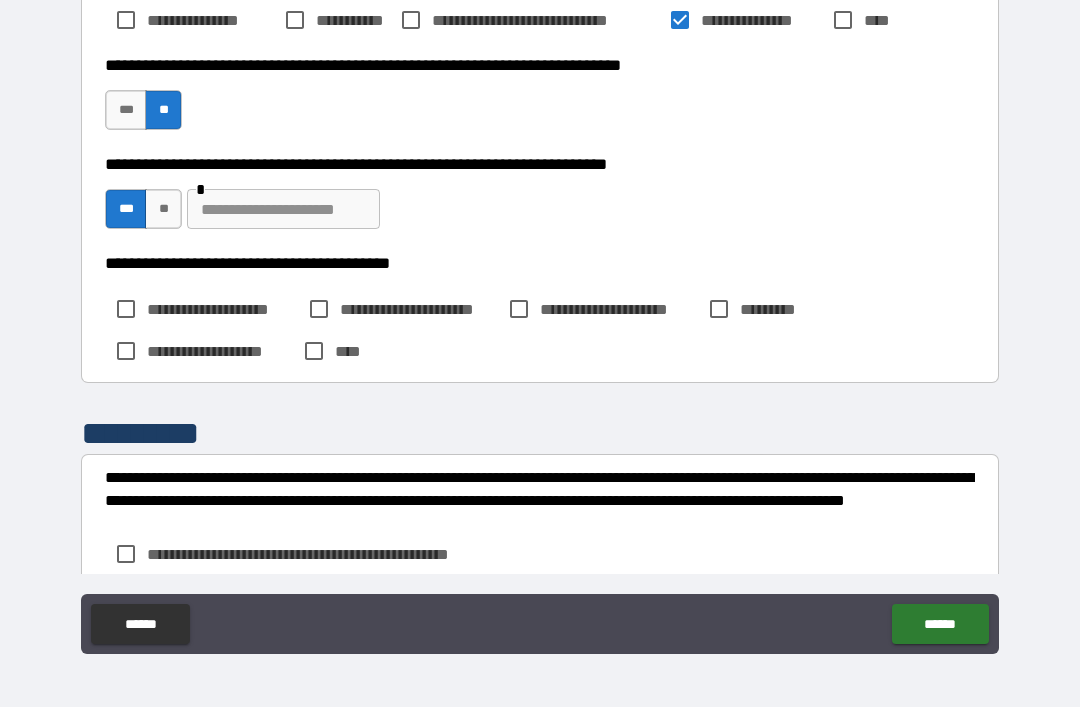 click at bounding box center [283, 209] 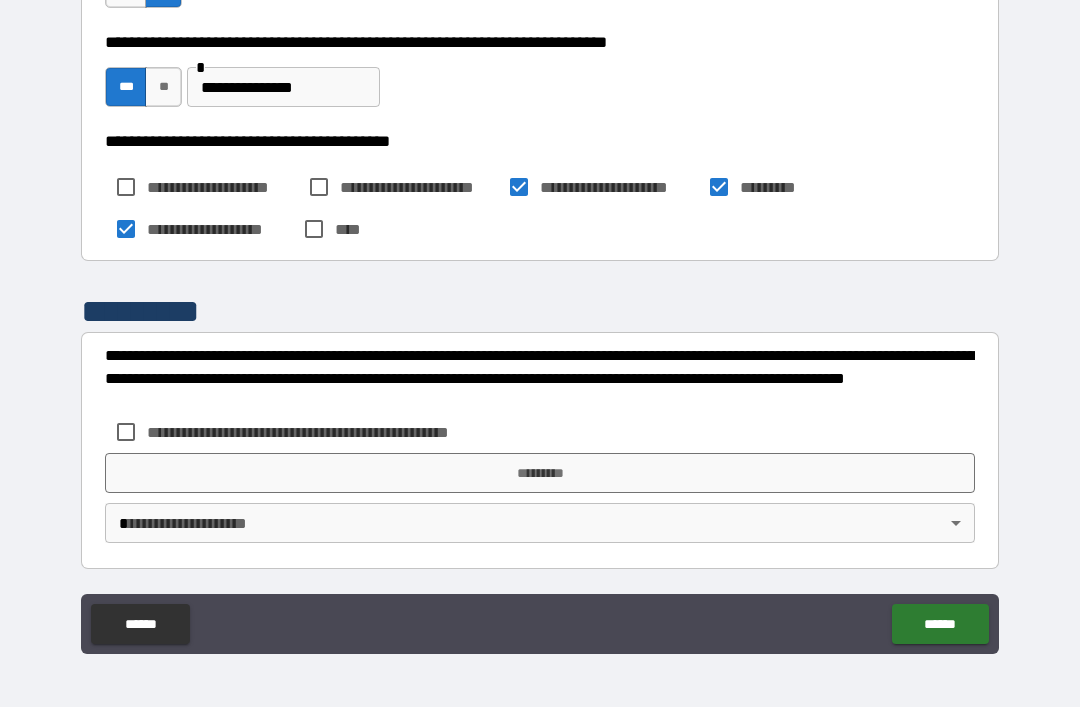 scroll, scrollTop: 1602, scrollLeft: 0, axis: vertical 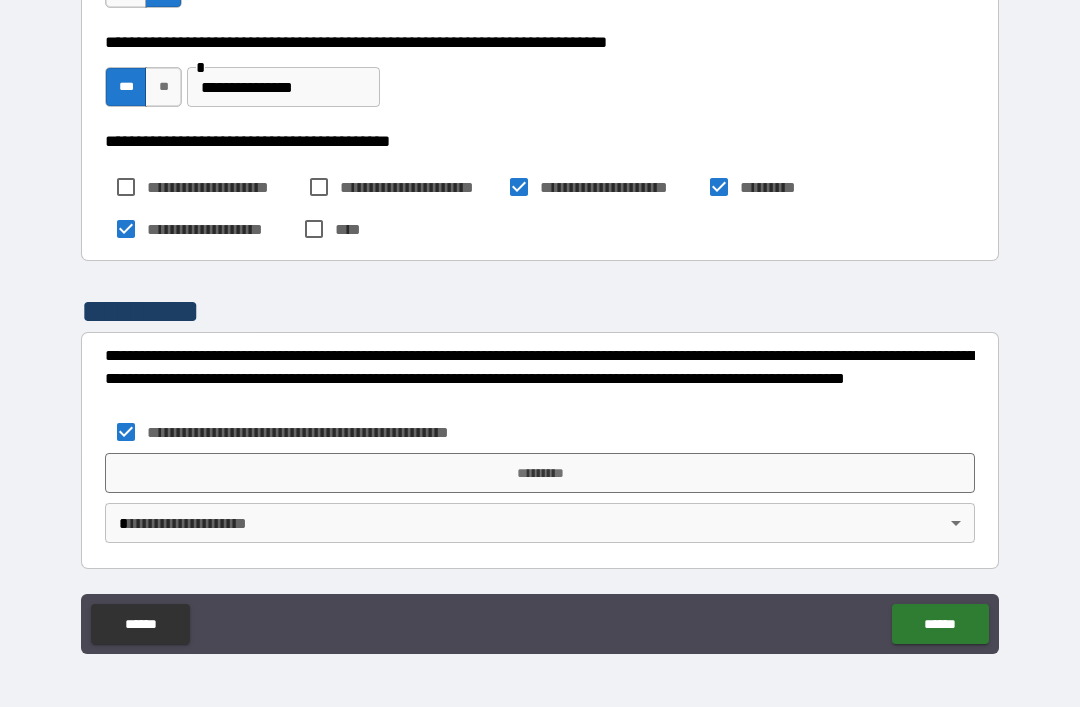 click on "**********" at bounding box center [540, 321] 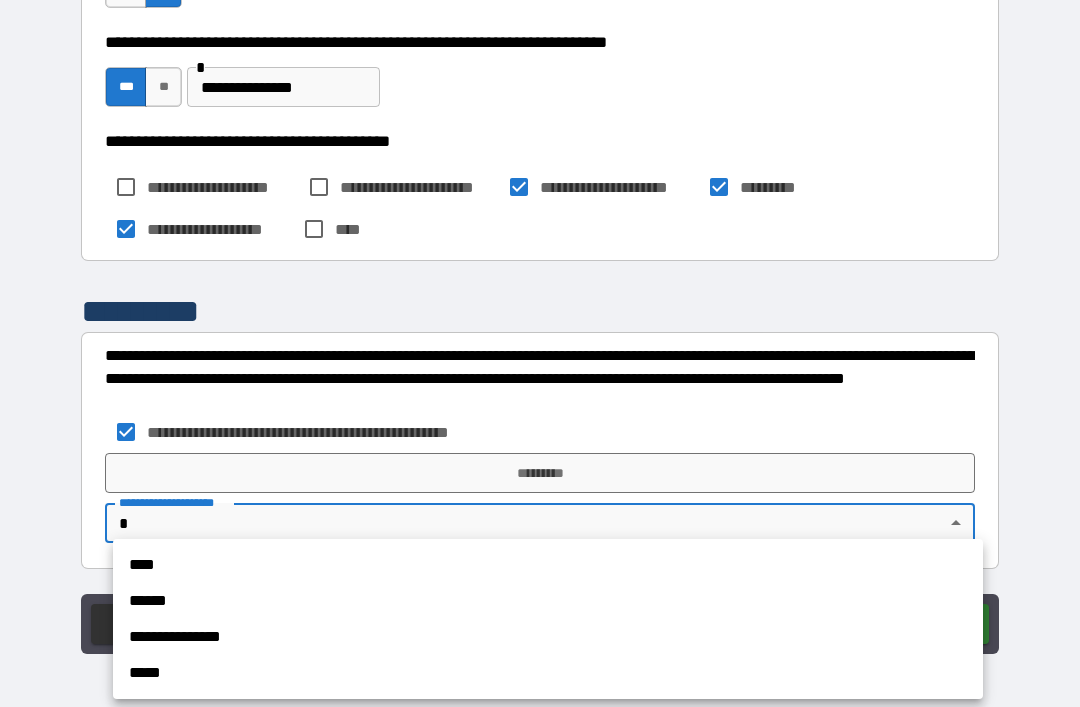 click on "**********" at bounding box center (548, 637) 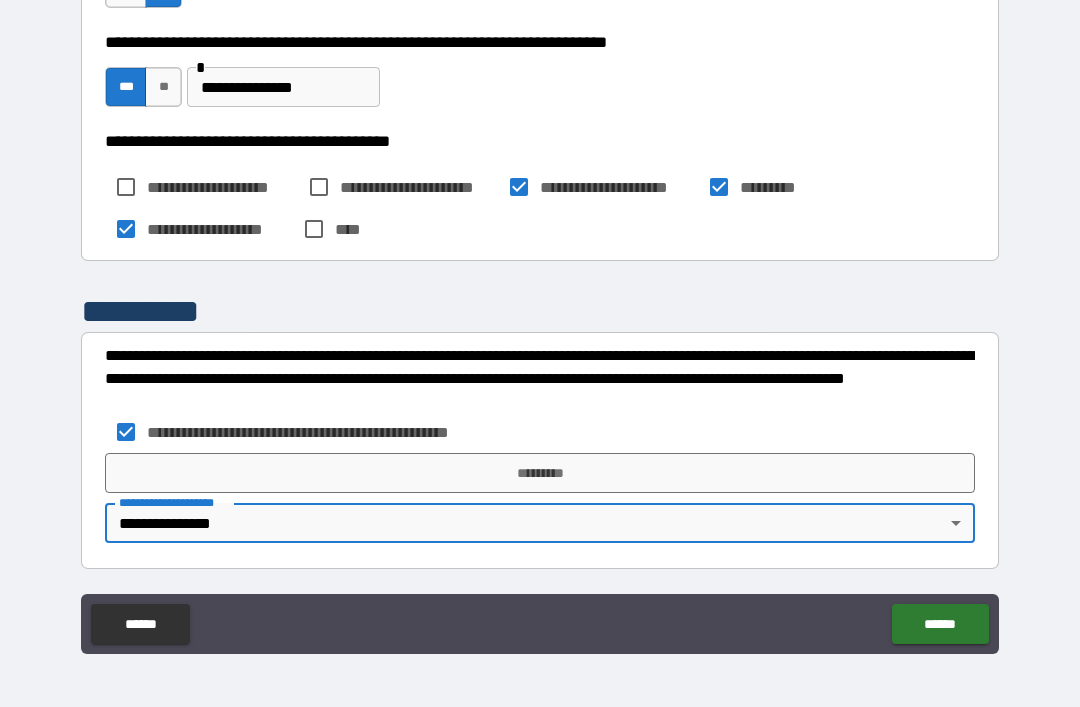 click on "*********" at bounding box center (540, 473) 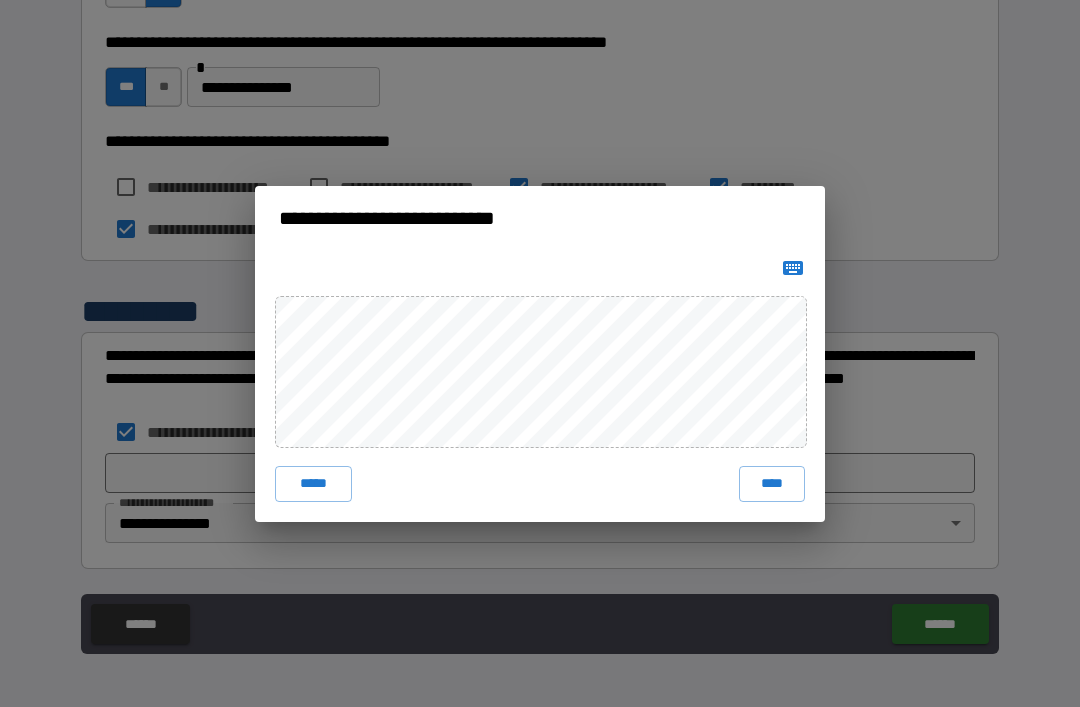 click on "****" at bounding box center (772, 484) 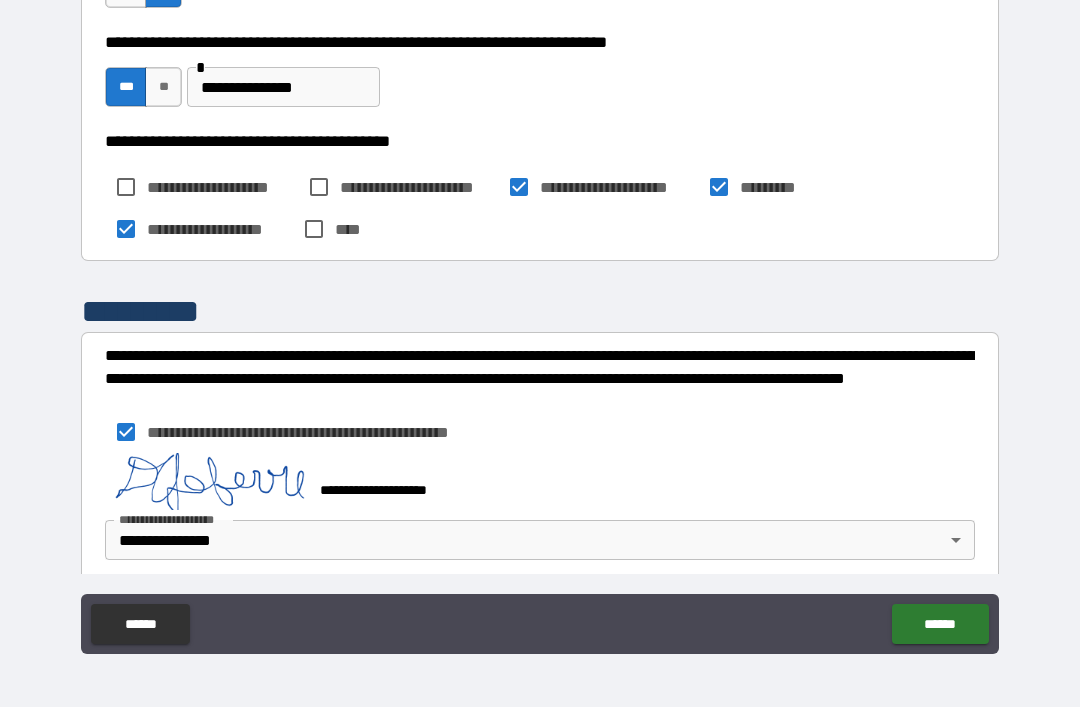 scroll, scrollTop: 1592, scrollLeft: 0, axis: vertical 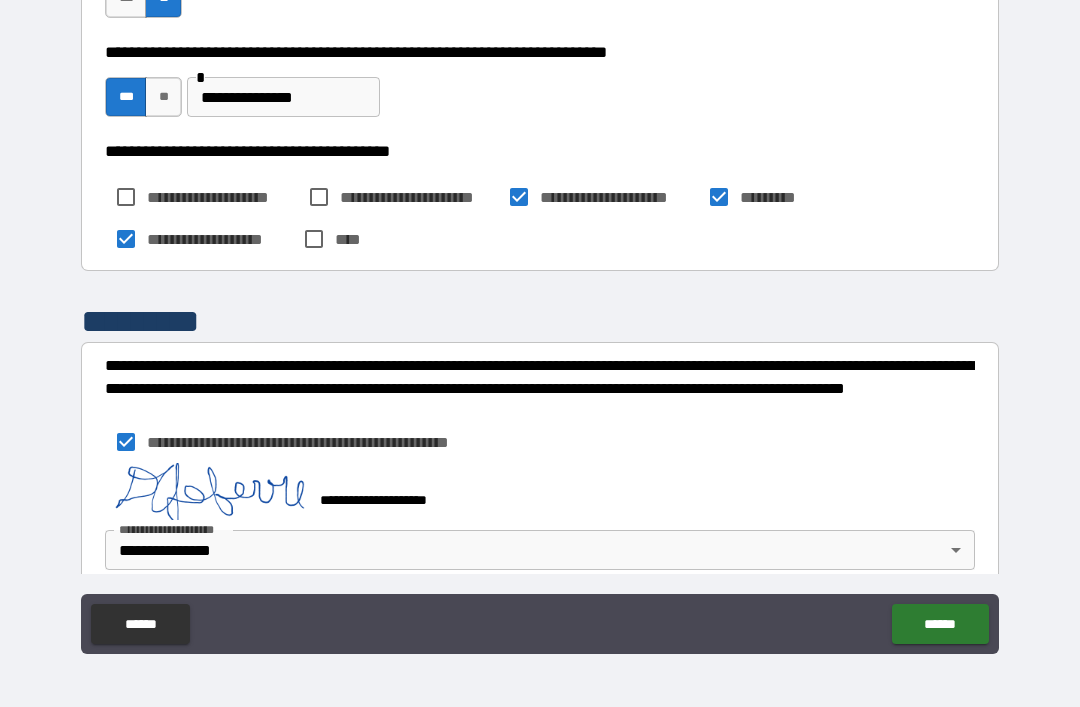 click on "******" at bounding box center [940, 624] 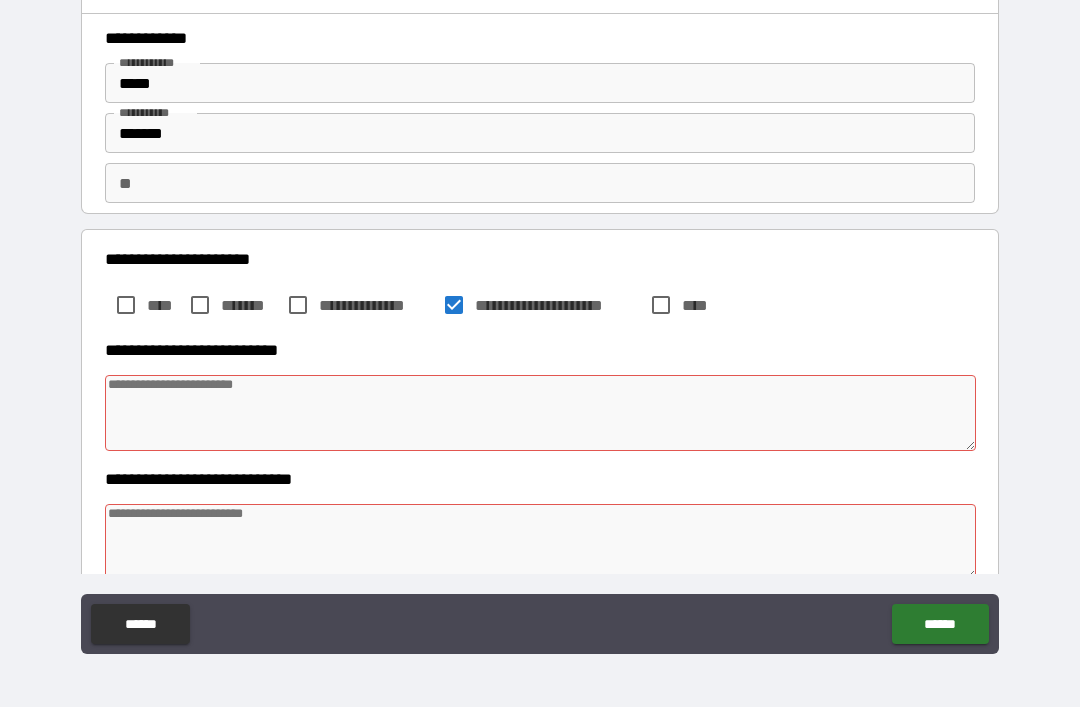scroll, scrollTop: 10, scrollLeft: 0, axis: vertical 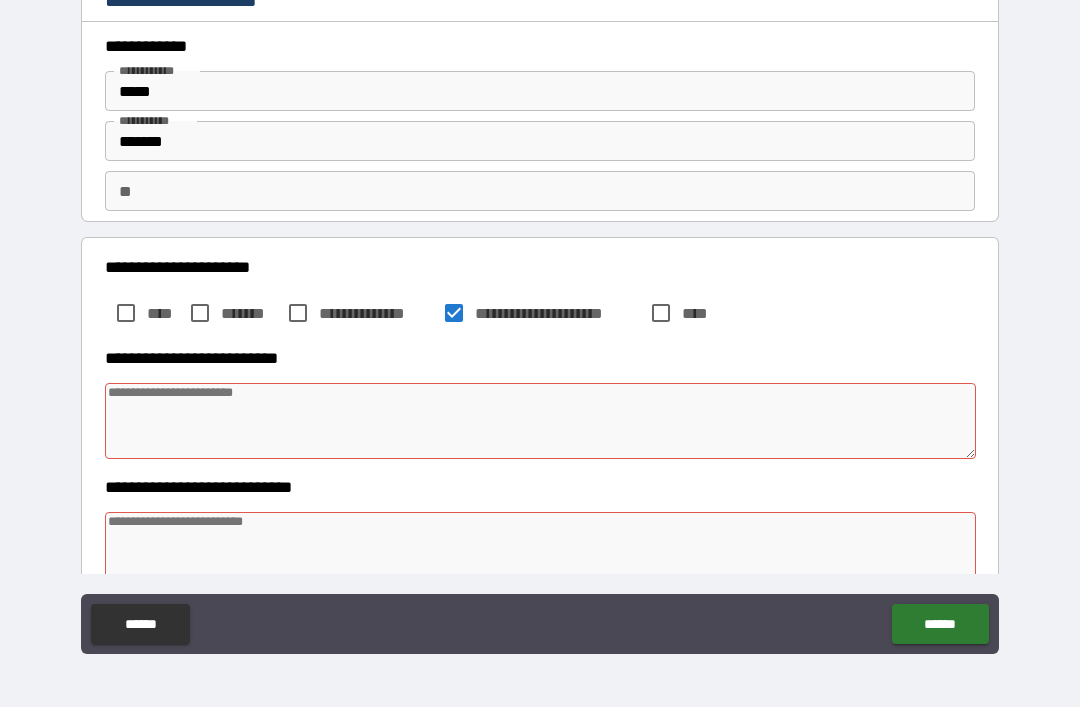 click at bounding box center [540, 421] 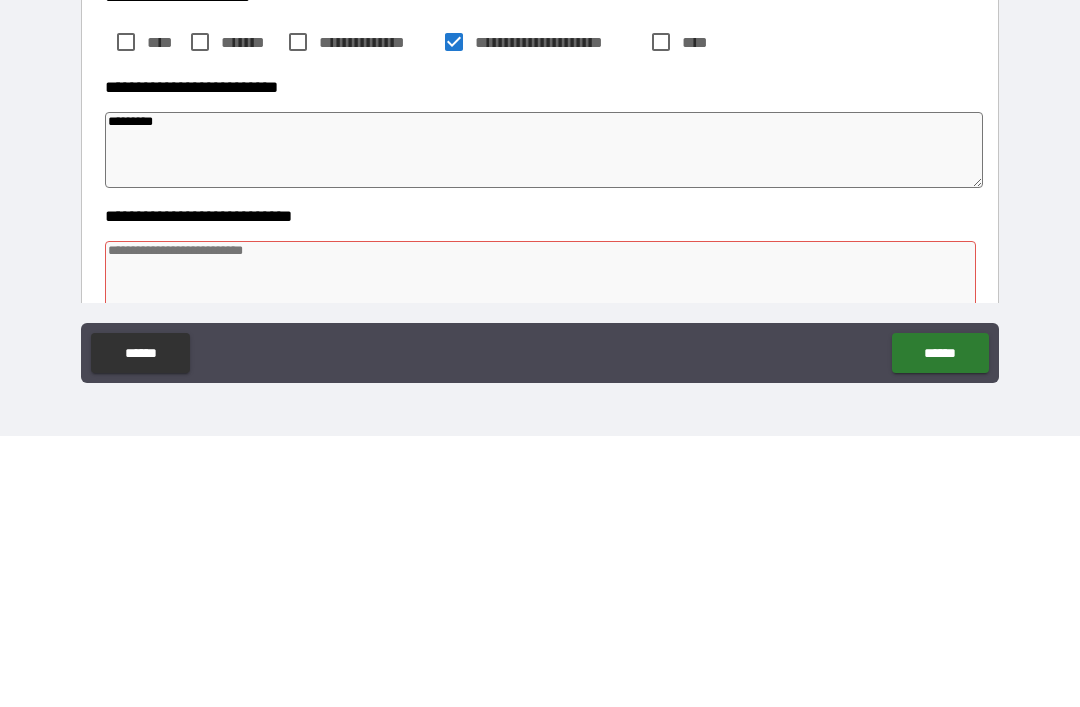 click at bounding box center (540, 550) 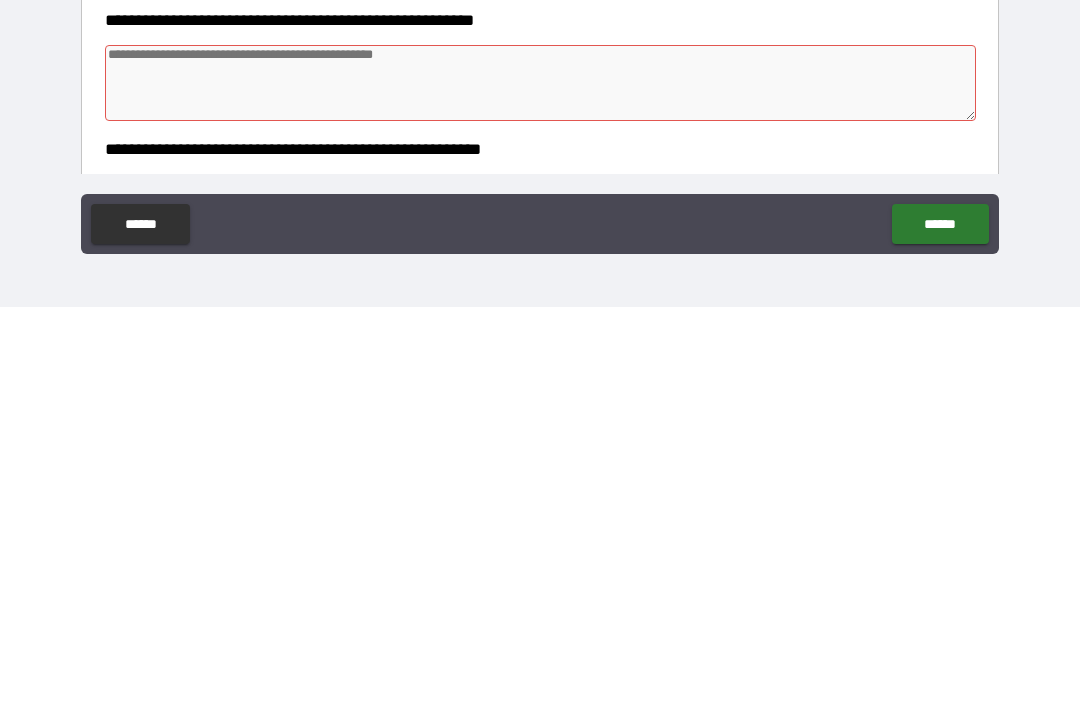 scroll, scrollTop: 467, scrollLeft: 0, axis: vertical 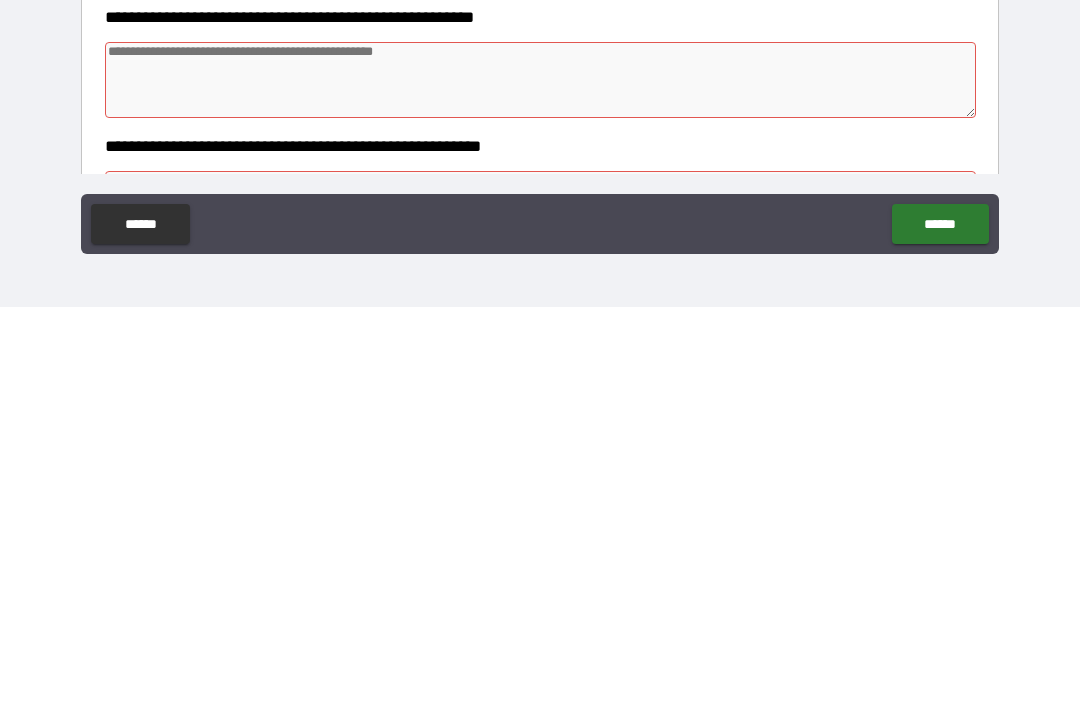 click at bounding box center [540, 480] 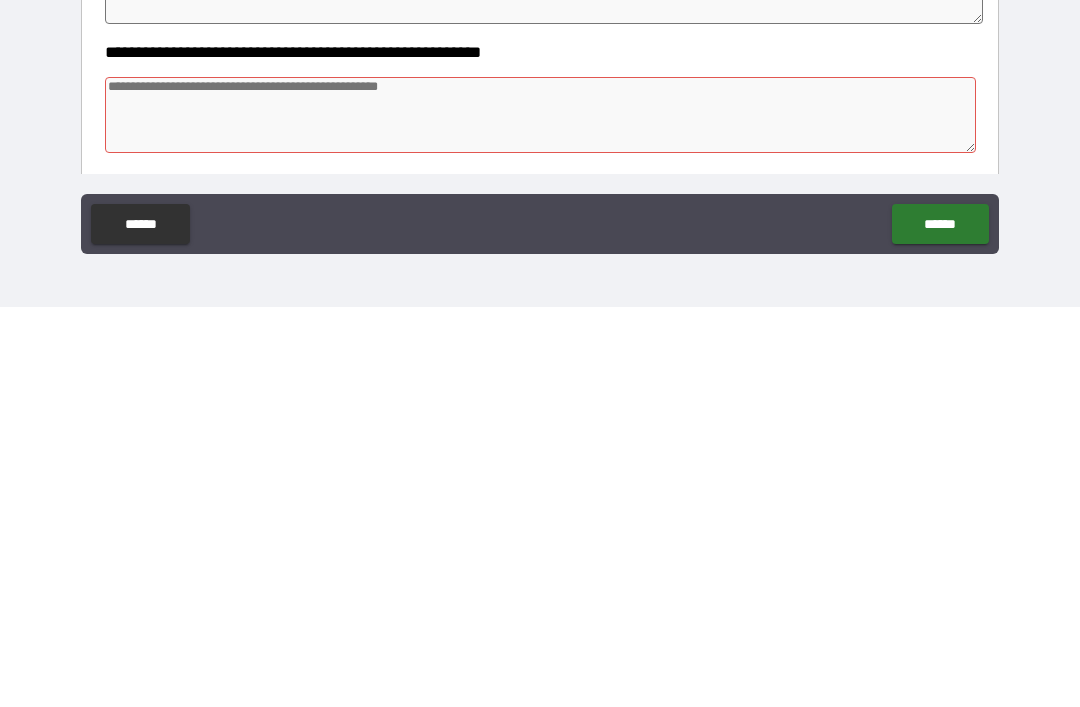 scroll, scrollTop: 561, scrollLeft: 0, axis: vertical 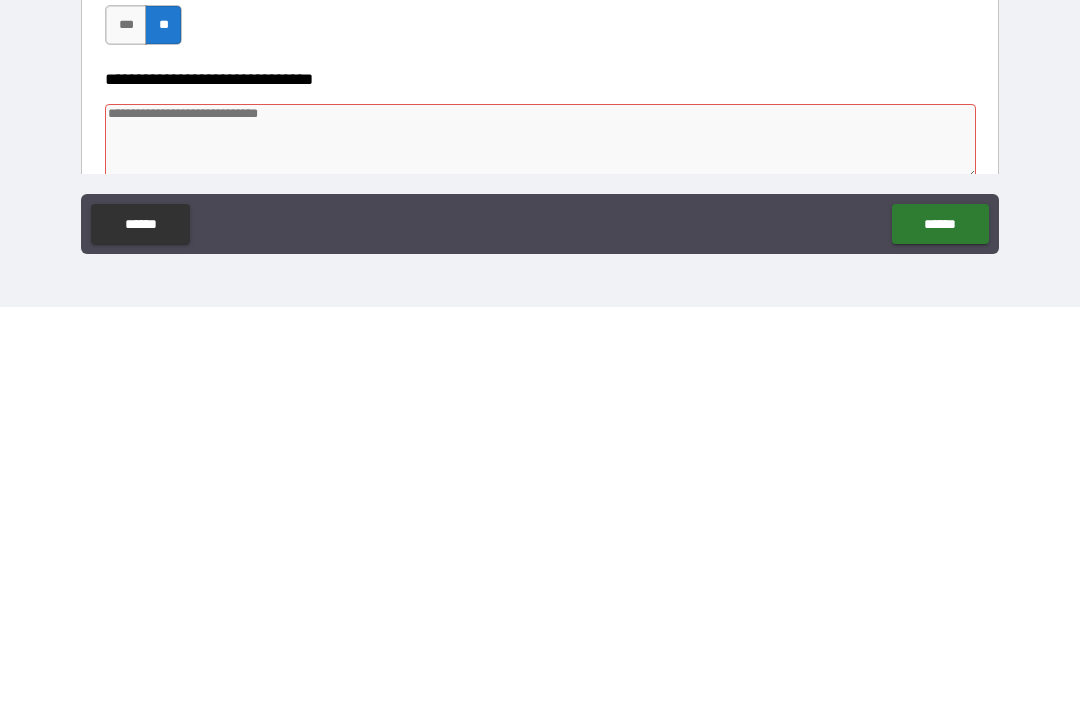 click at bounding box center (540, 542) 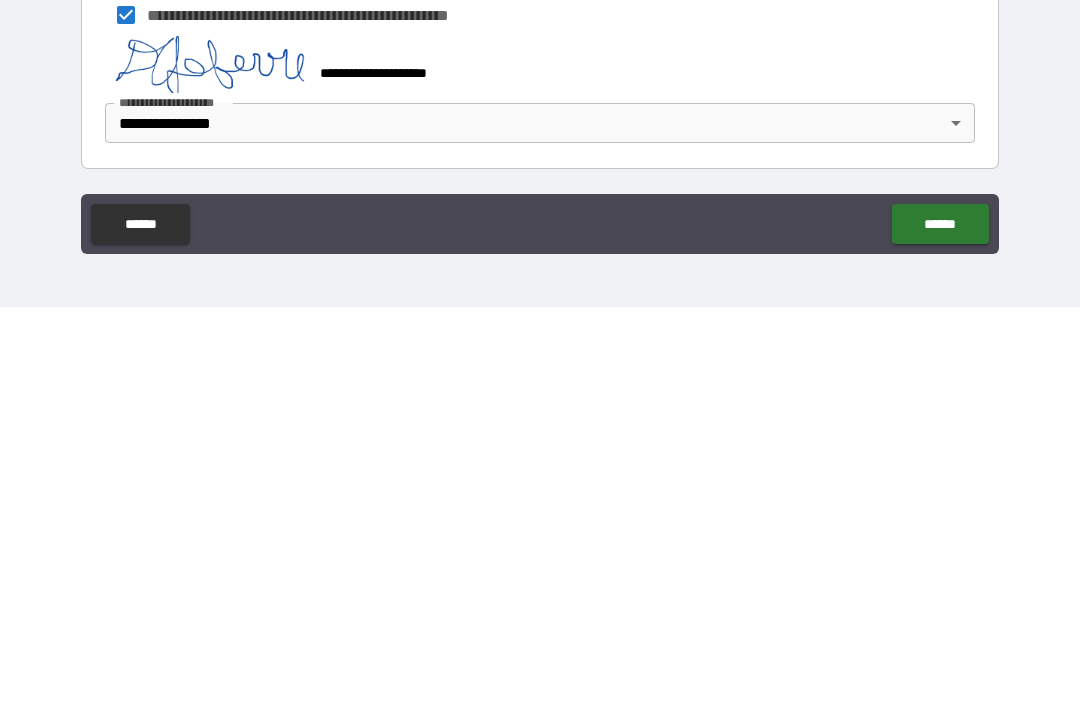 scroll, scrollTop: 1619, scrollLeft: 0, axis: vertical 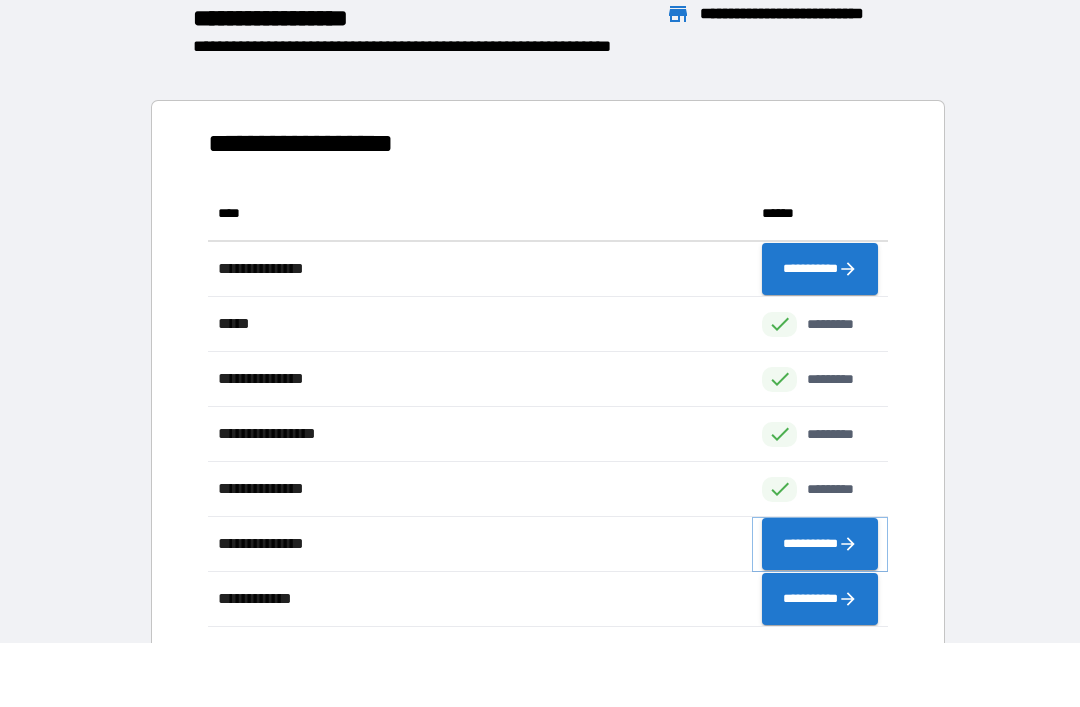 click on "**********" at bounding box center [820, 544] 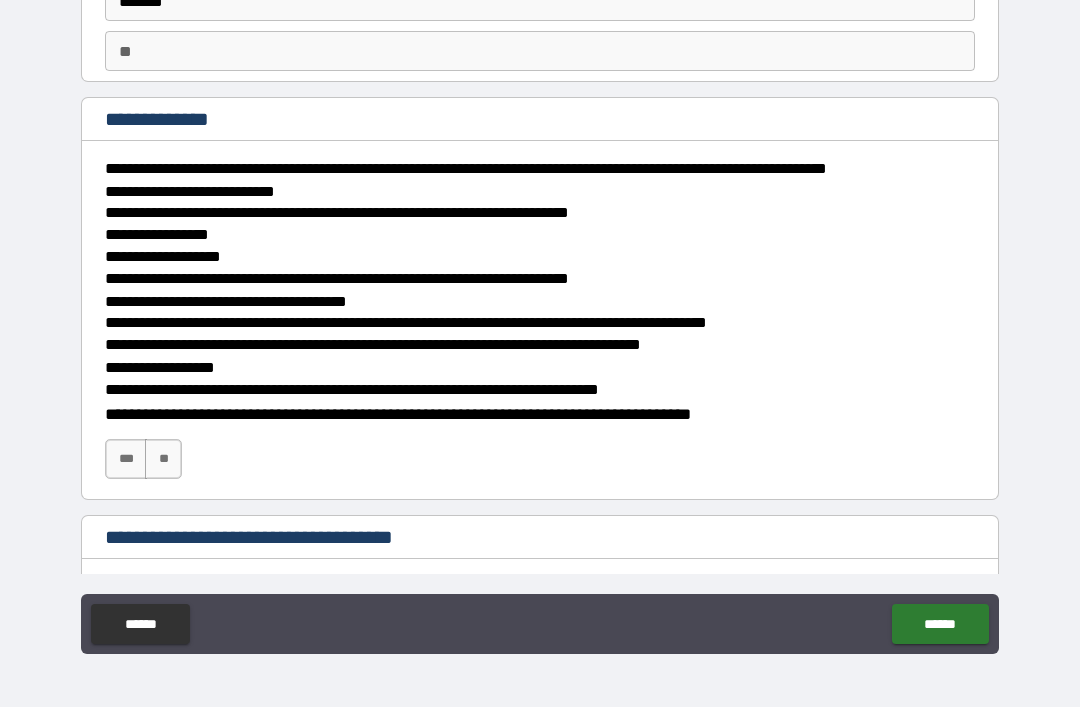 scroll, scrollTop: 163, scrollLeft: 0, axis: vertical 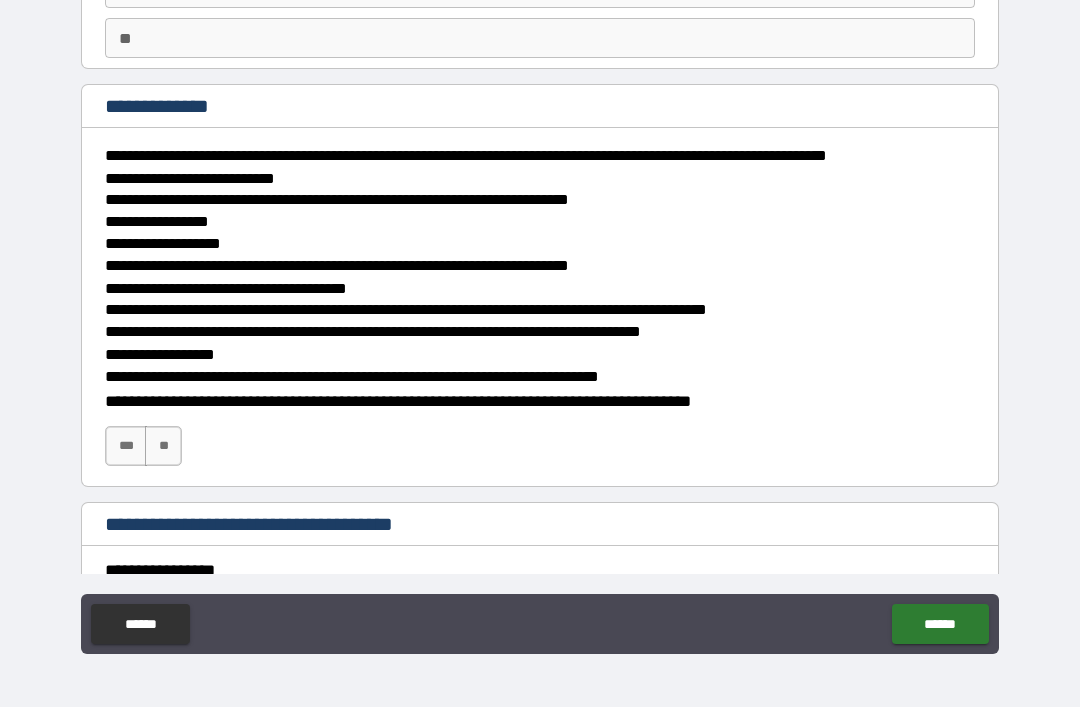 click on "***" at bounding box center (126, 446) 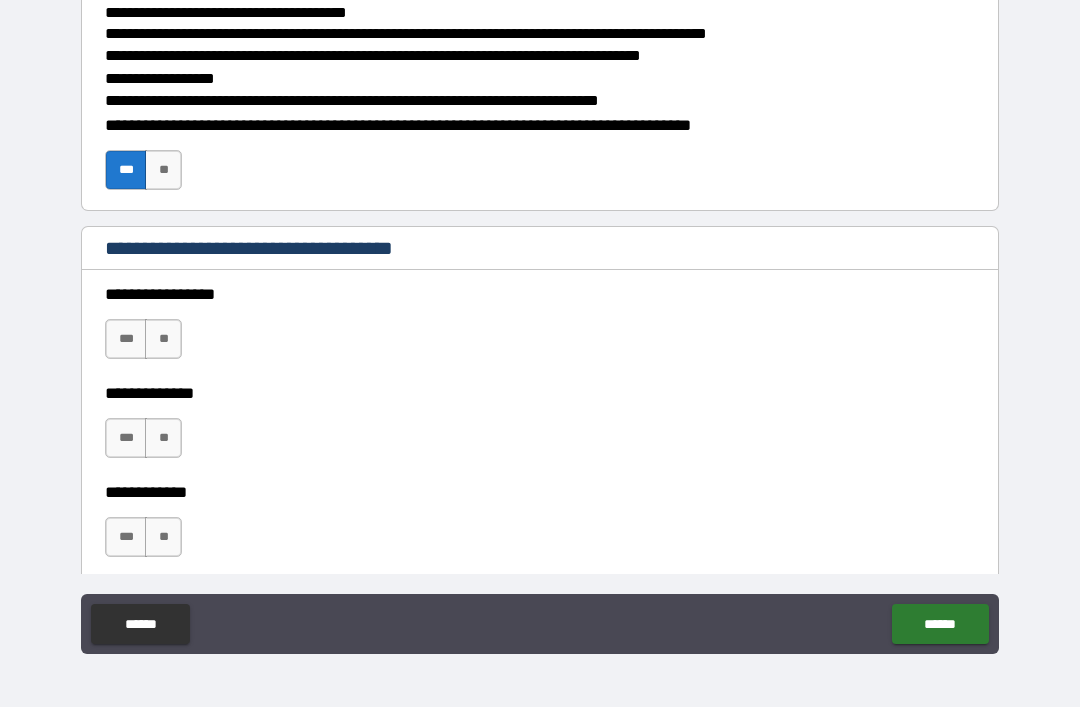 scroll, scrollTop: 471, scrollLeft: 0, axis: vertical 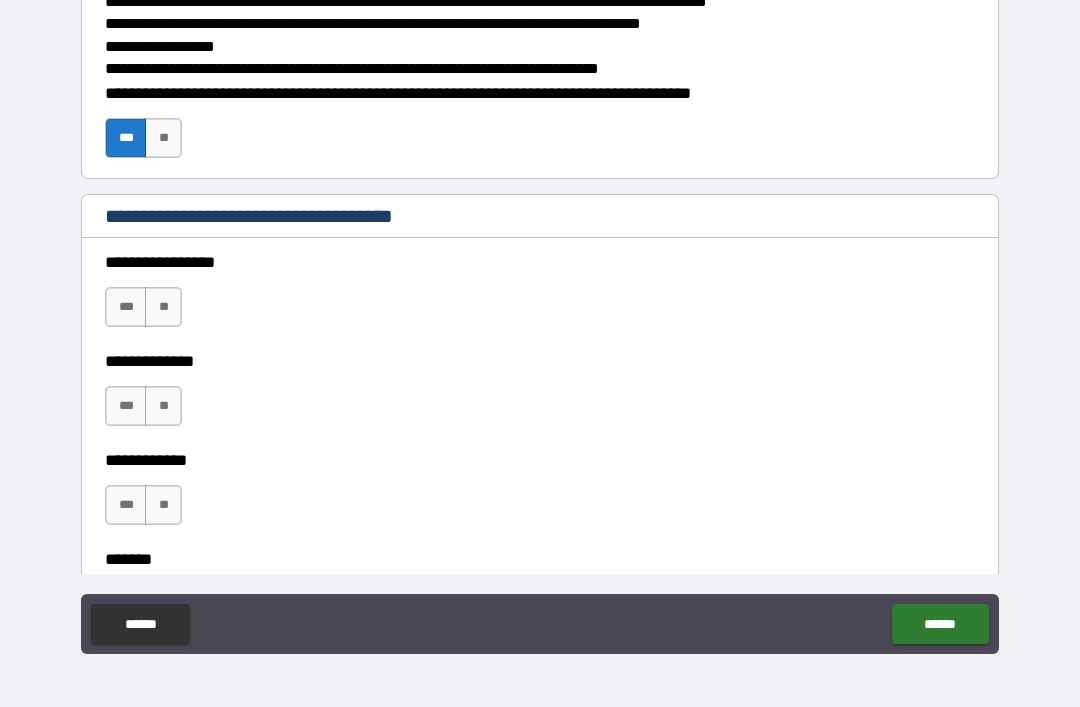 click on "***" at bounding box center [126, 307] 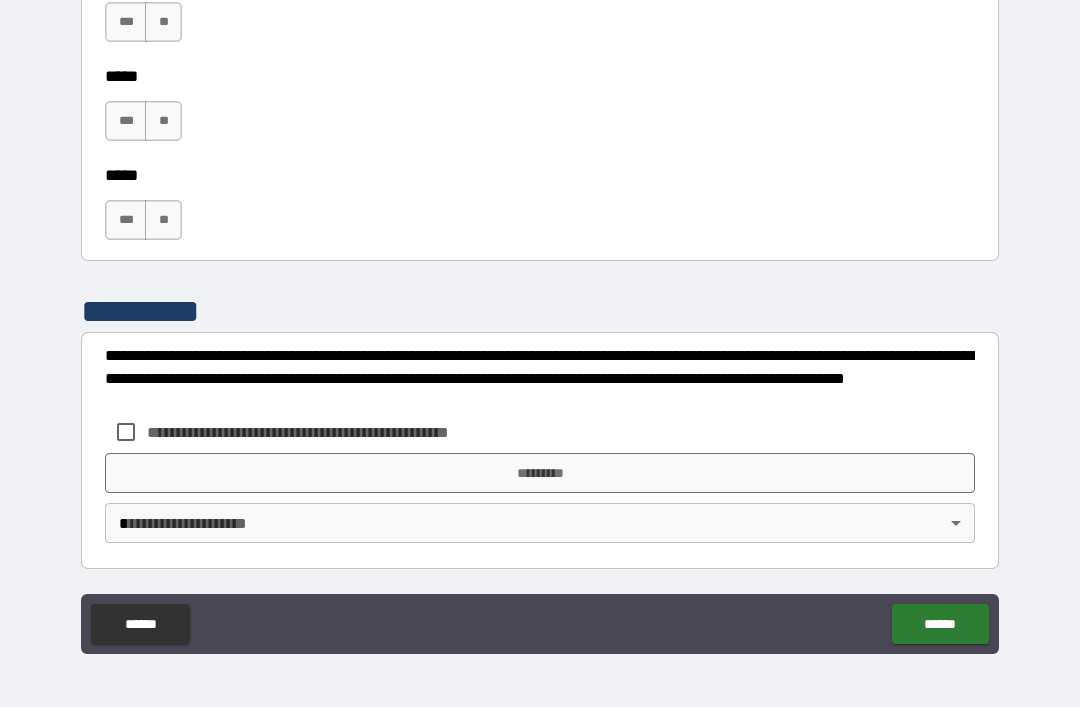 scroll, scrollTop: 1152, scrollLeft: 0, axis: vertical 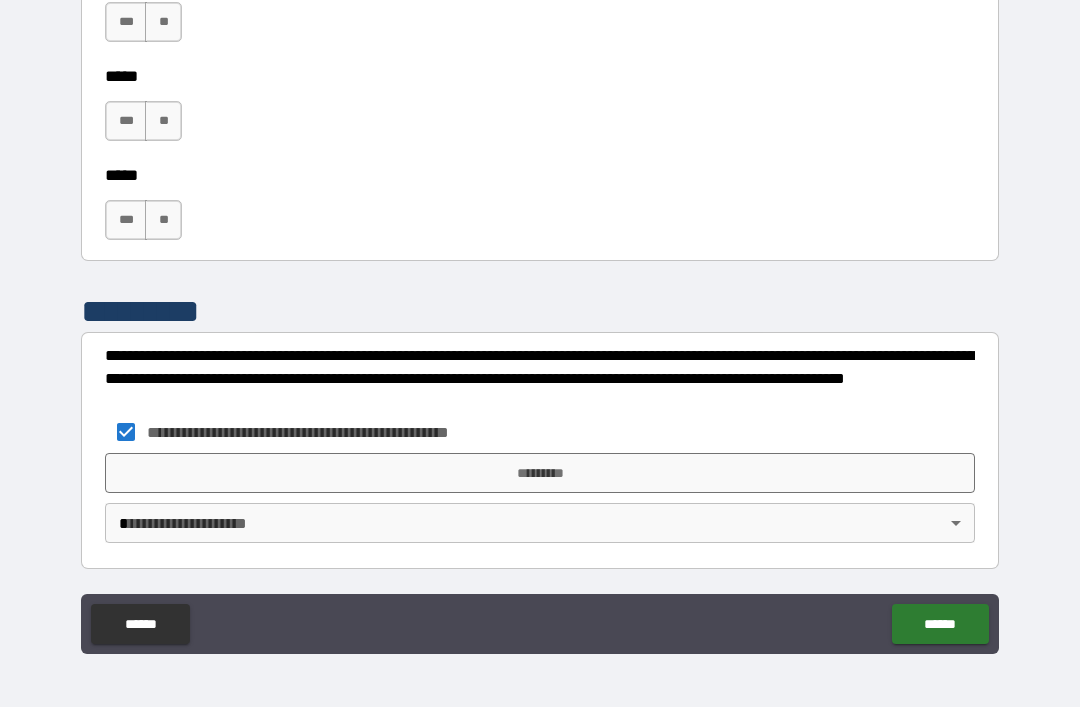 click on "**********" at bounding box center (540, 321) 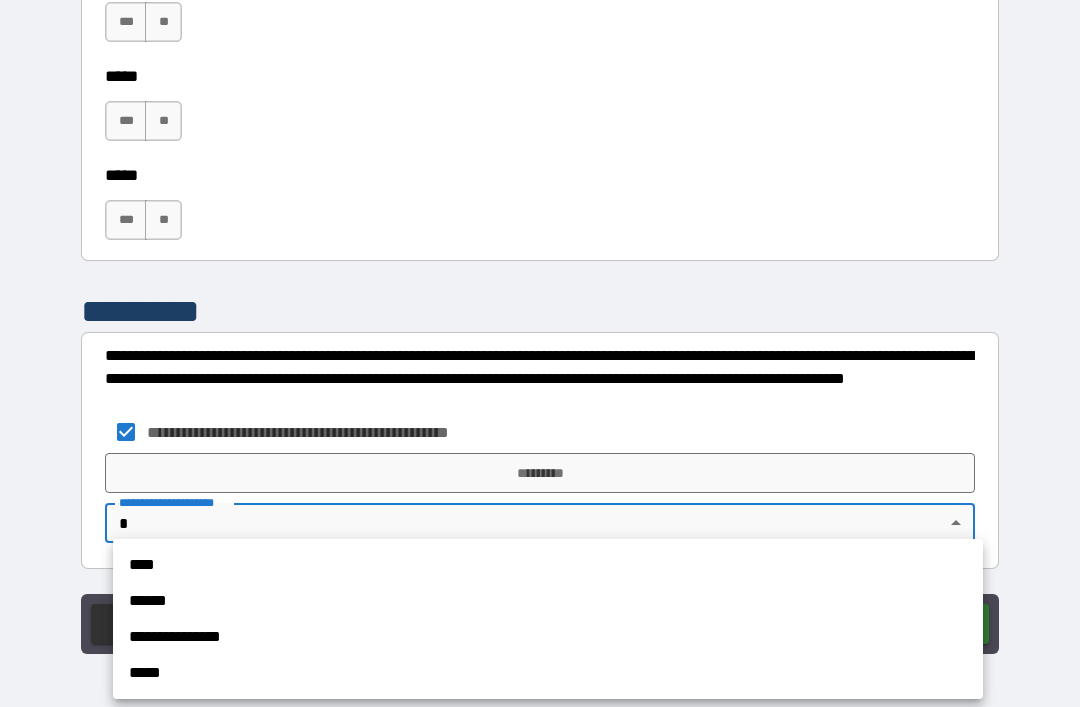 click on "**********" at bounding box center (548, 637) 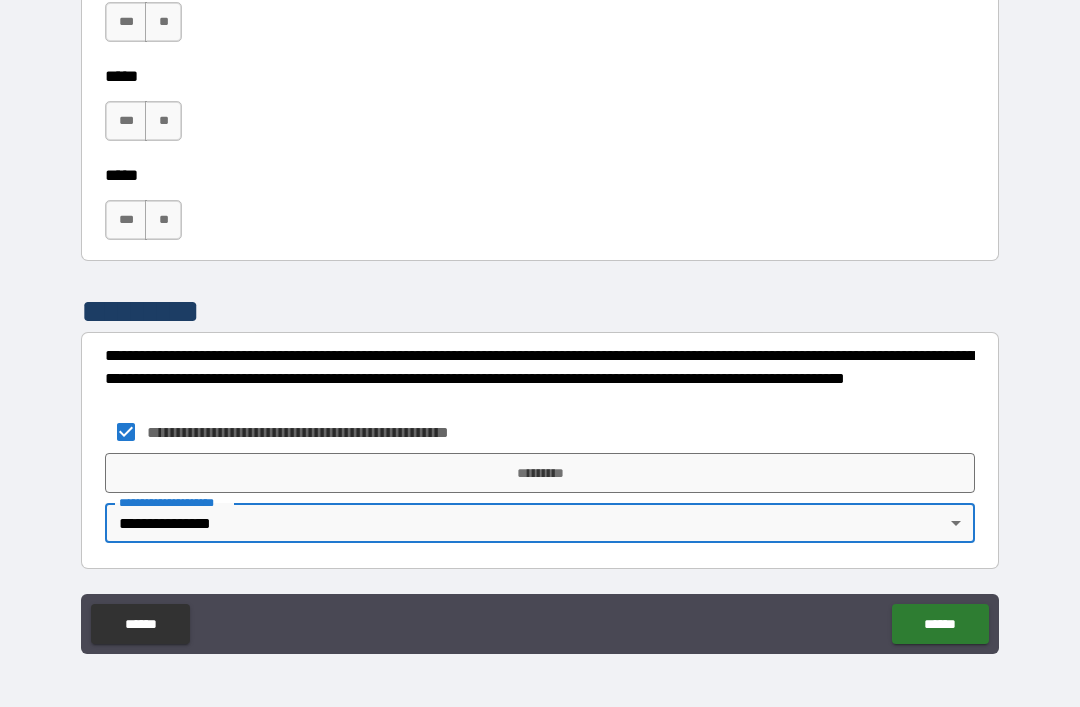 click on "*********" at bounding box center [540, 473] 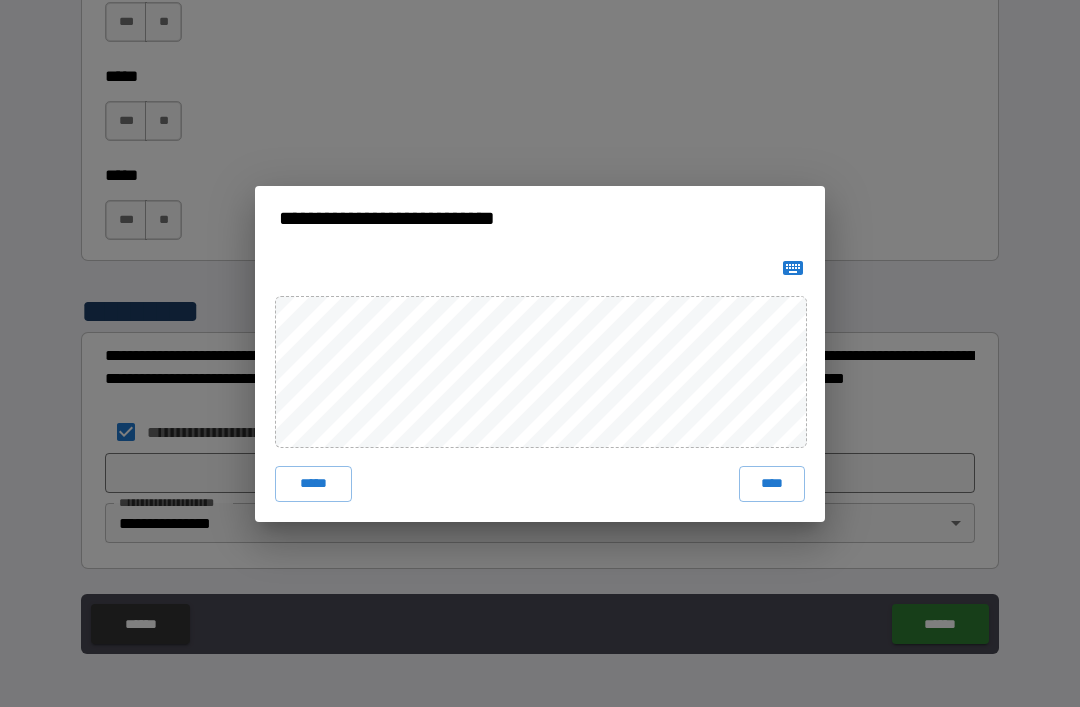 click on "****" at bounding box center (772, 484) 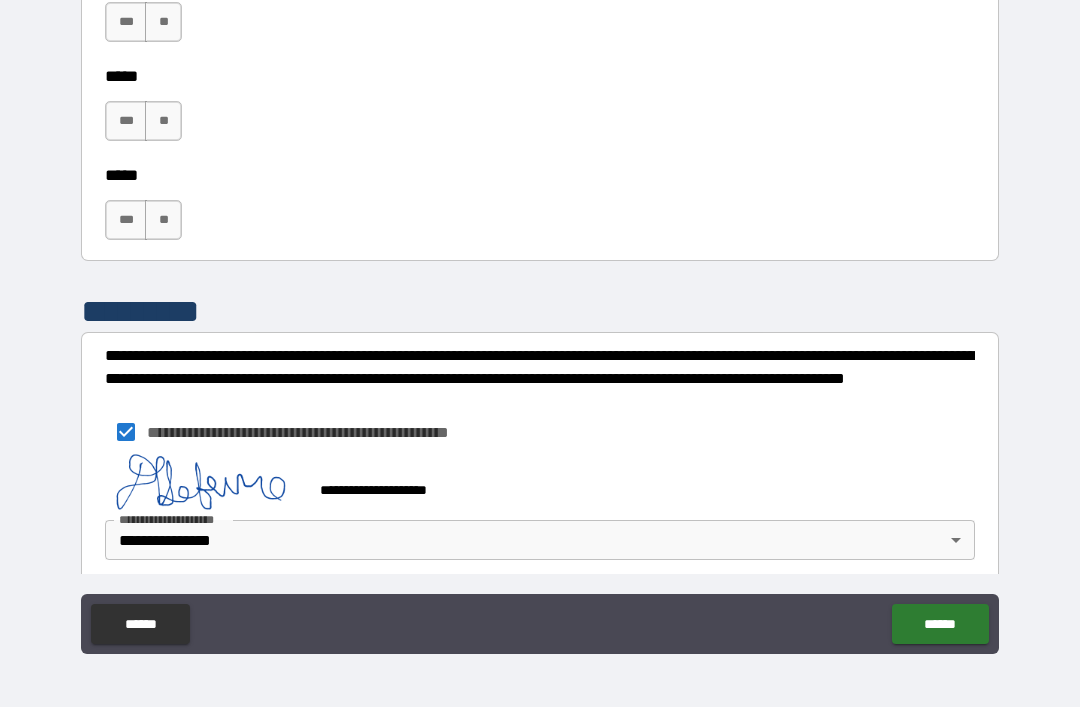scroll, scrollTop: 1142, scrollLeft: 0, axis: vertical 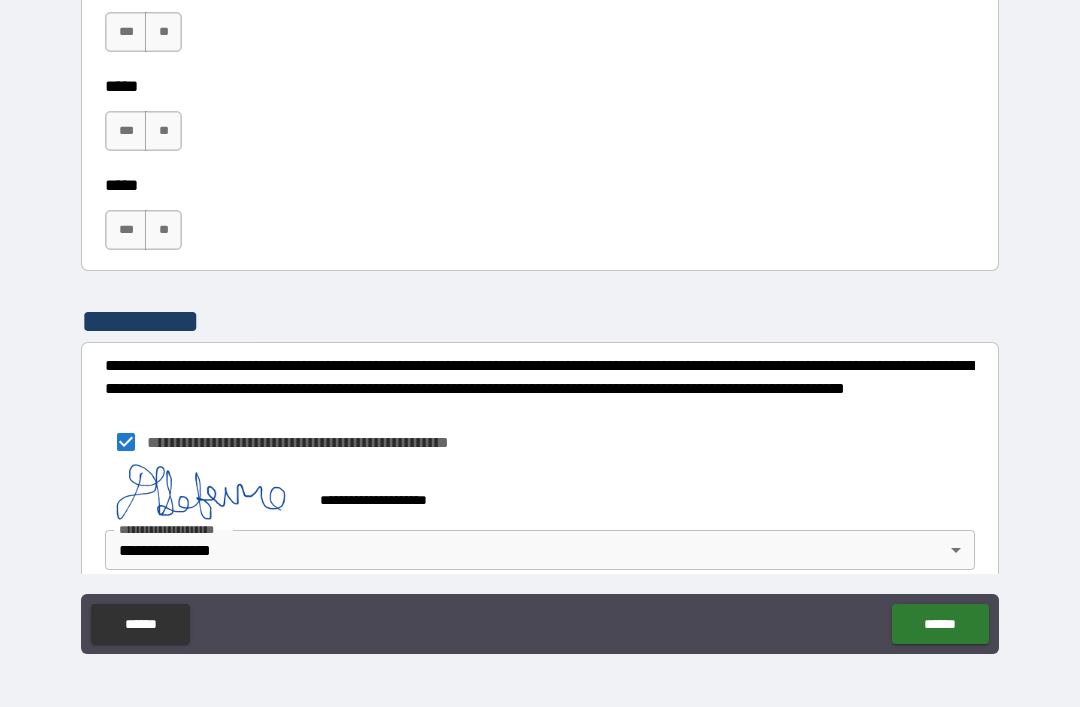 click on "******" at bounding box center [940, 624] 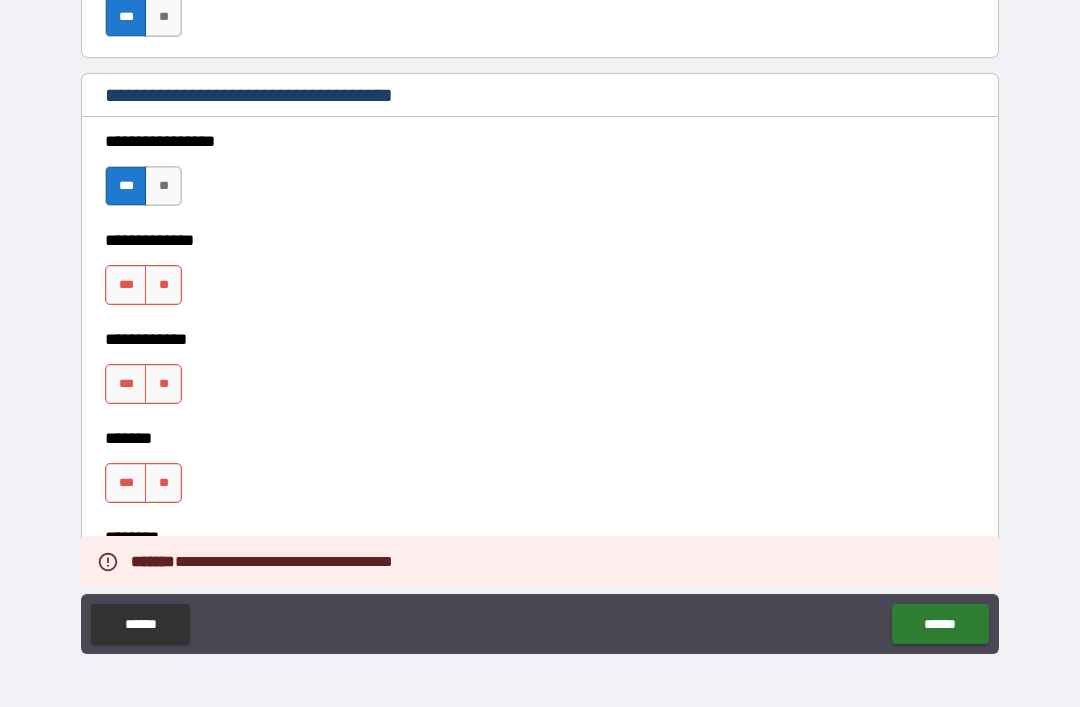 scroll, scrollTop: 592, scrollLeft: 0, axis: vertical 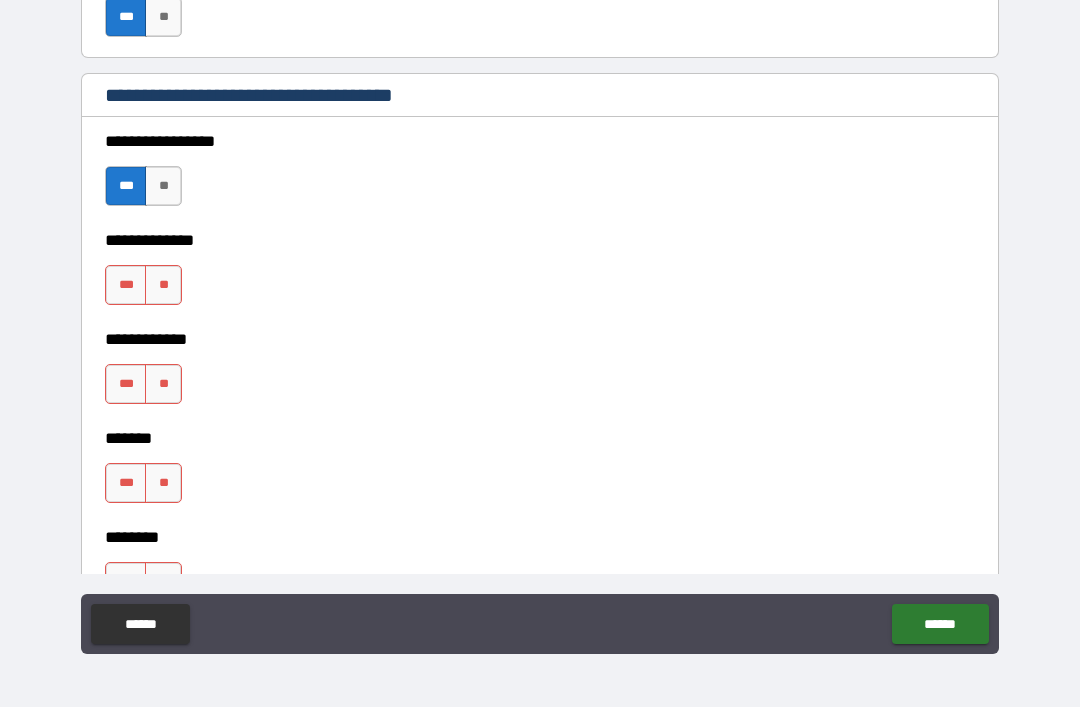 click on "**" at bounding box center (163, 285) 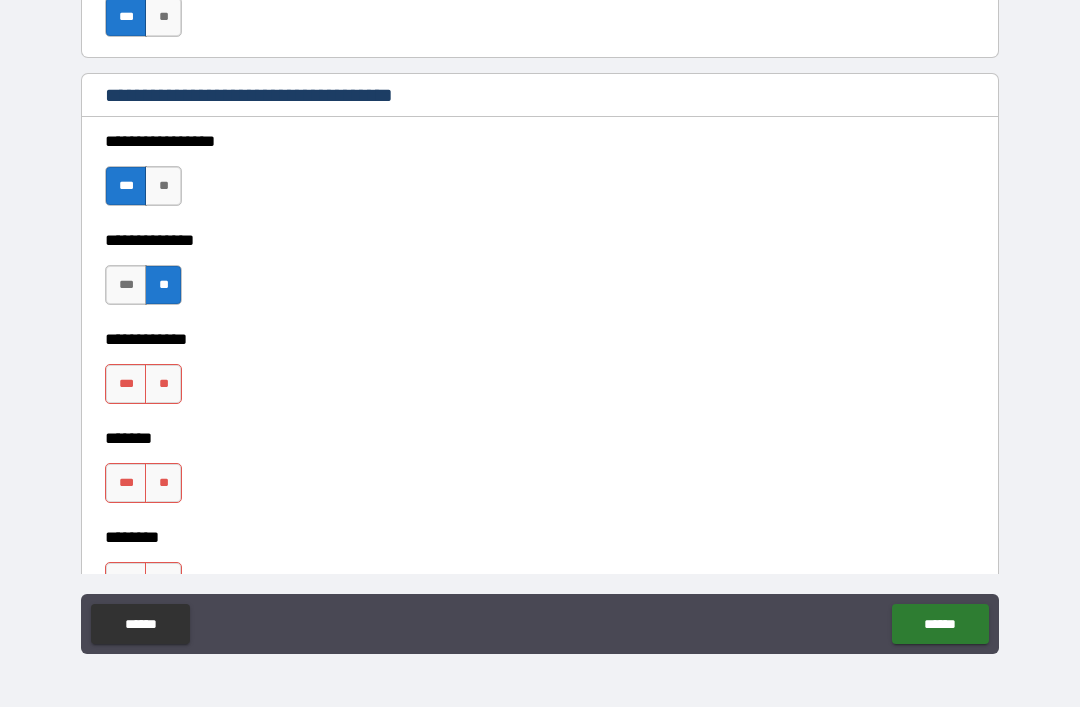 click on "**" at bounding box center [163, 384] 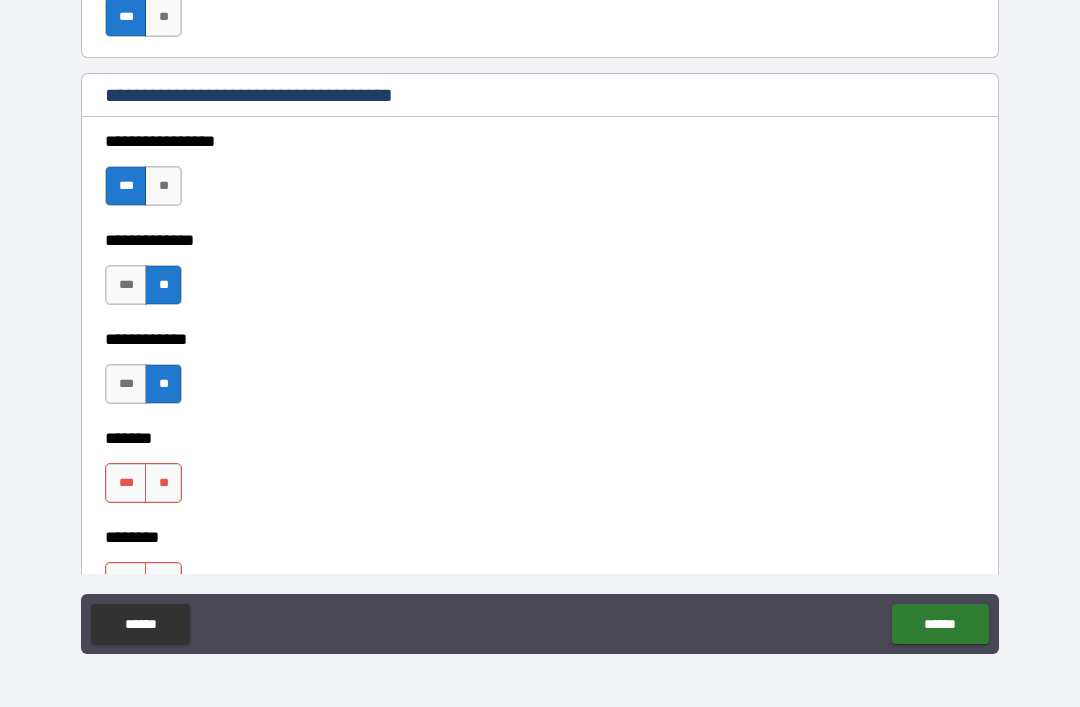 click on "**" at bounding box center [163, 483] 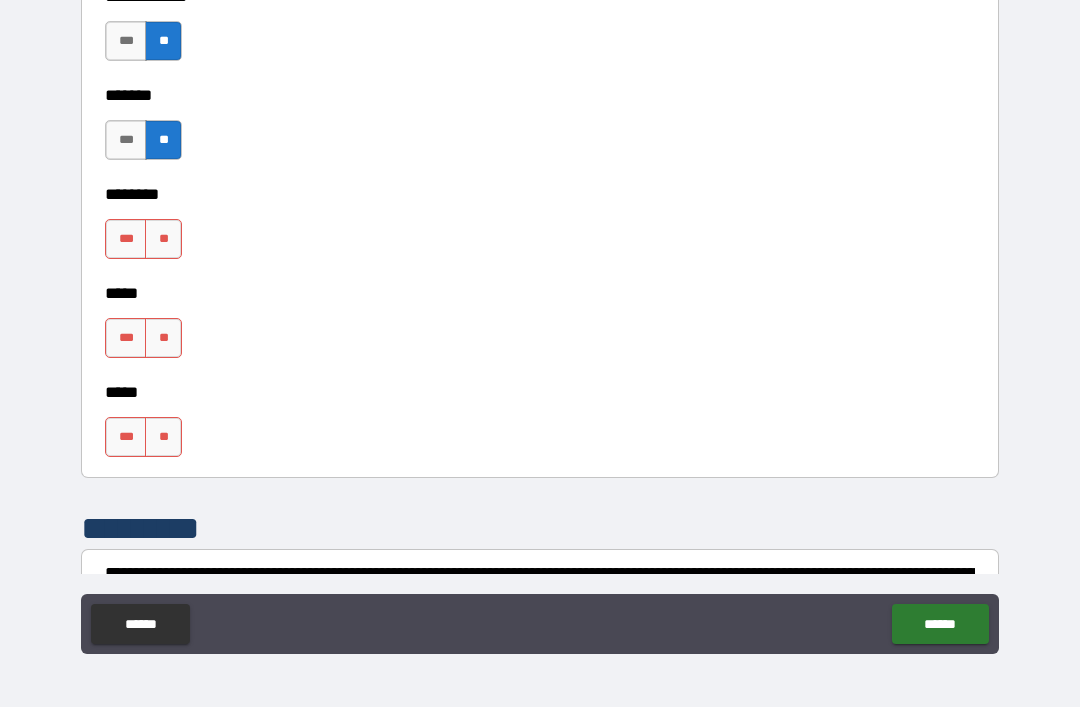 scroll, scrollTop: 944, scrollLeft: 0, axis: vertical 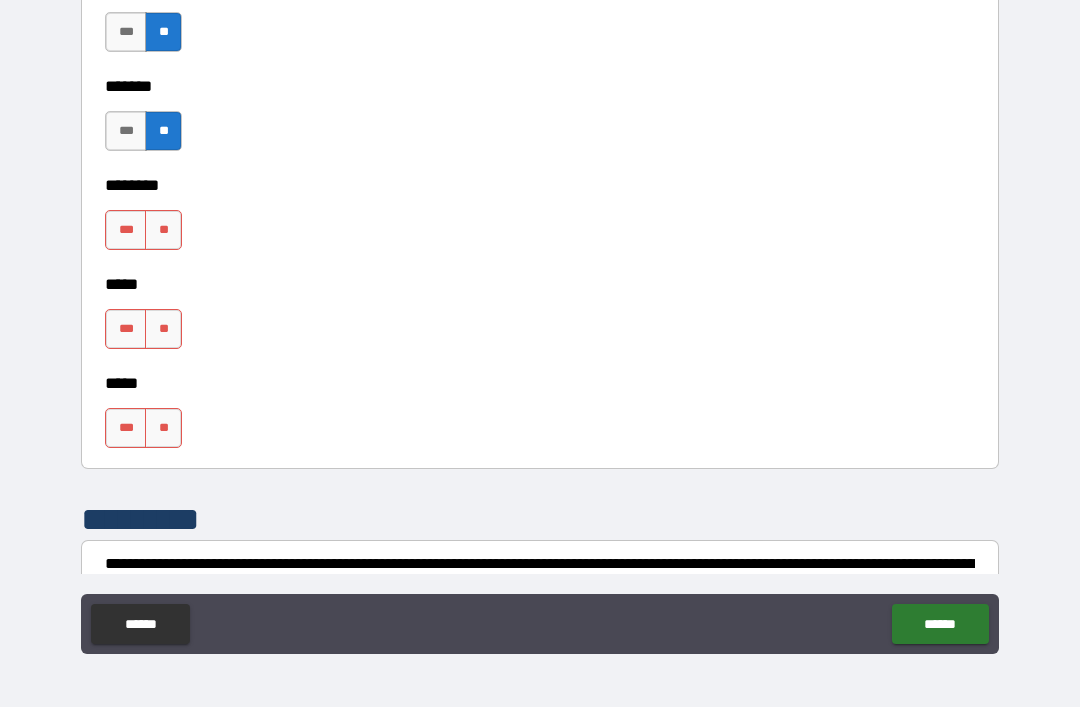 click on "**" at bounding box center (163, 329) 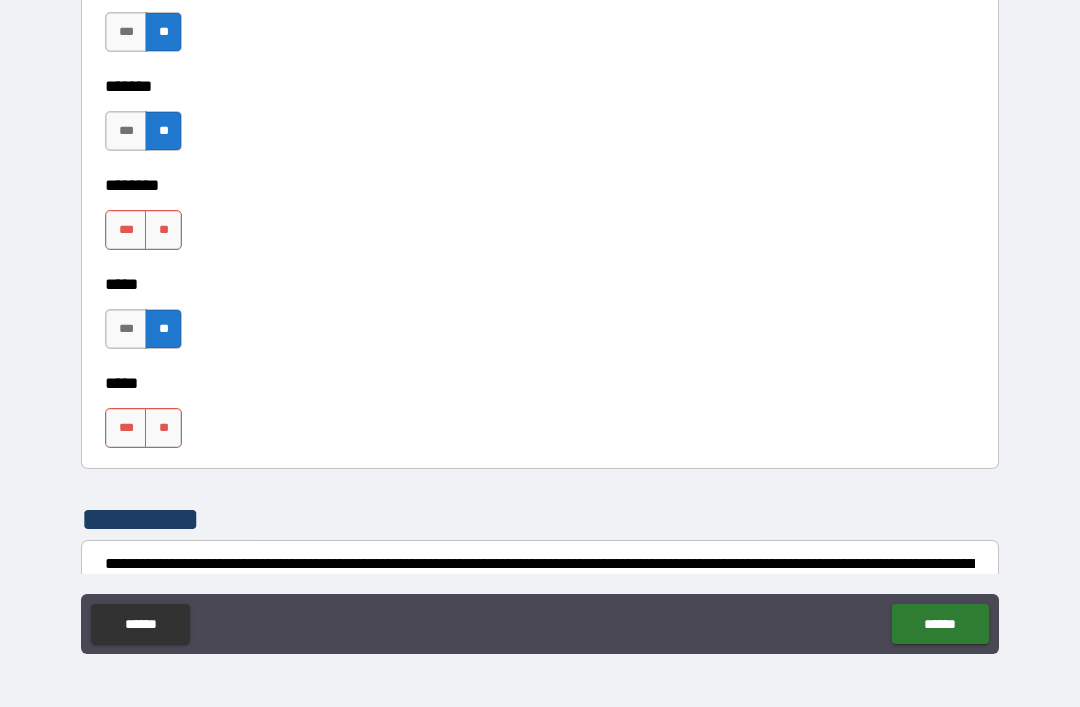 click on "**" at bounding box center (163, 428) 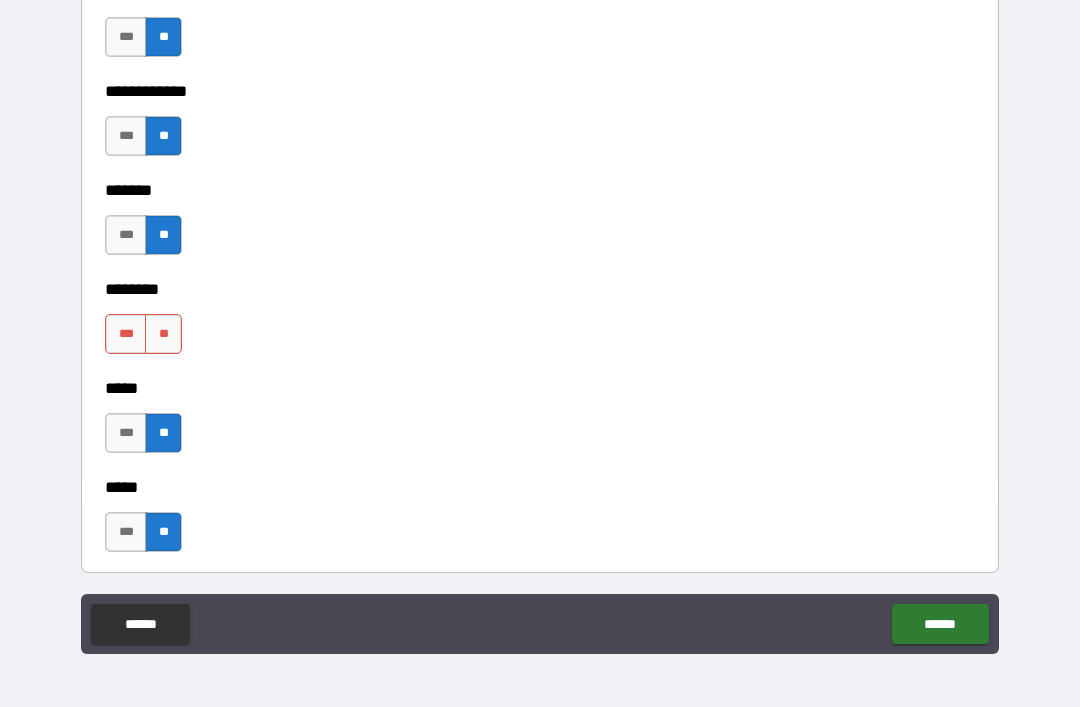 scroll, scrollTop: 842, scrollLeft: 0, axis: vertical 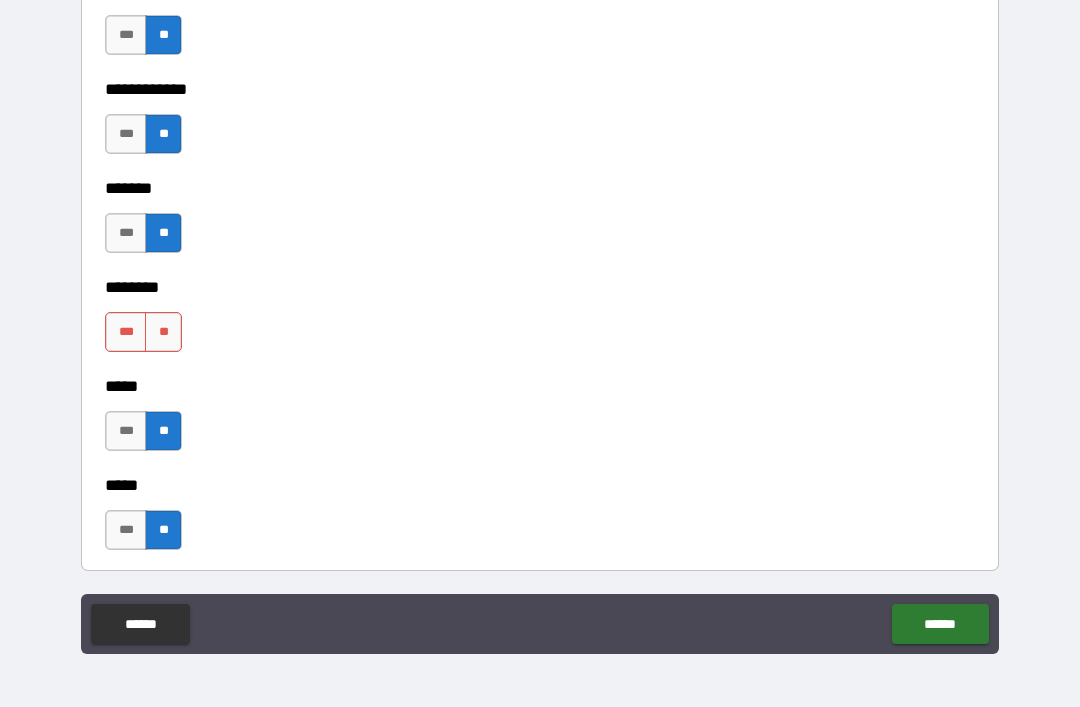 click on "**" at bounding box center (163, 332) 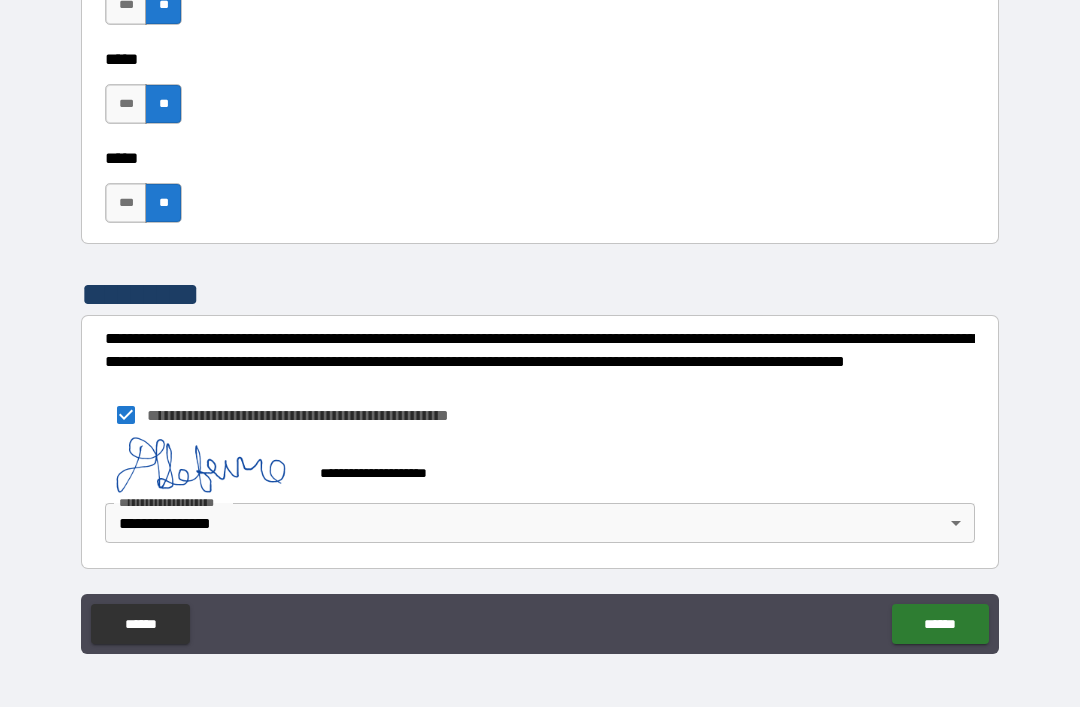 scroll, scrollTop: 1169, scrollLeft: 0, axis: vertical 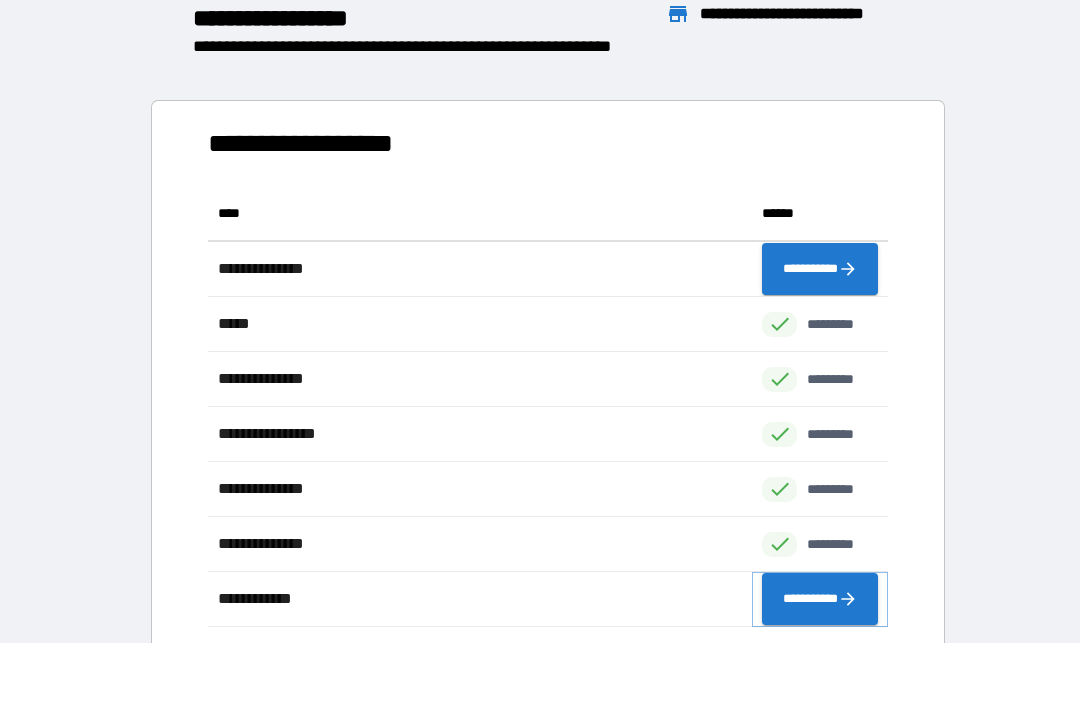 click on "**********" at bounding box center (820, 599) 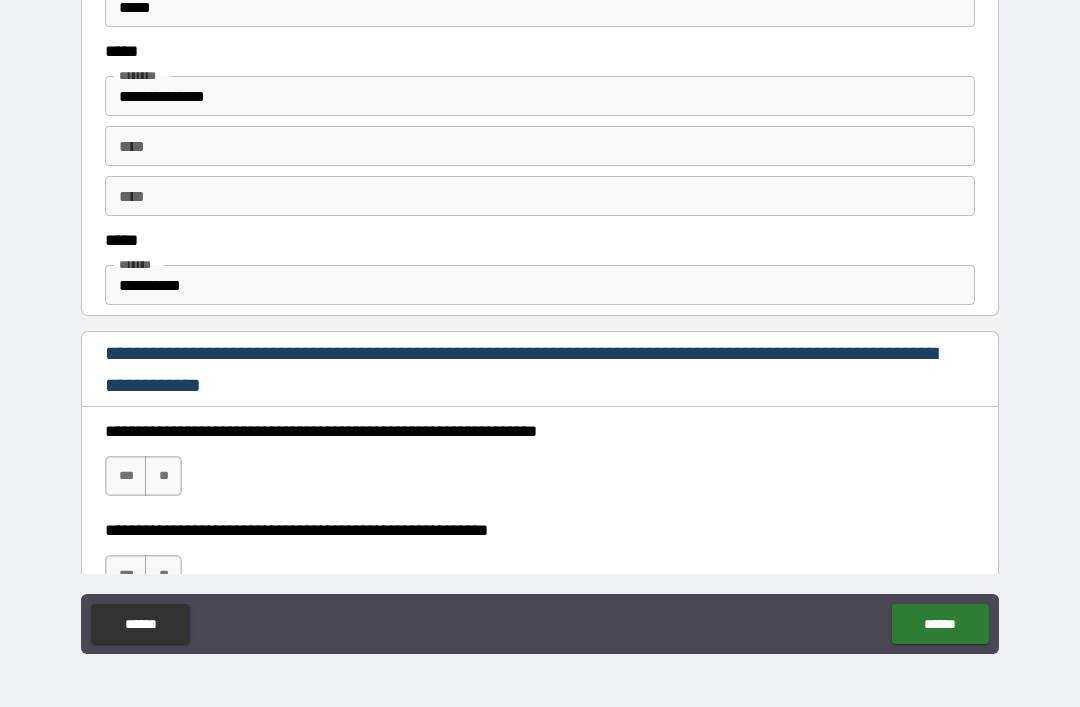 scroll, scrollTop: 969, scrollLeft: 0, axis: vertical 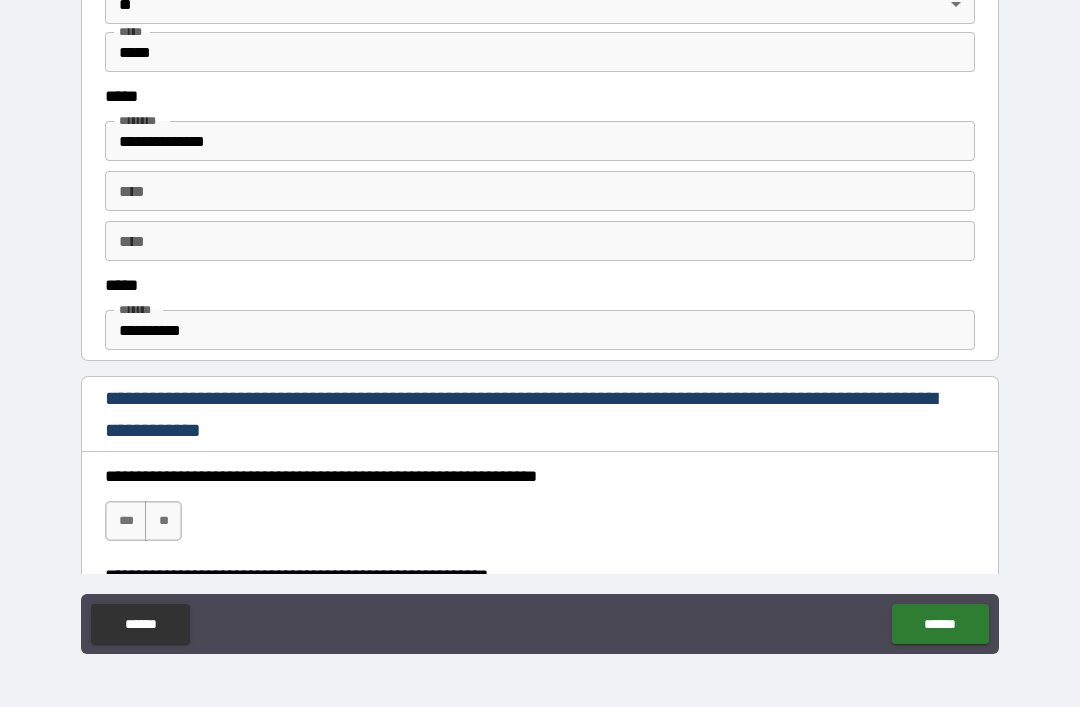 click on "****" at bounding box center [540, 191] 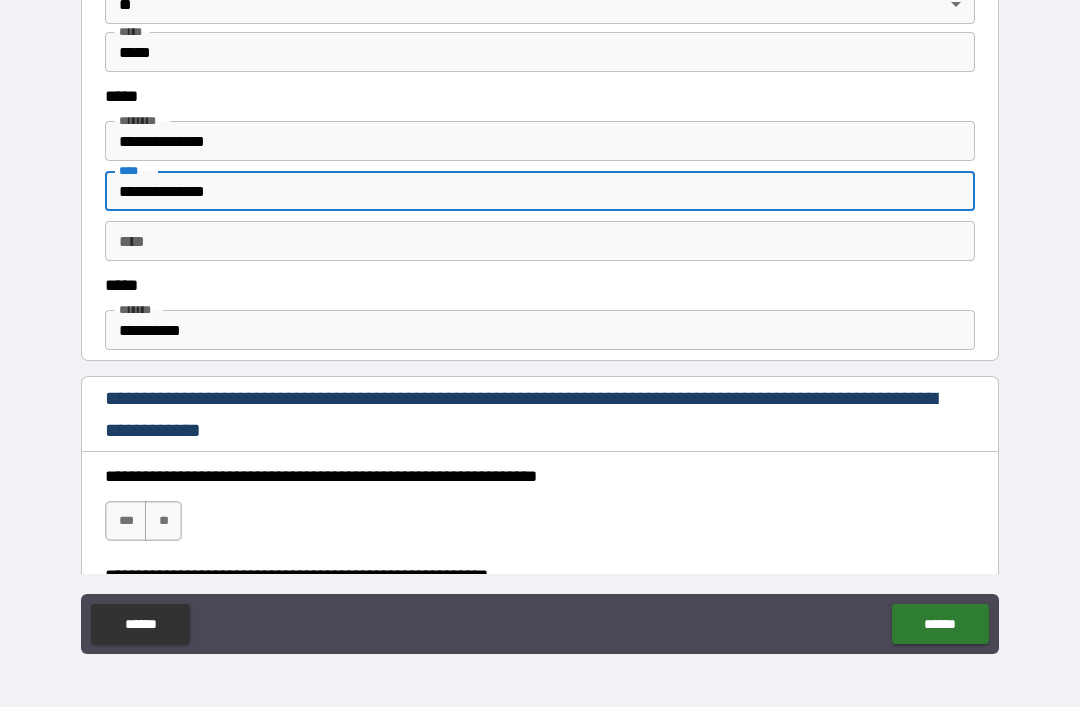 click on "****" at bounding box center [540, 241] 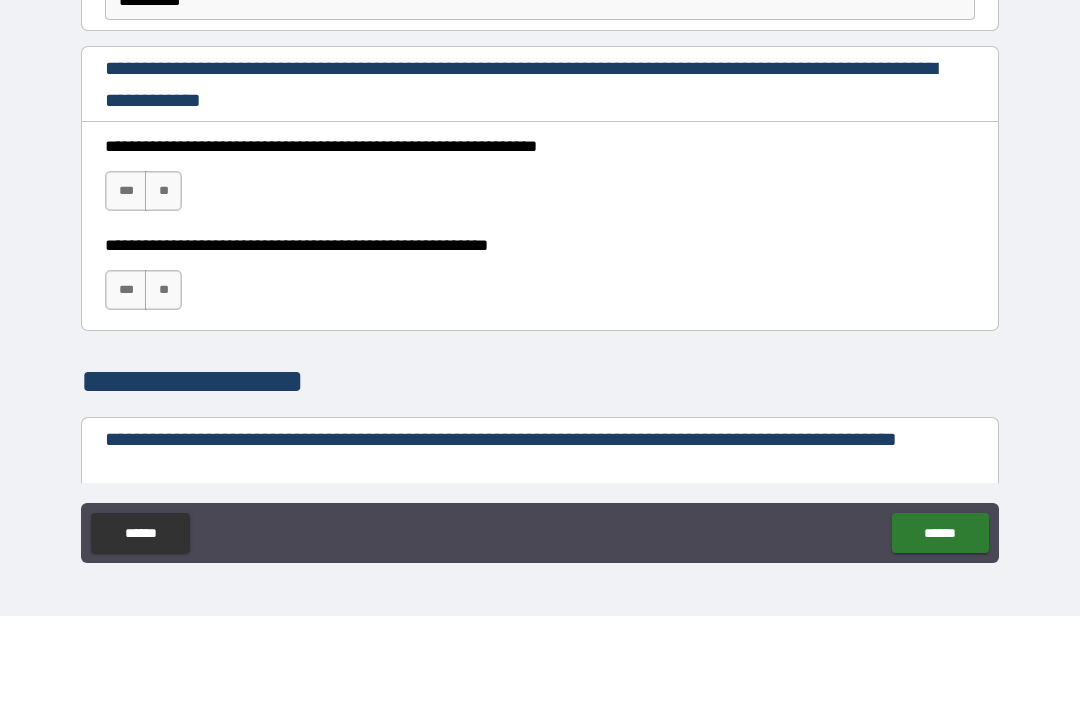 scroll, scrollTop: 1205, scrollLeft: 0, axis: vertical 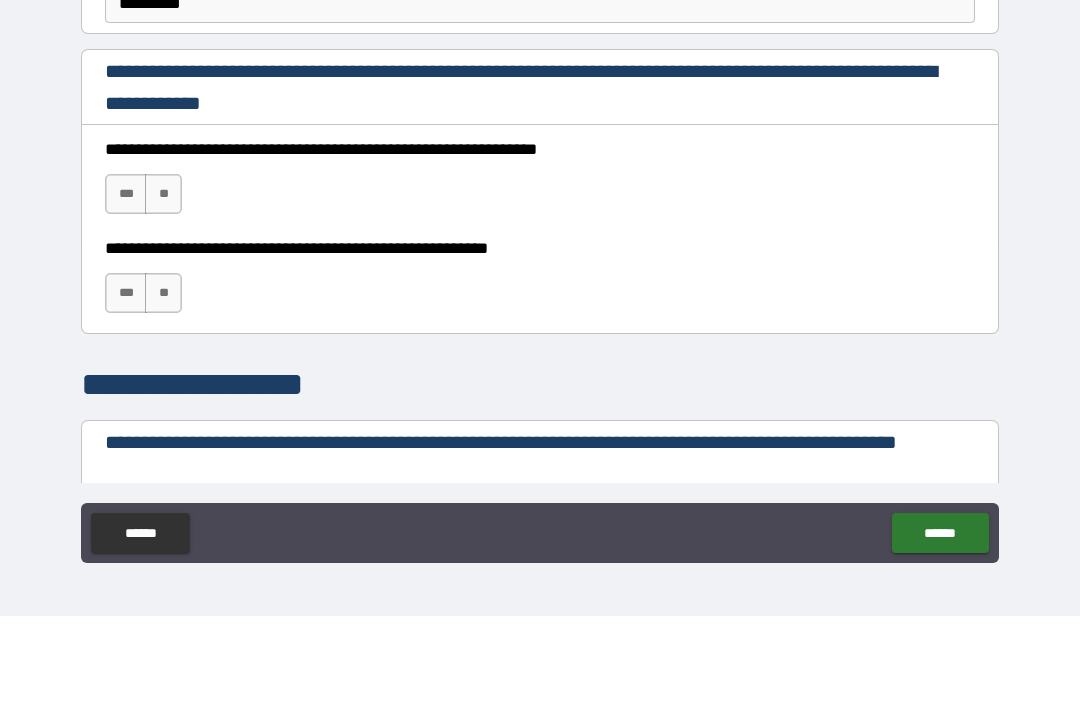 click on "***" at bounding box center (126, 285) 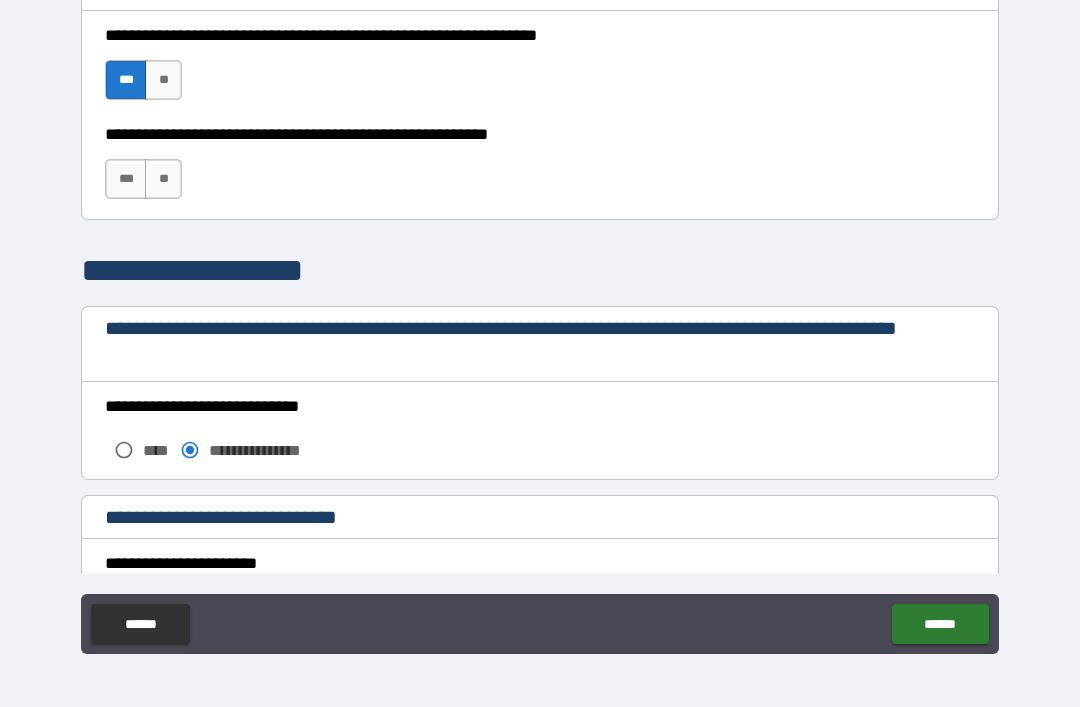 scroll, scrollTop: 1412, scrollLeft: 0, axis: vertical 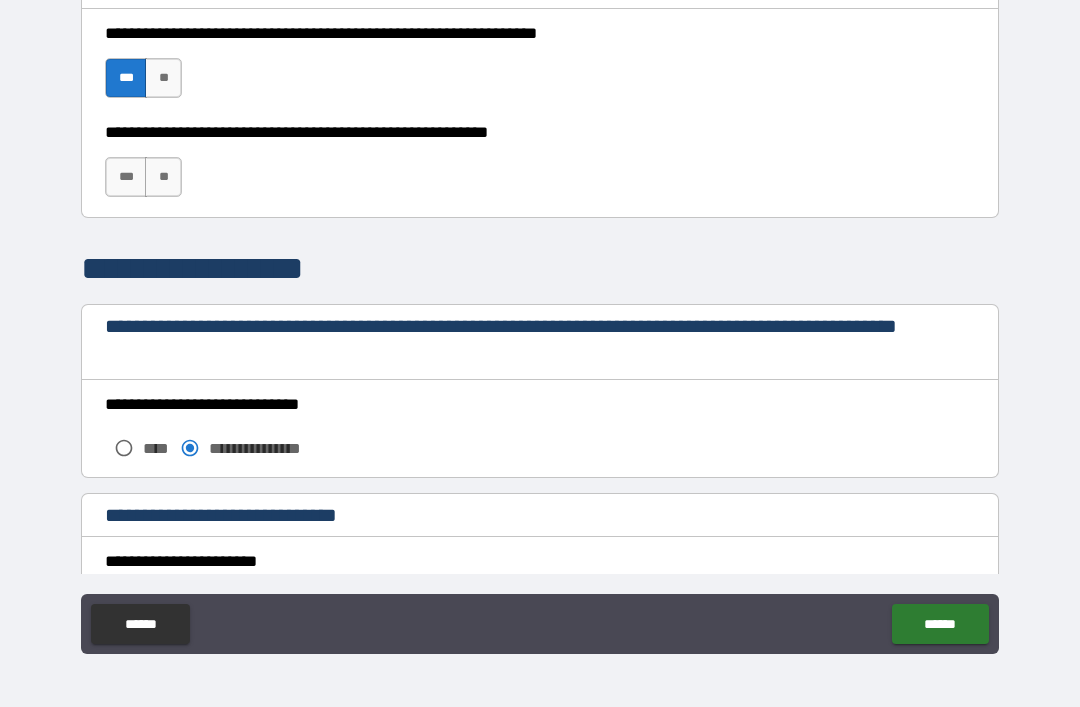 click on "***" at bounding box center (126, 177) 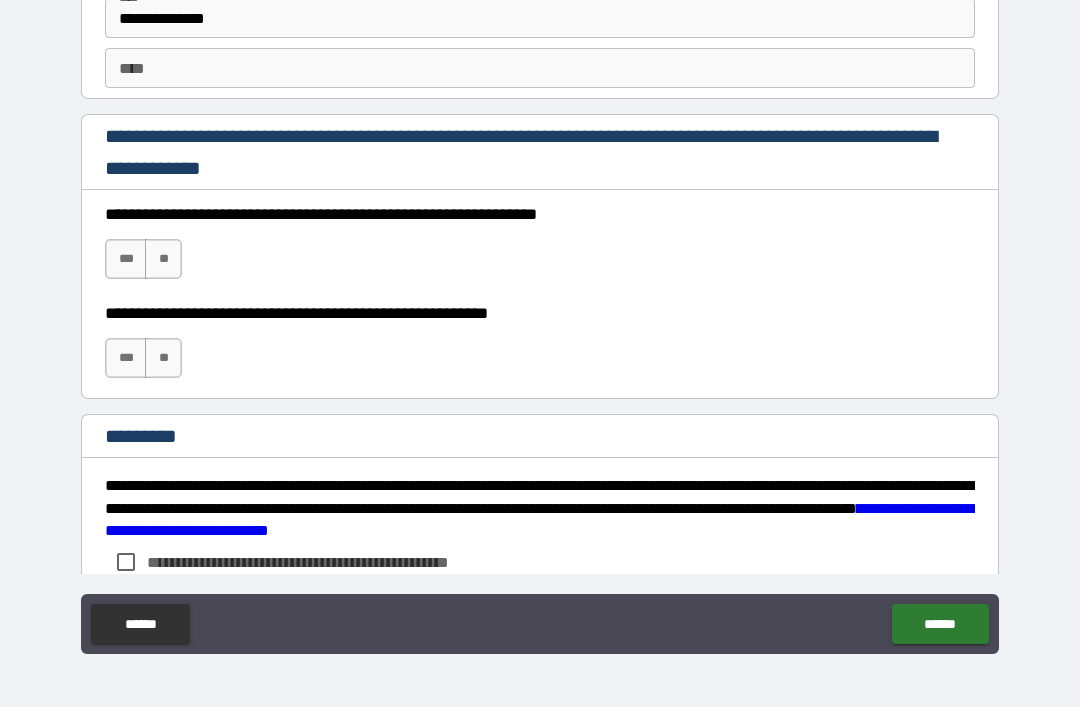 scroll, scrollTop: 2867, scrollLeft: 0, axis: vertical 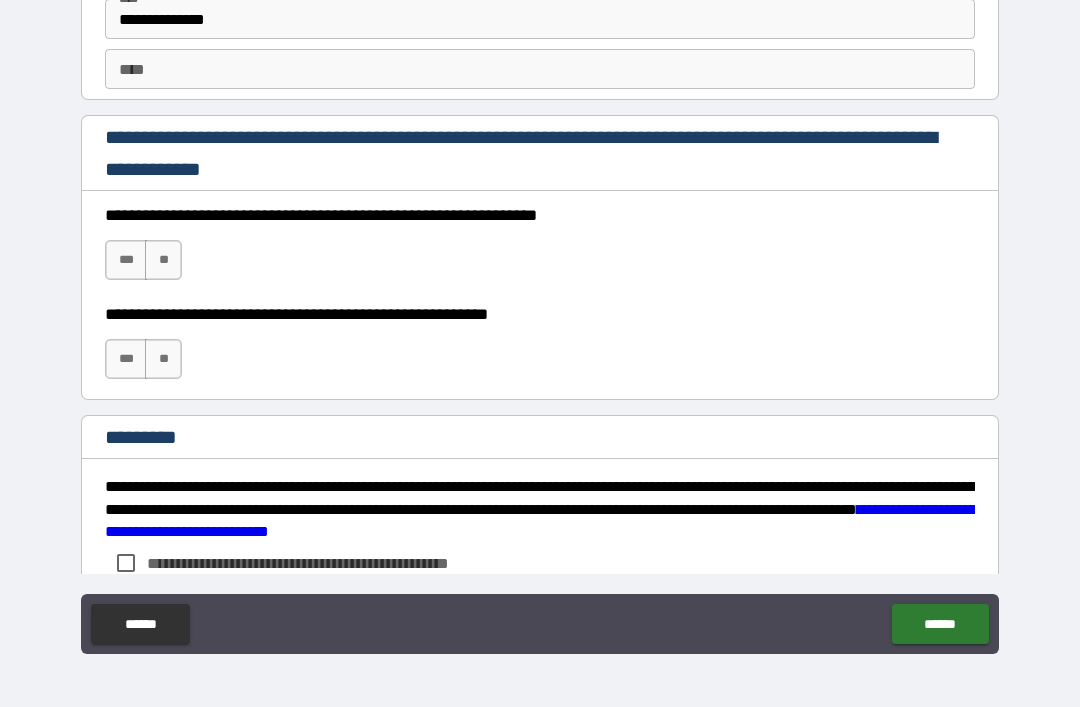 click on "**" at bounding box center (163, 260) 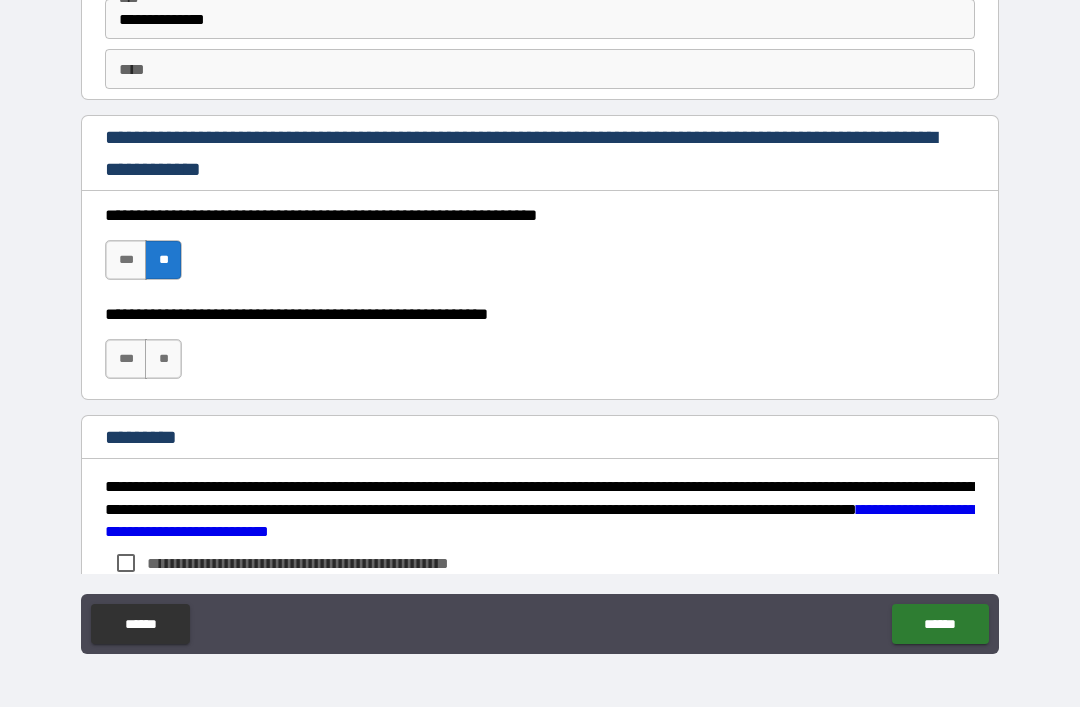 click on "**" at bounding box center (163, 359) 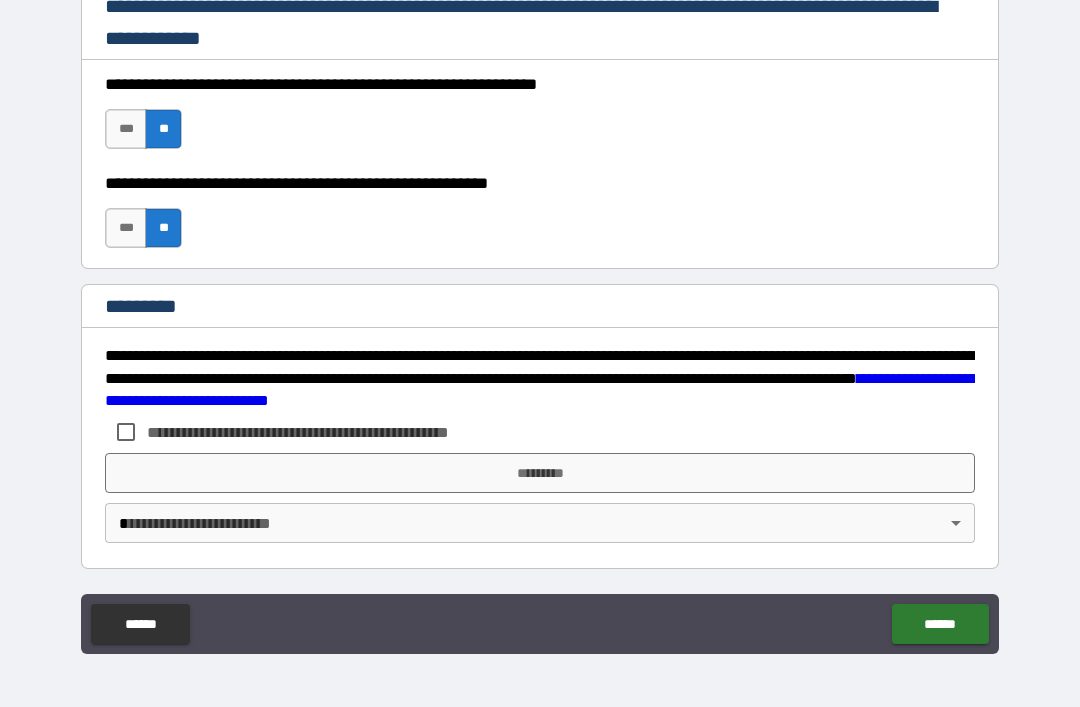 scroll, scrollTop: 2998, scrollLeft: 0, axis: vertical 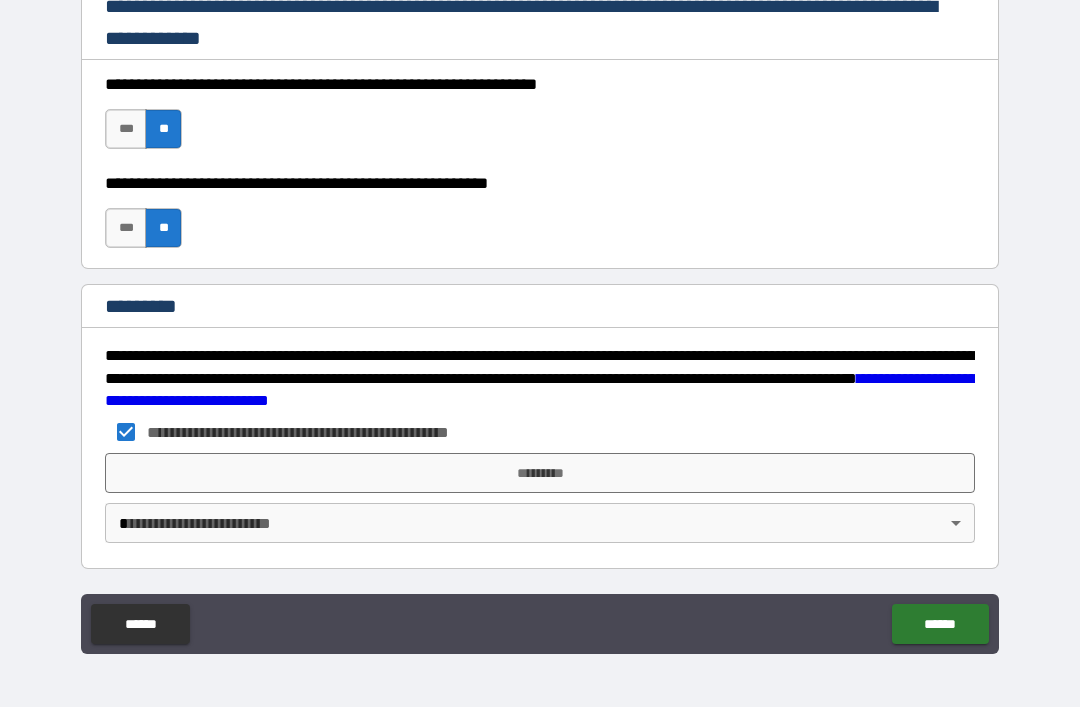 click on "***" at bounding box center (126, 228) 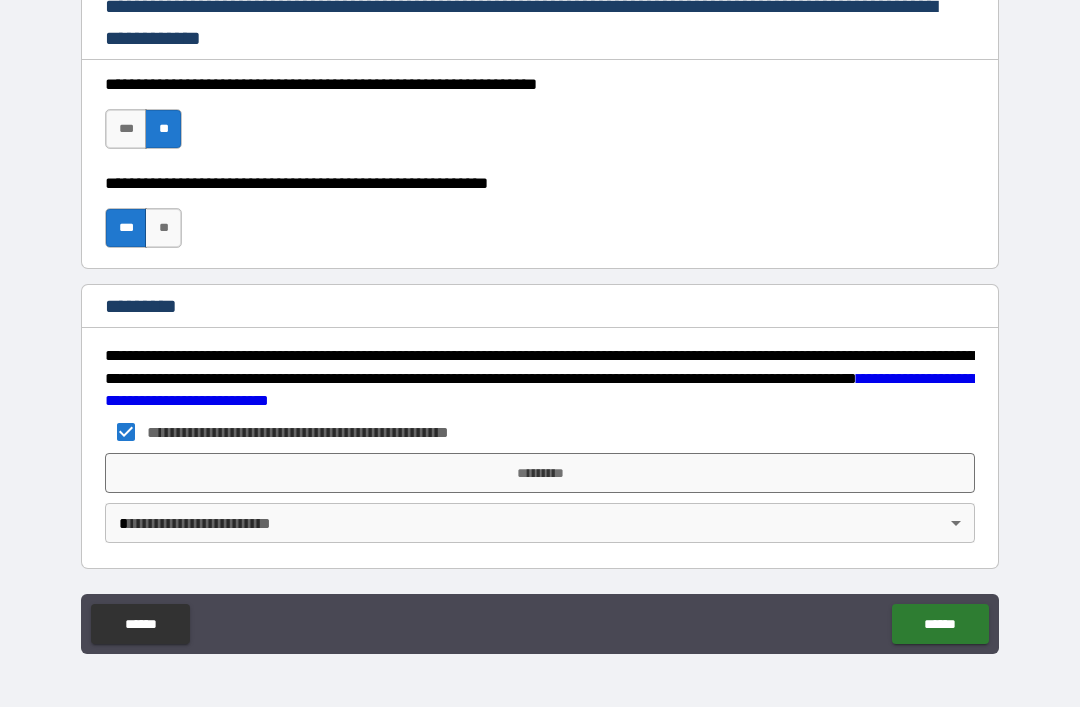 click on "***" at bounding box center (126, 129) 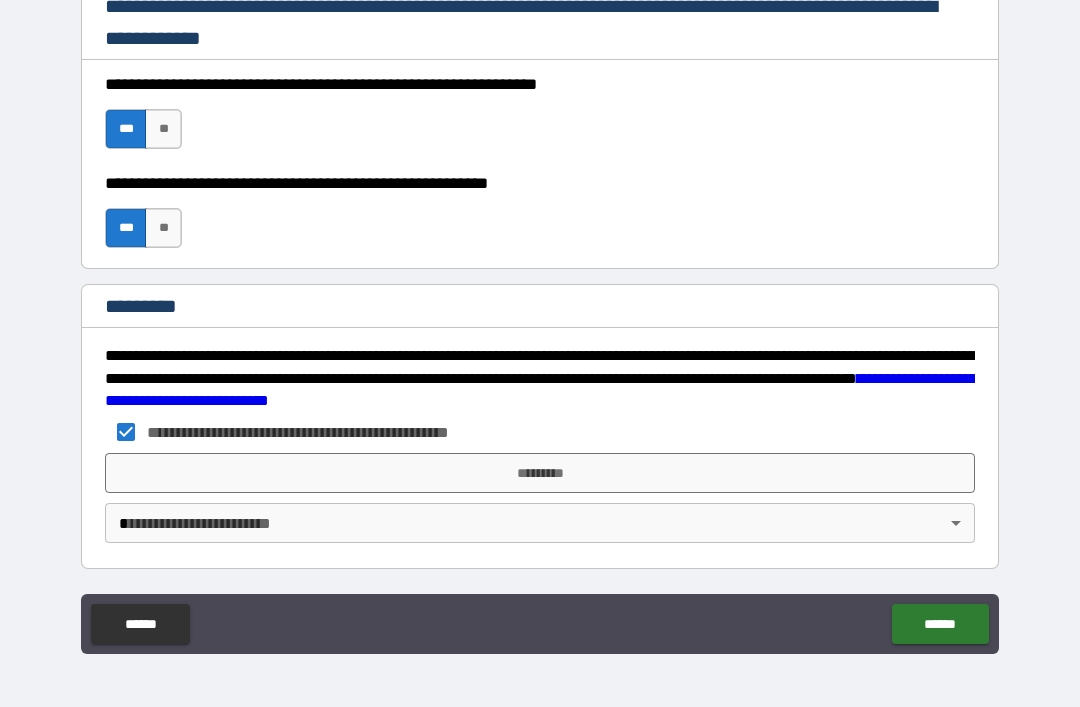 click on "*********" at bounding box center [540, 473] 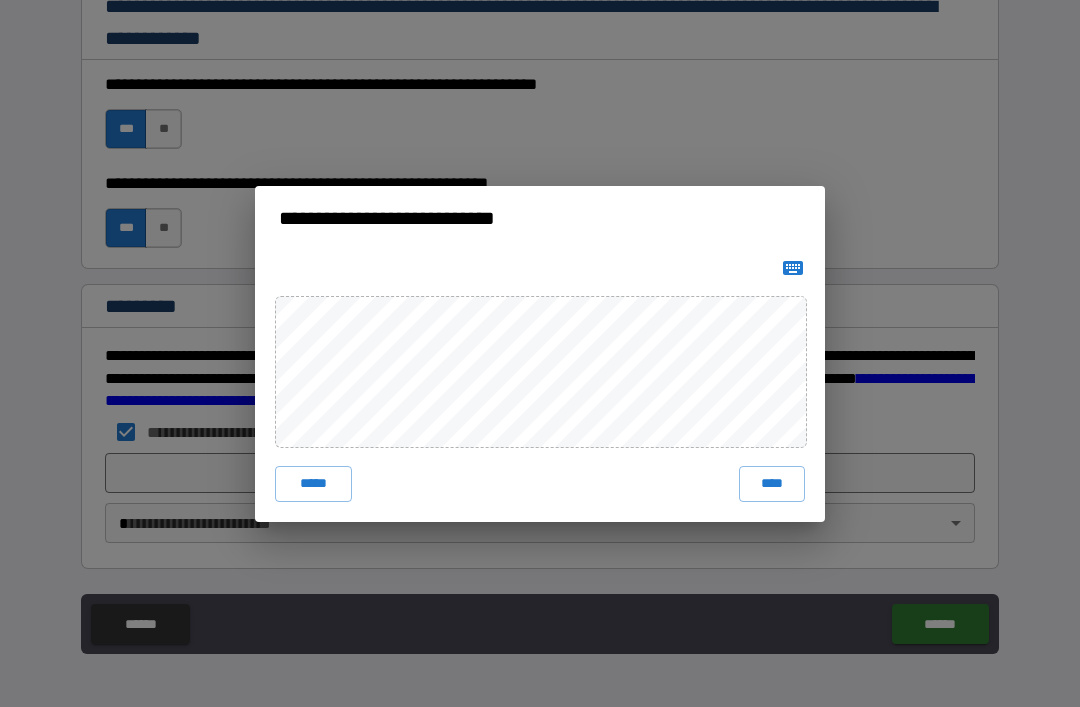 click on "****" at bounding box center [772, 484] 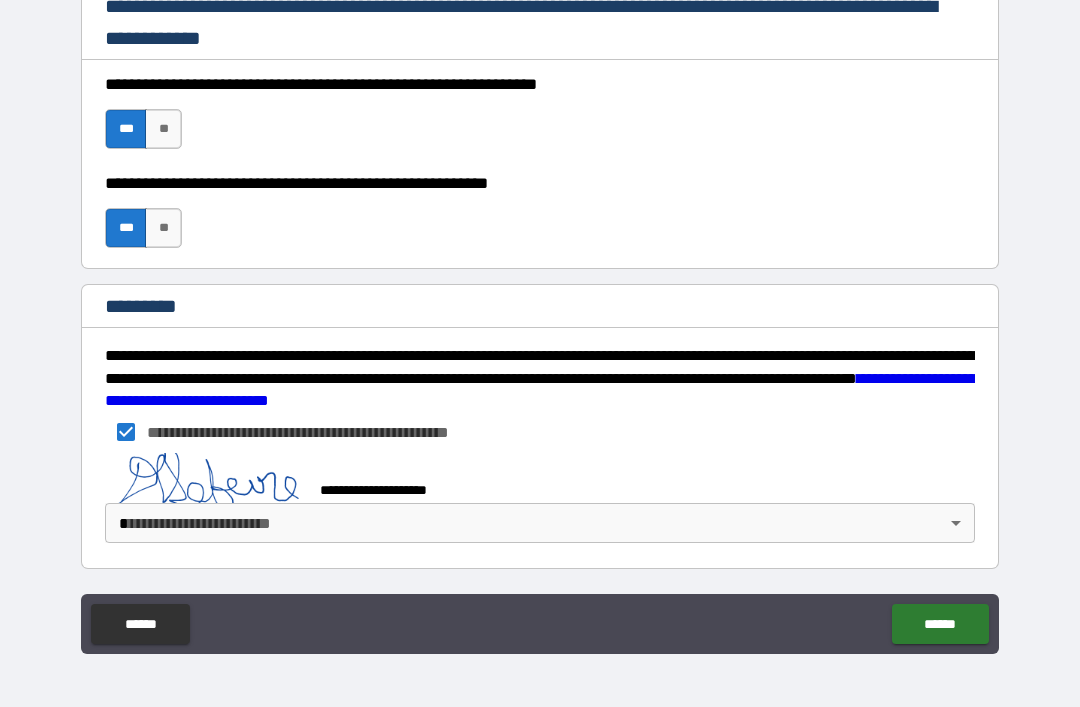 scroll, scrollTop: 2988, scrollLeft: 0, axis: vertical 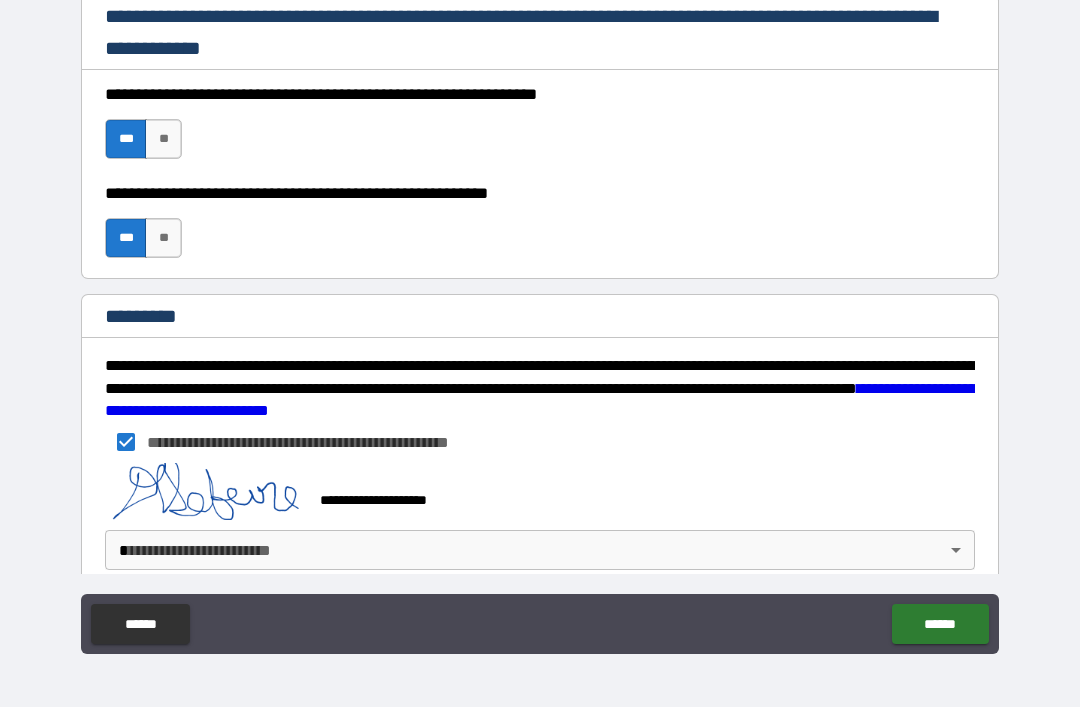 click on "**********" at bounding box center [540, 321] 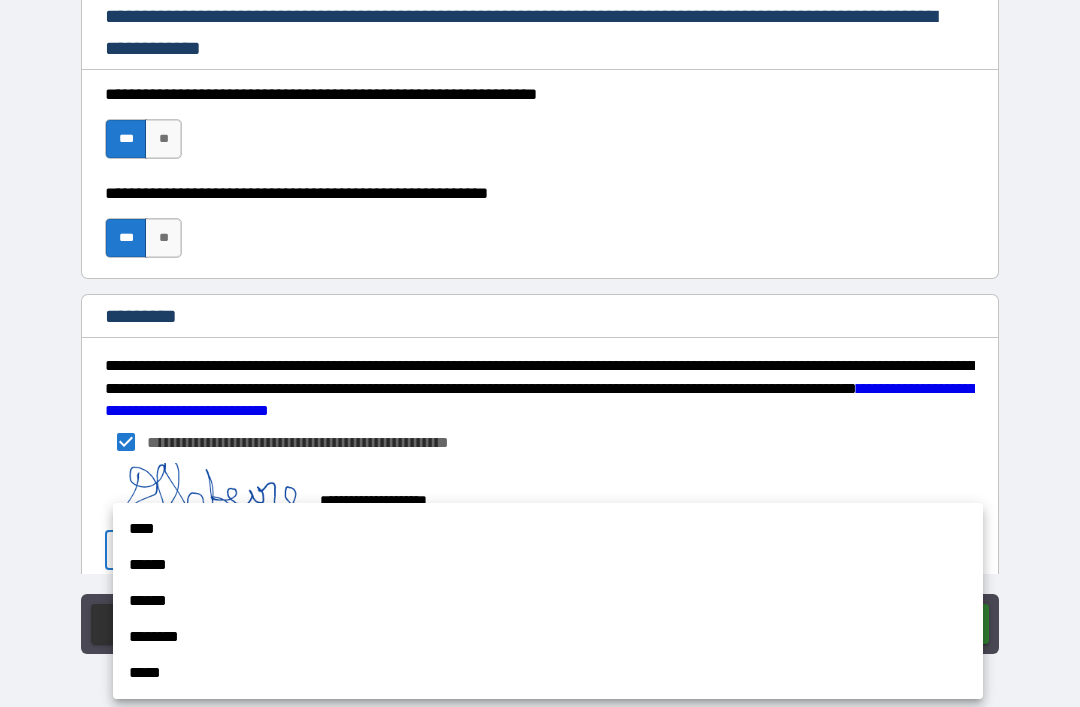 click on "******" at bounding box center [548, 565] 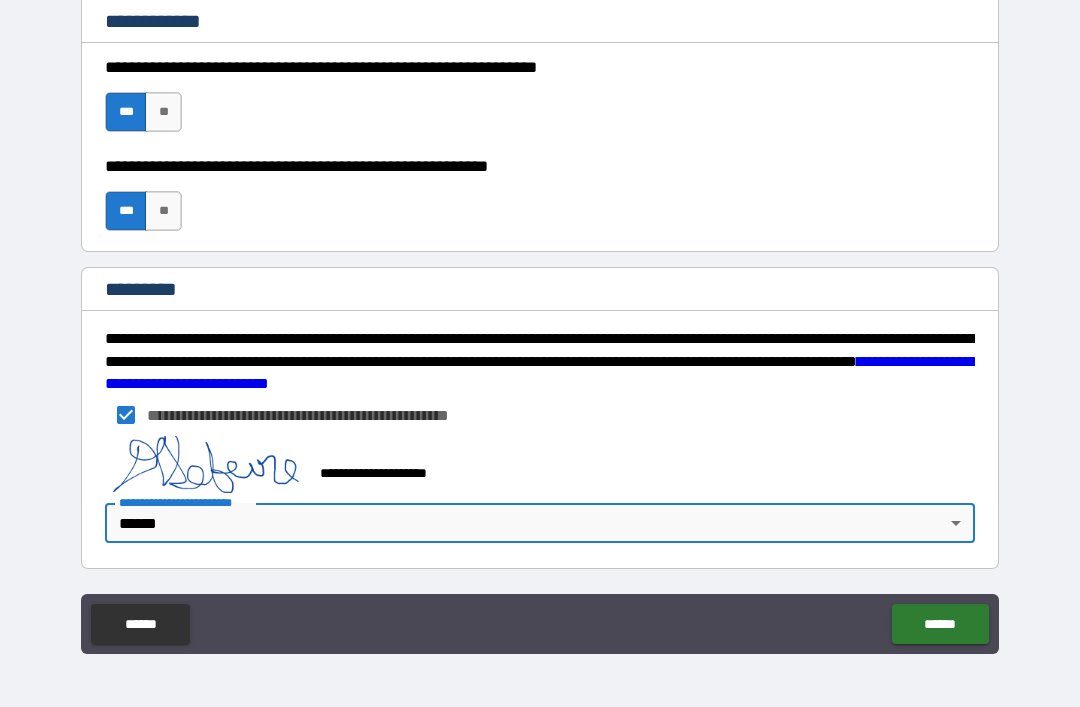 scroll, scrollTop: 3015, scrollLeft: 0, axis: vertical 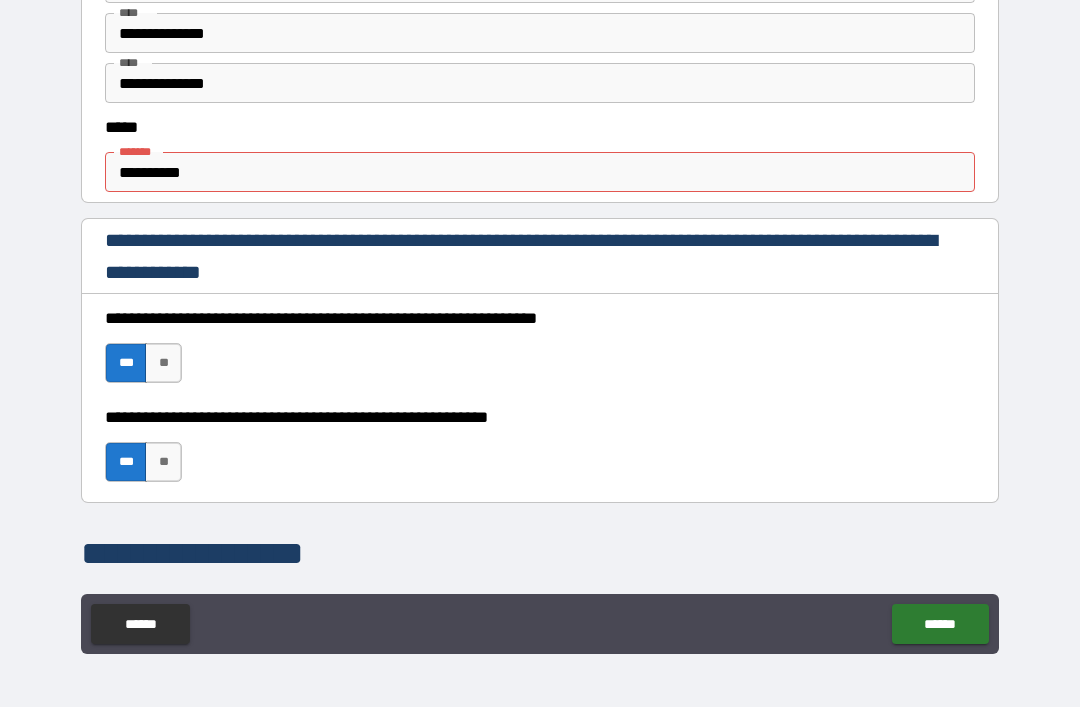 click on "**********" at bounding box center [540, 172] 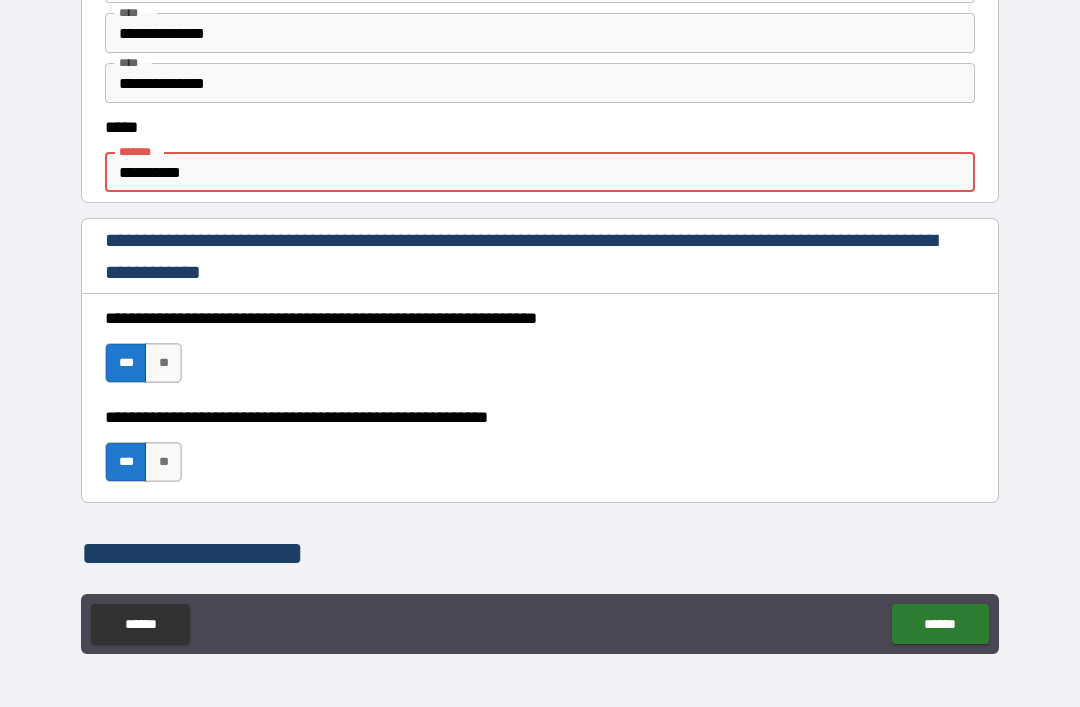 click on "**********" at bounding box center [540, 172] 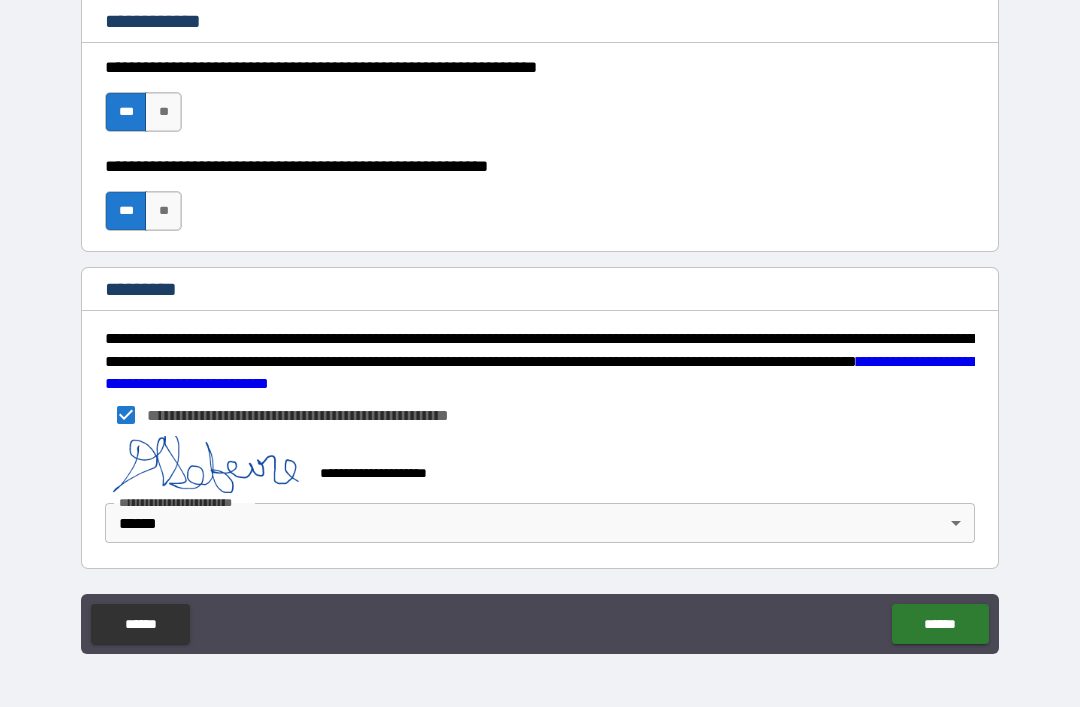scroll, scrollTop: 3015, scrollLeft: 0, axis: vertical 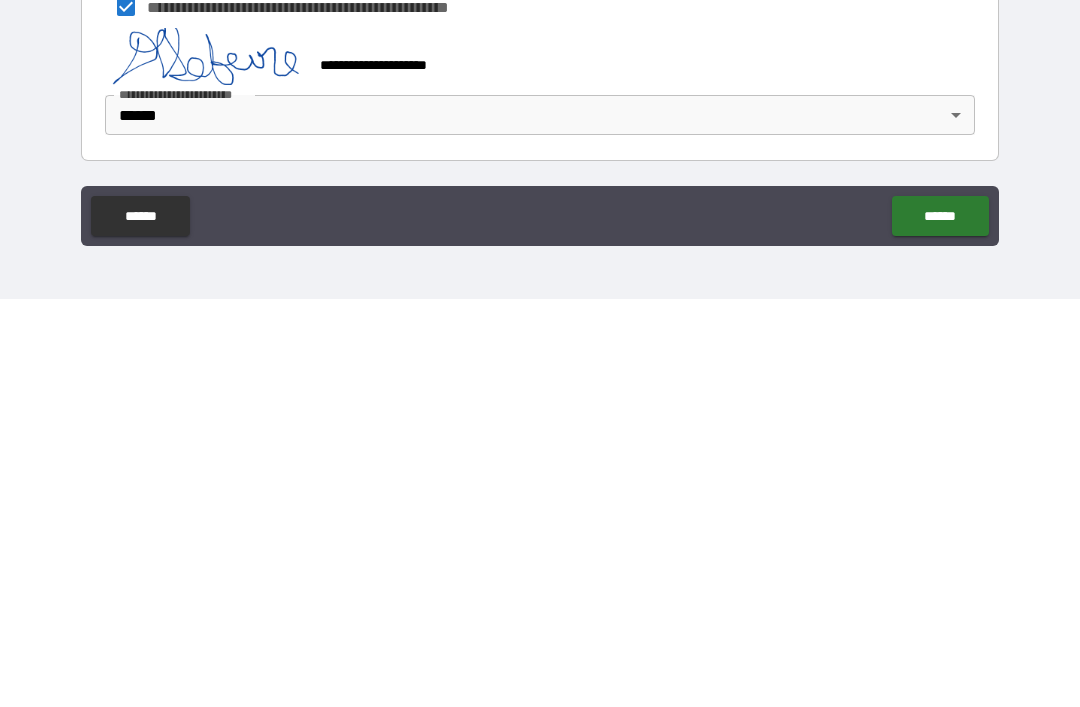click on "******" at bounding box center [940, 624] 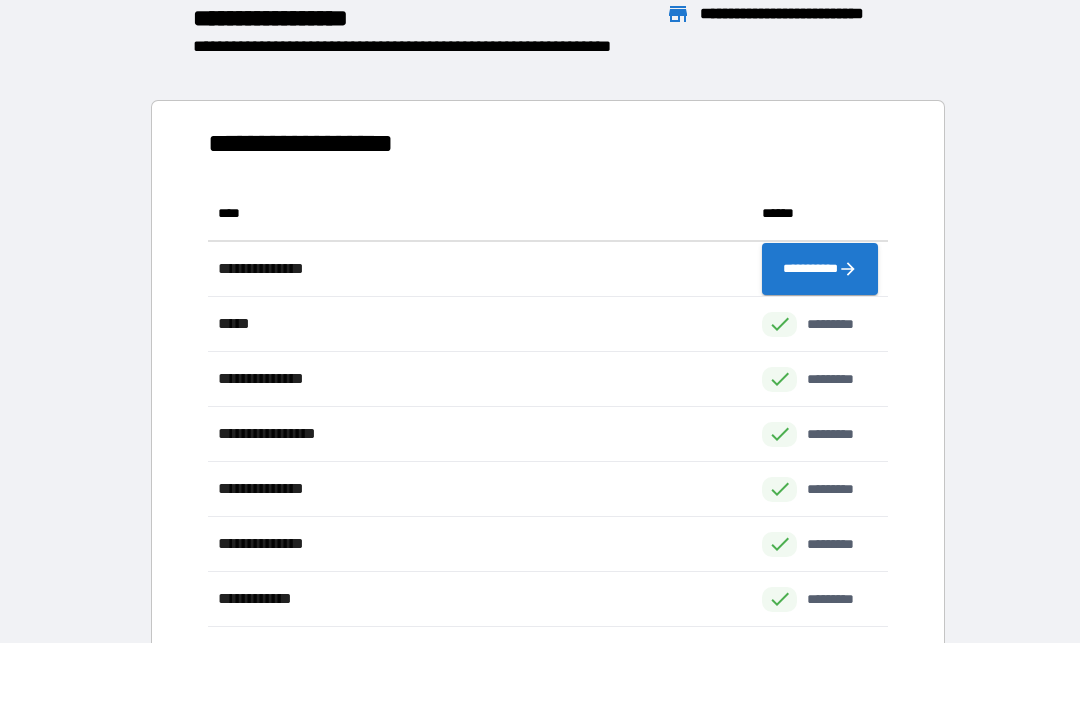 scroll, scrollTop: 441, scrollLeft: 680, axis: both 